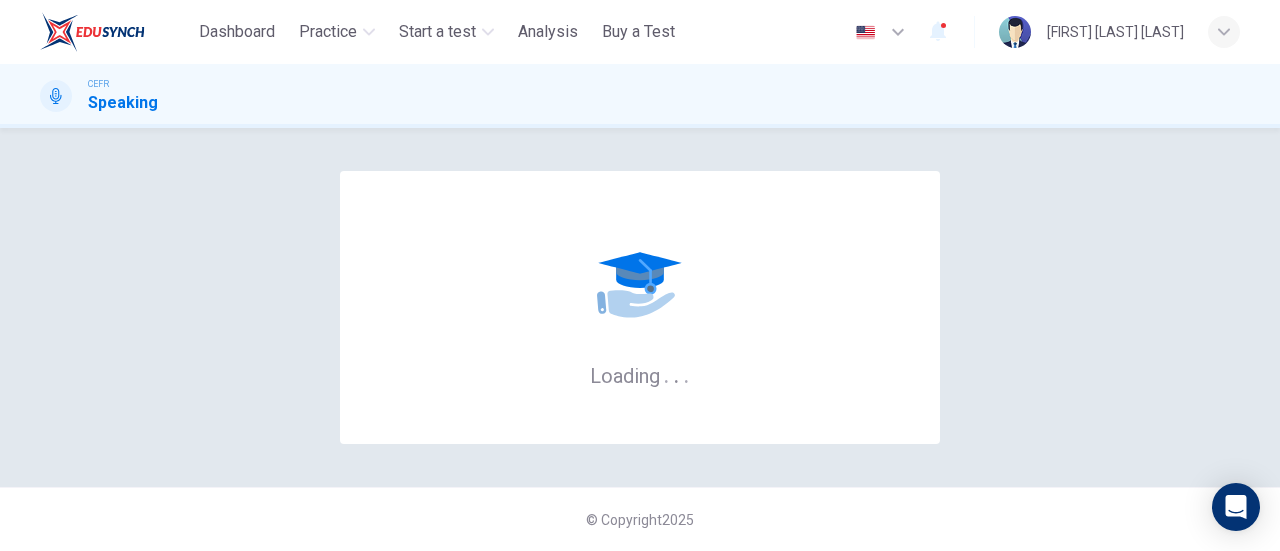 scroll, scrollTop: 0, scrollLeft: 0, axis: both 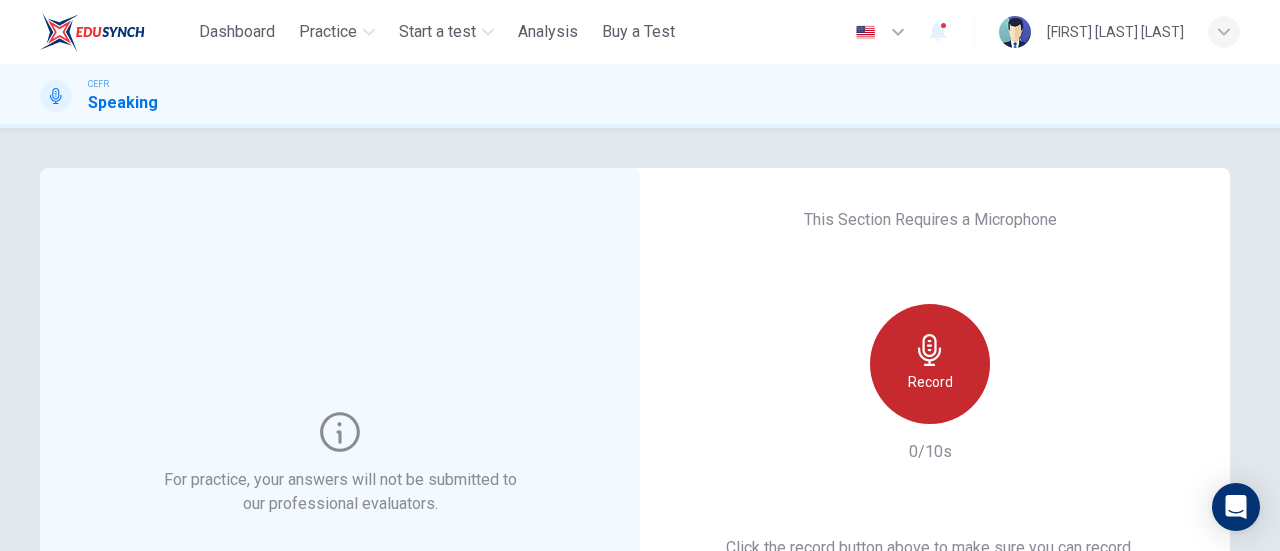 click 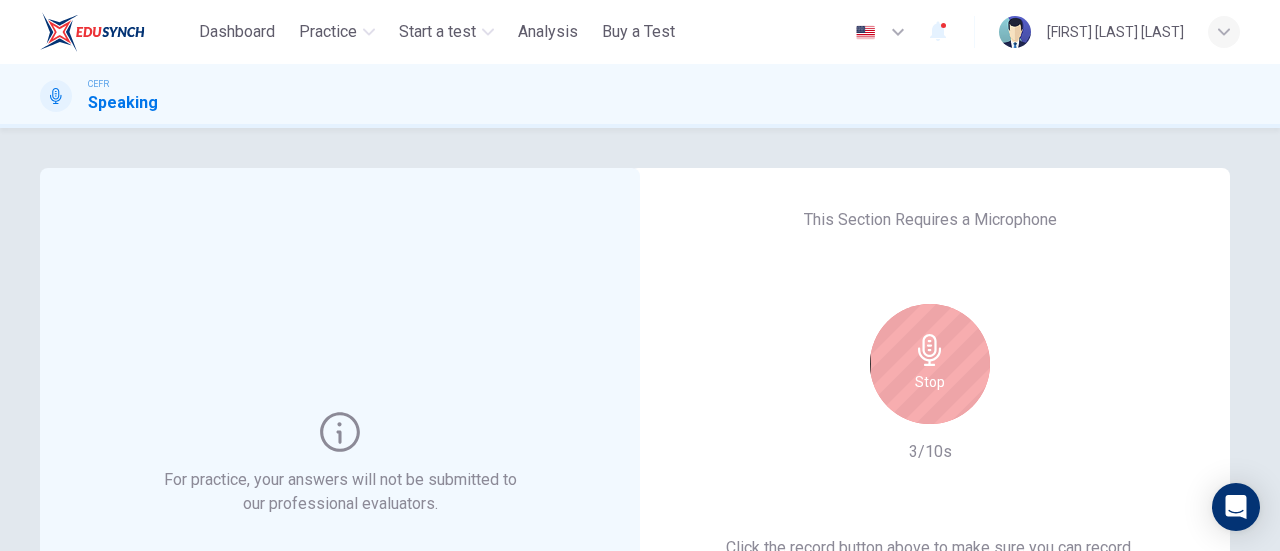 click 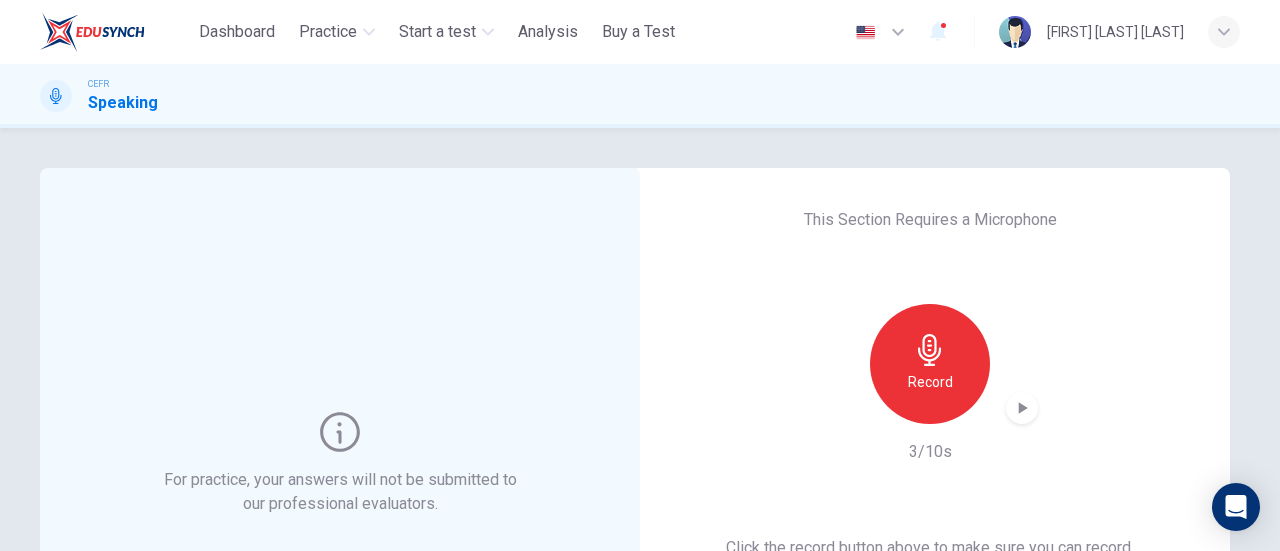 click 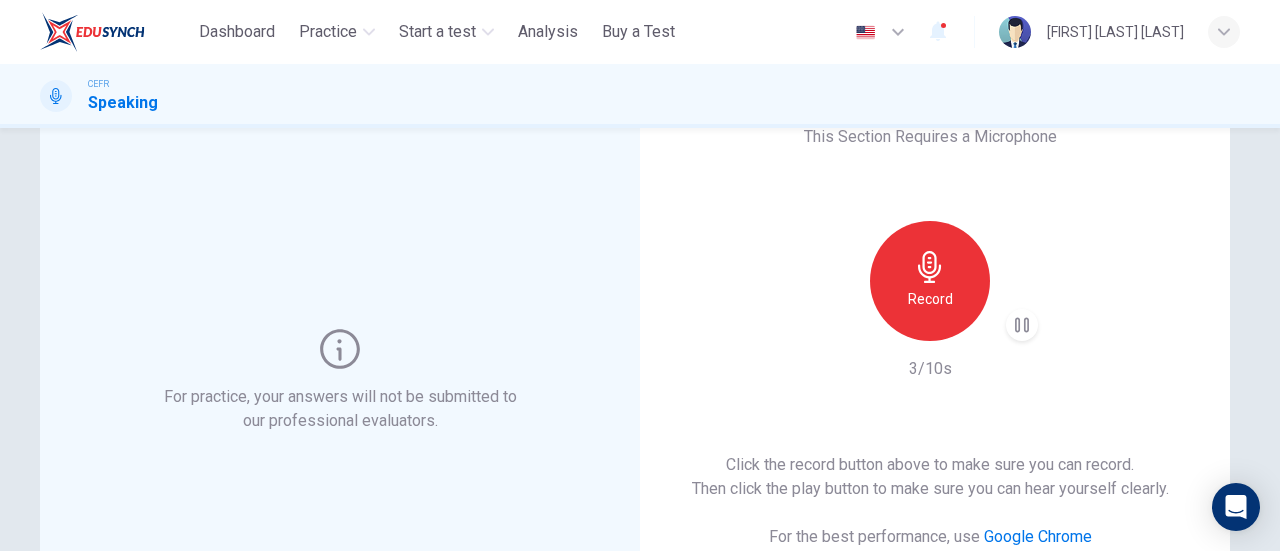 scroll, scrollTop: 200, scrollLeft: 0, axis: vertical 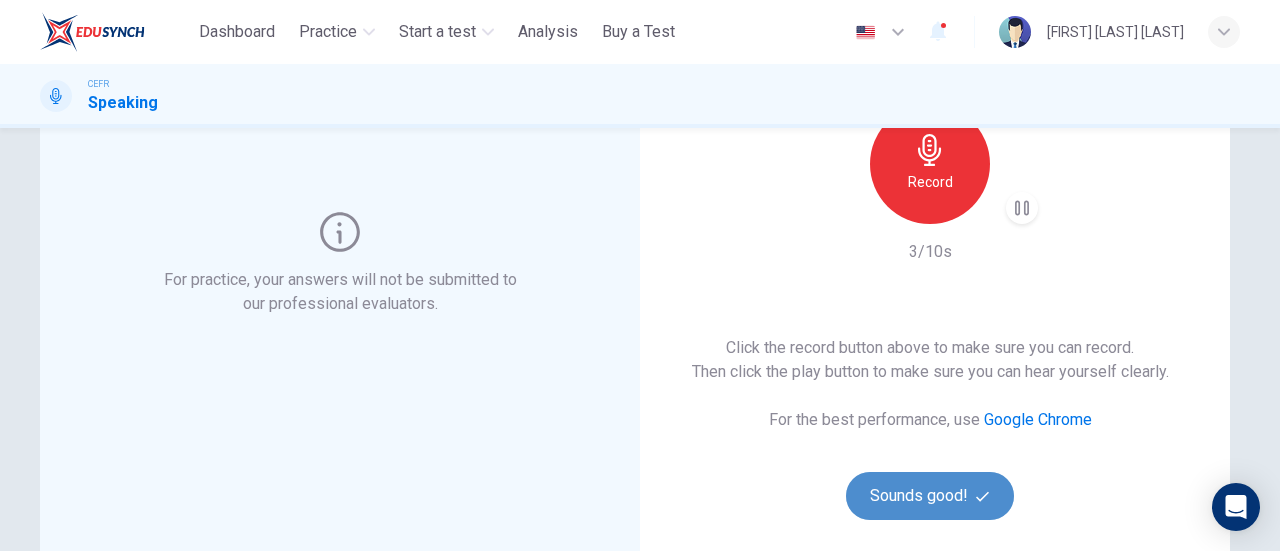 click on "Sounds good!" at bounding box center [930, 496] 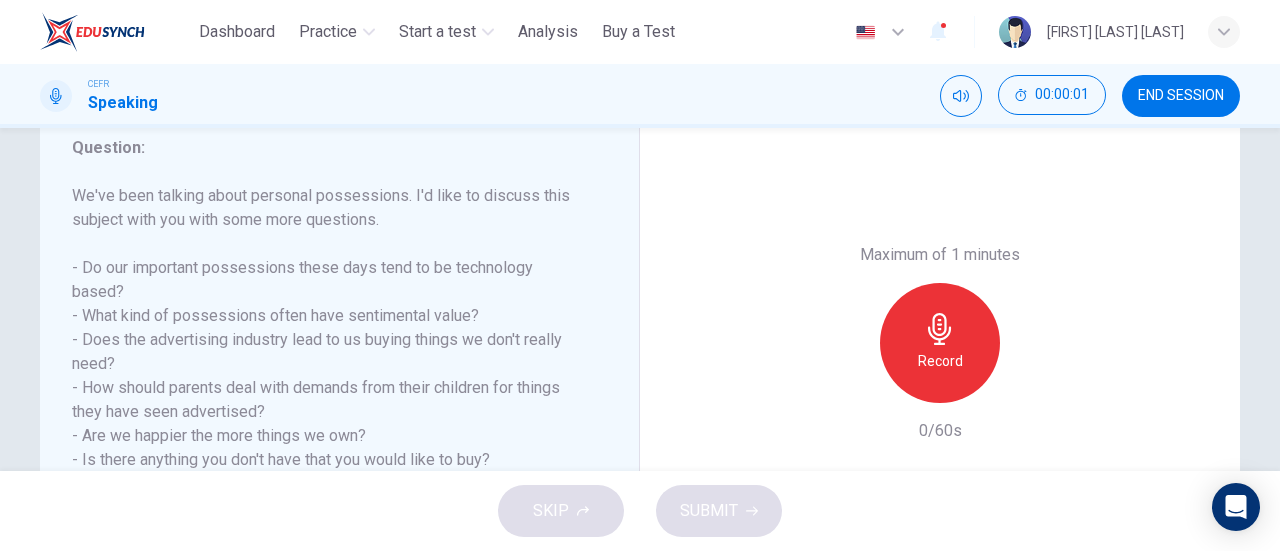 scroll, scrollTop: 300, scrollLeft: 0, axis: vertical 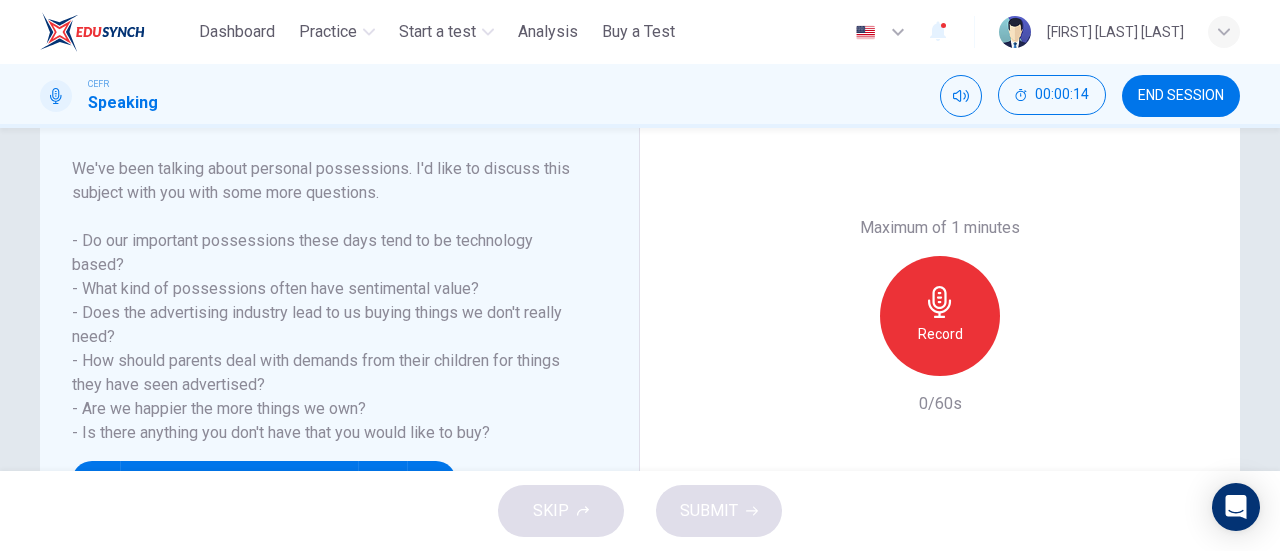 click 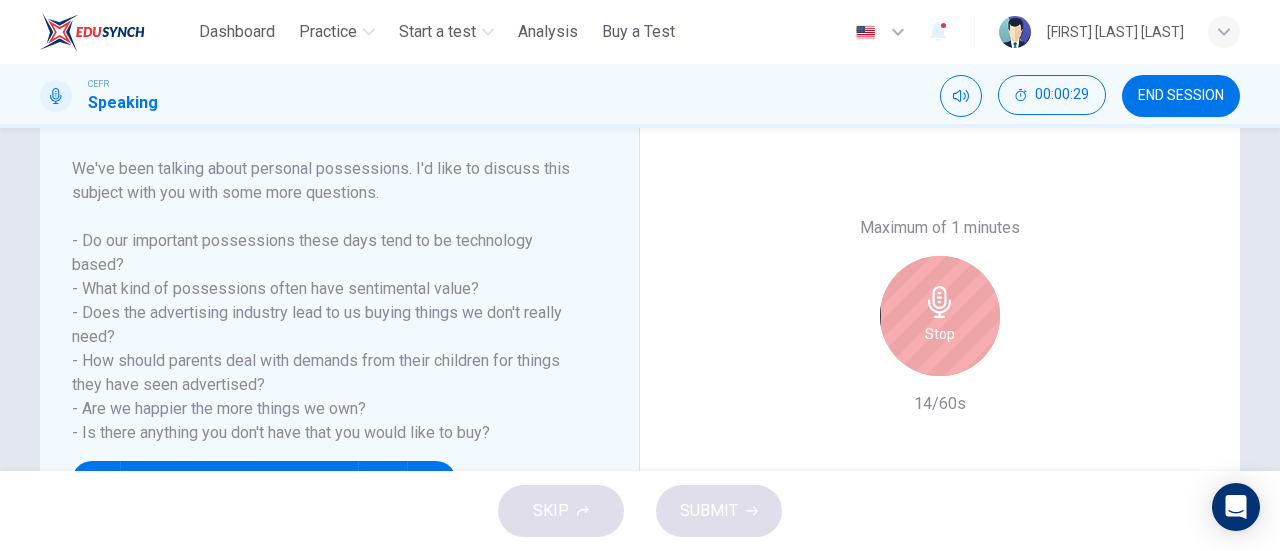 click on "Stop" at bounding box center [940, 316] 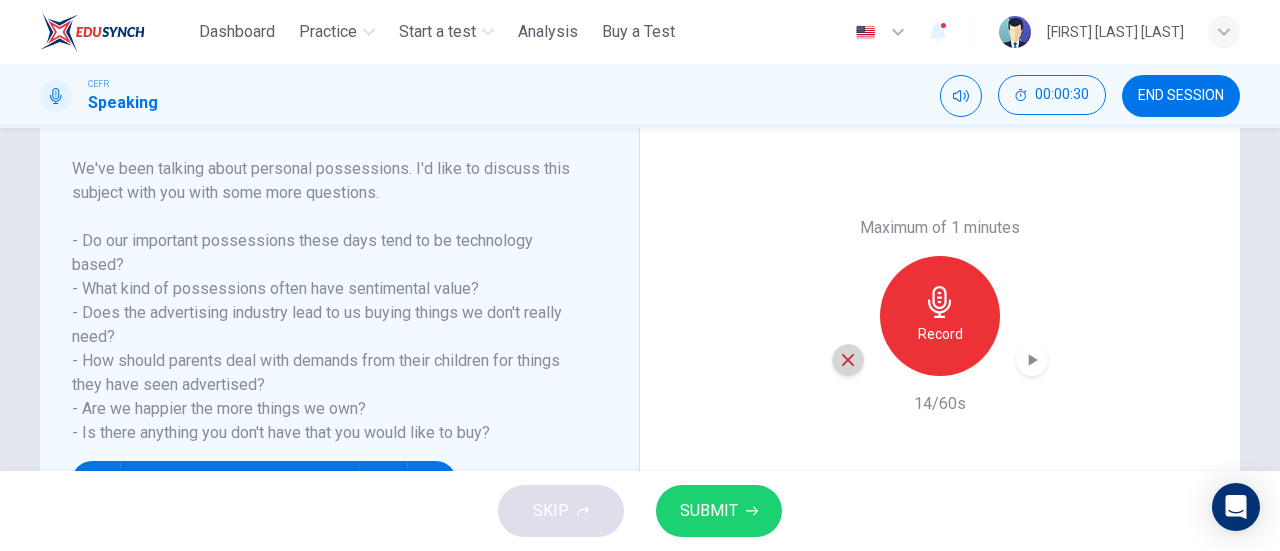 click 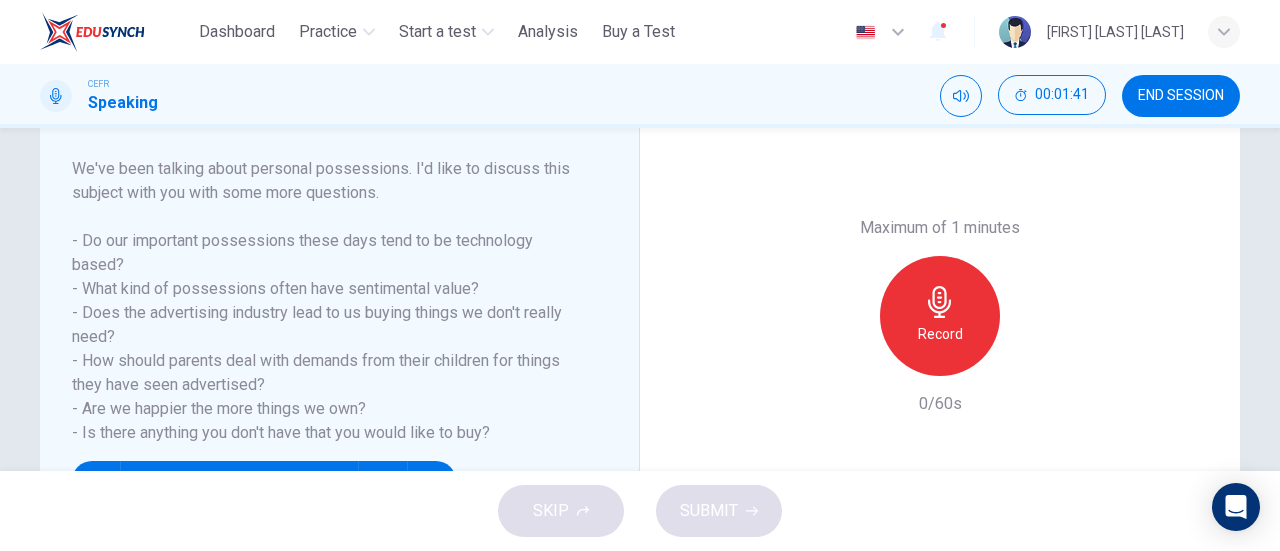 click 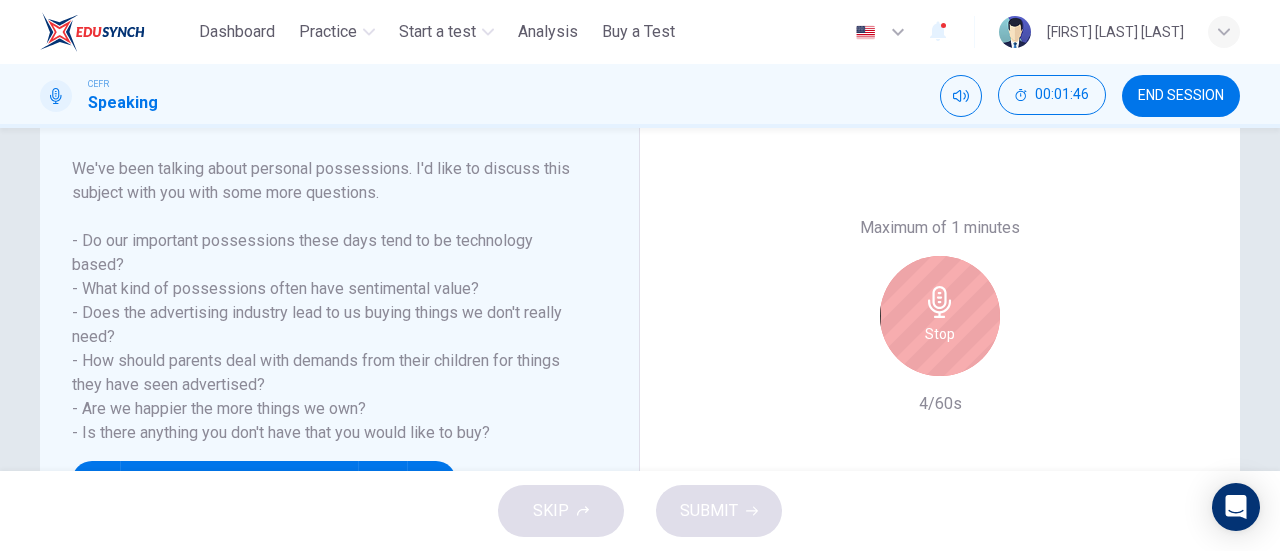 click on "Stop" at bounding box center [940, 316] 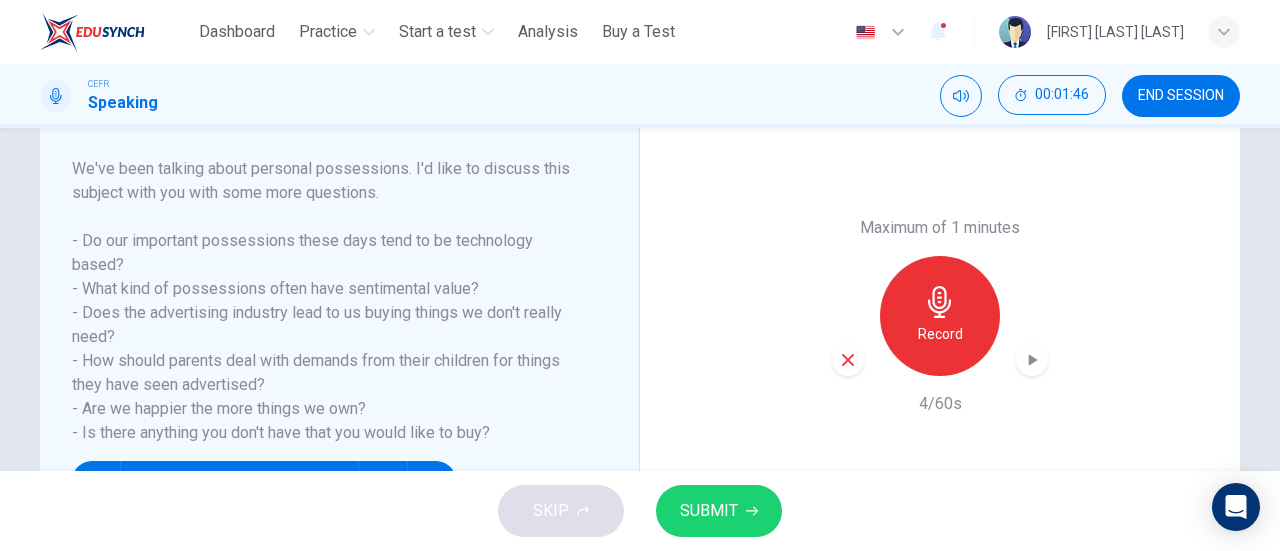 click on "Record" at bounding box center [940, 316] 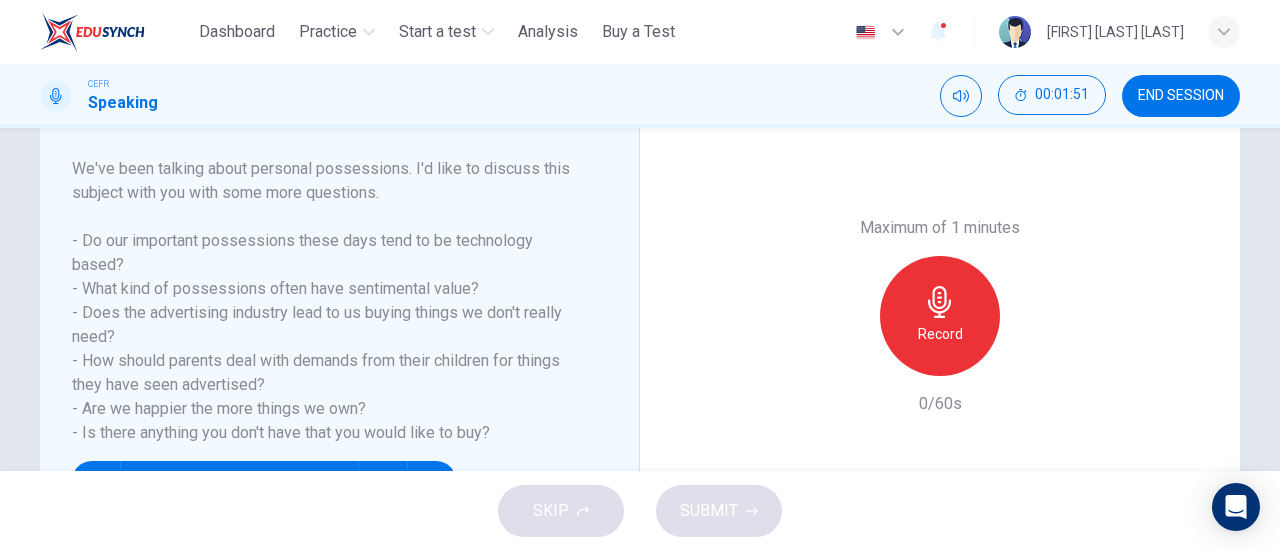click 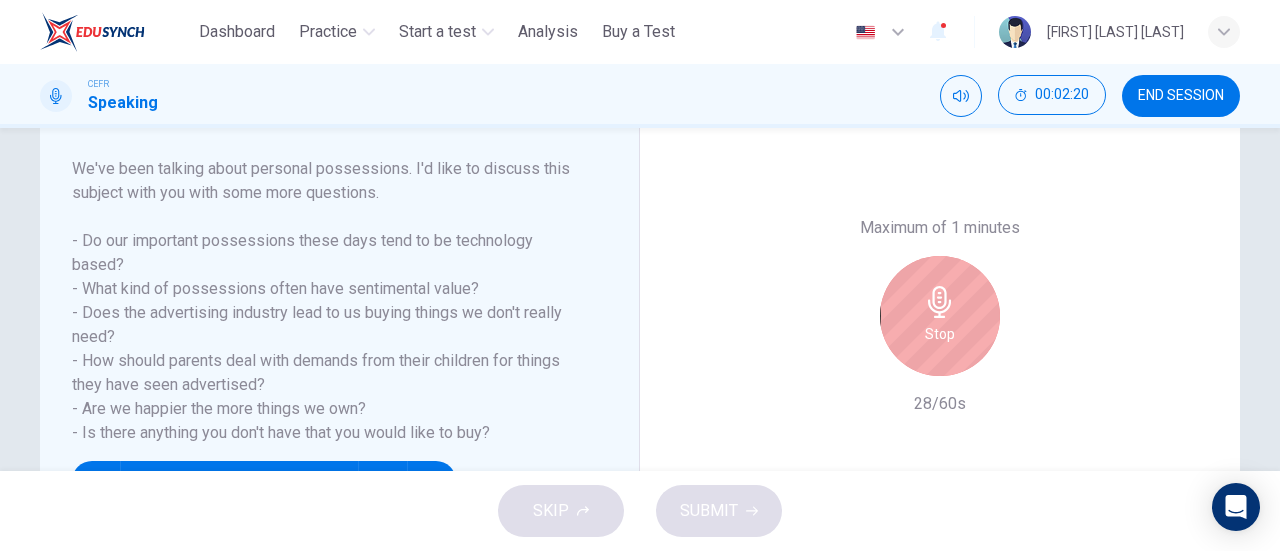 click on "Stop" at bounding box center [940, 334] 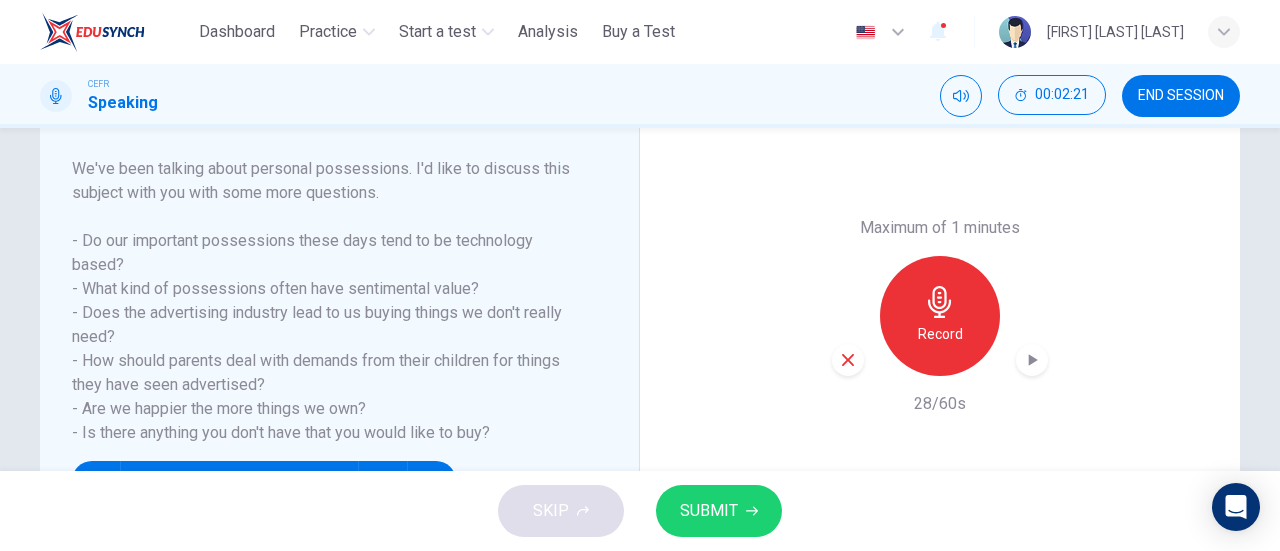 click on "Maximum of 1 minutes Record 28/60s" at bounding box center [940, 316] 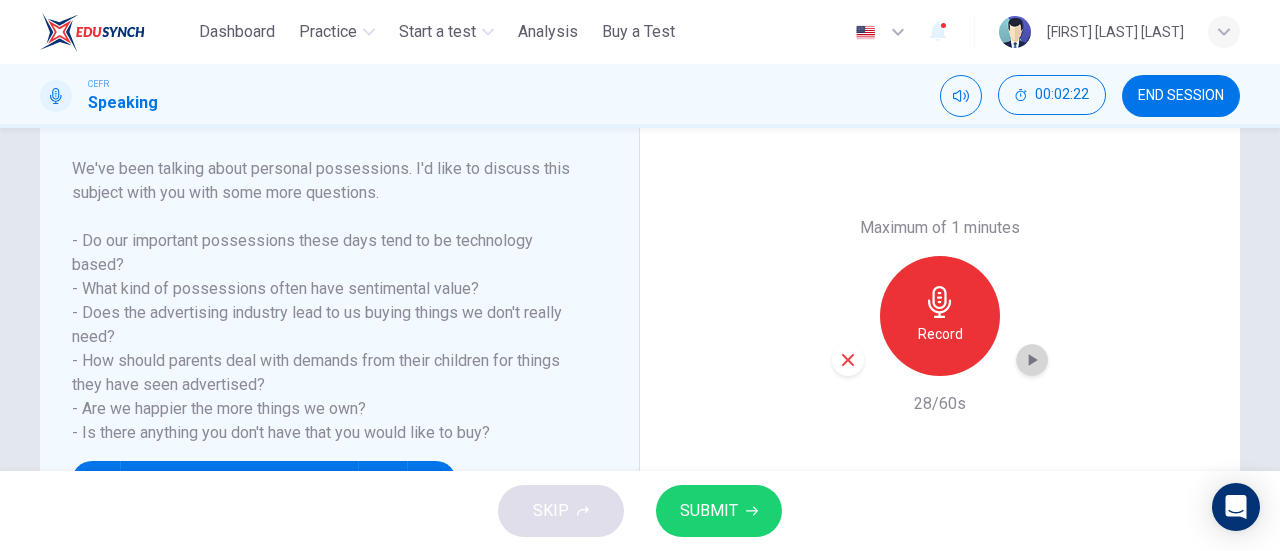 click at bounding box center [1032, 360] 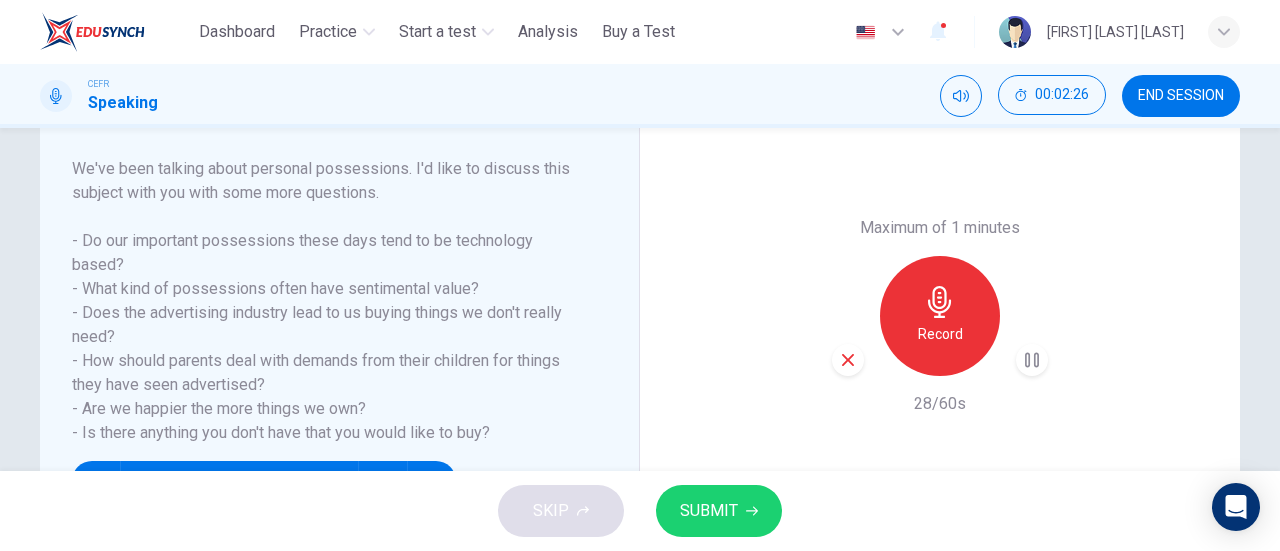 click on "Maximum of 1 minutes Record 28/60s" at bounding box center (940, 316) 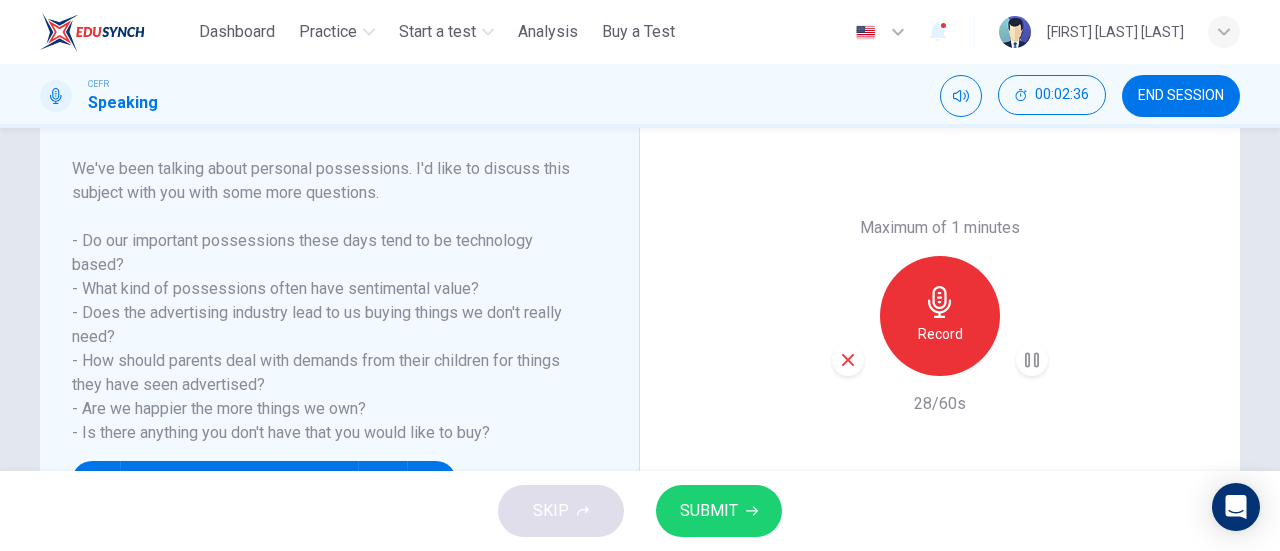 click at bounding box center [848, 360] 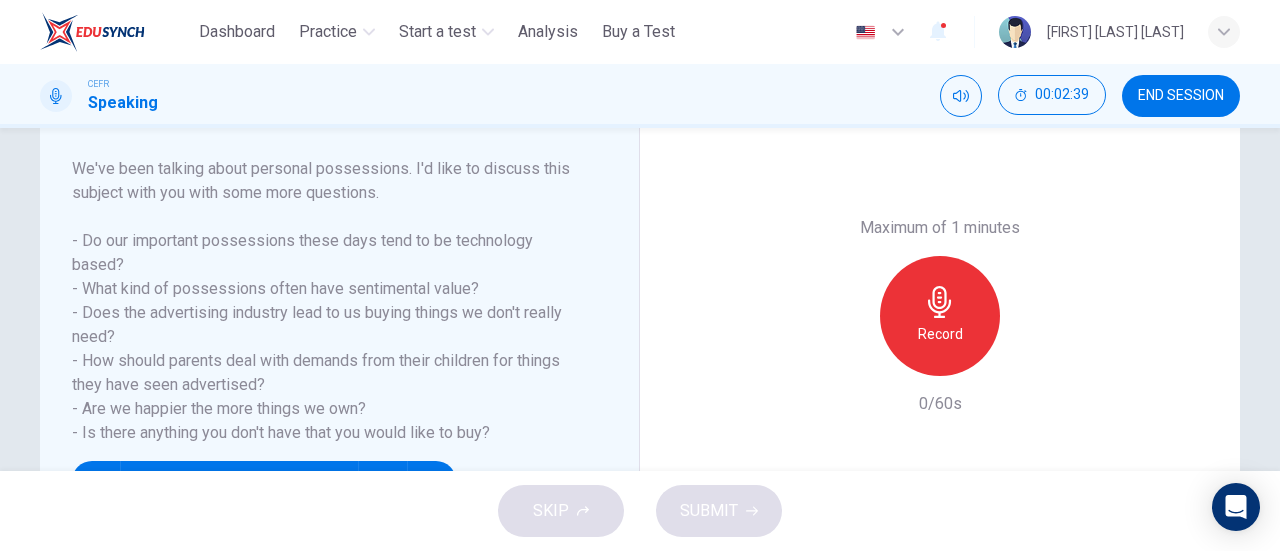 click on "Record" at bounding box center (940, 334) 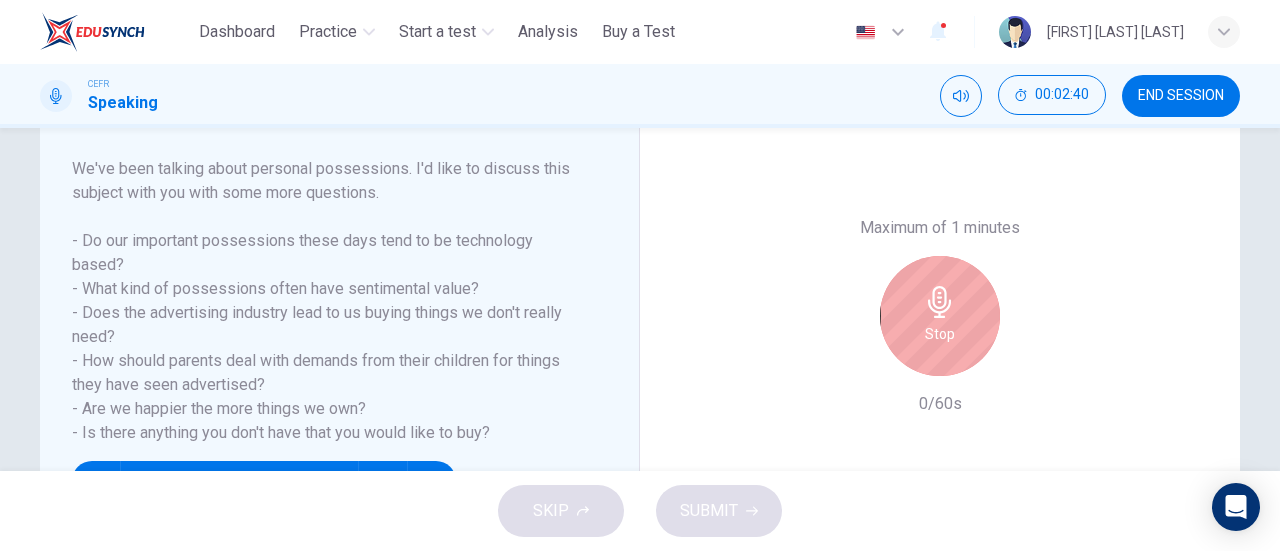 click on "Stop" at bounding box center [940, 316] 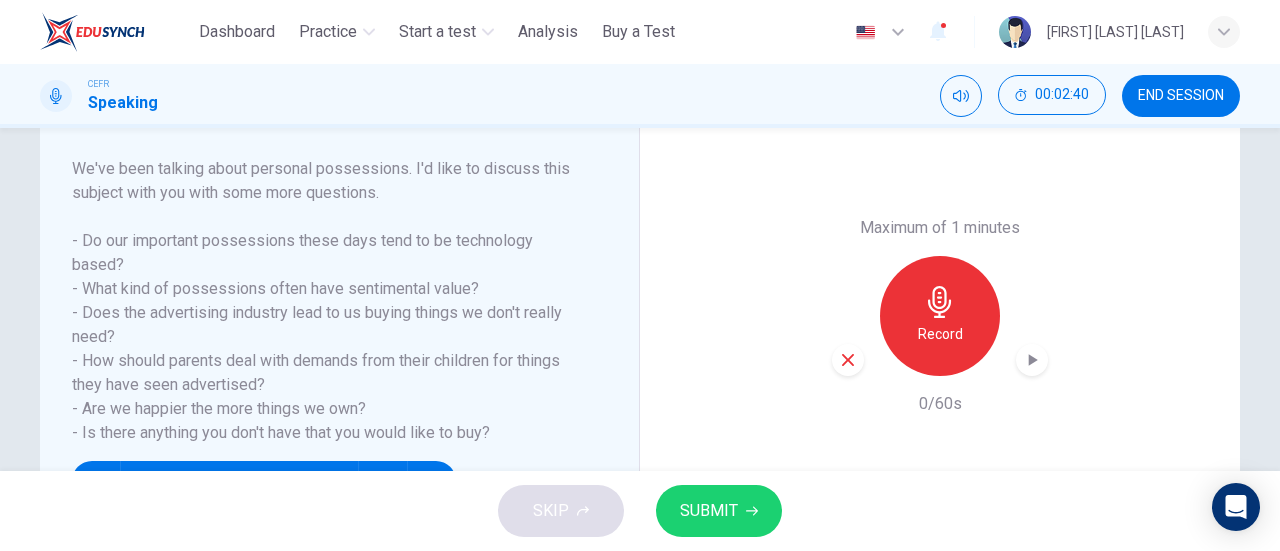 click 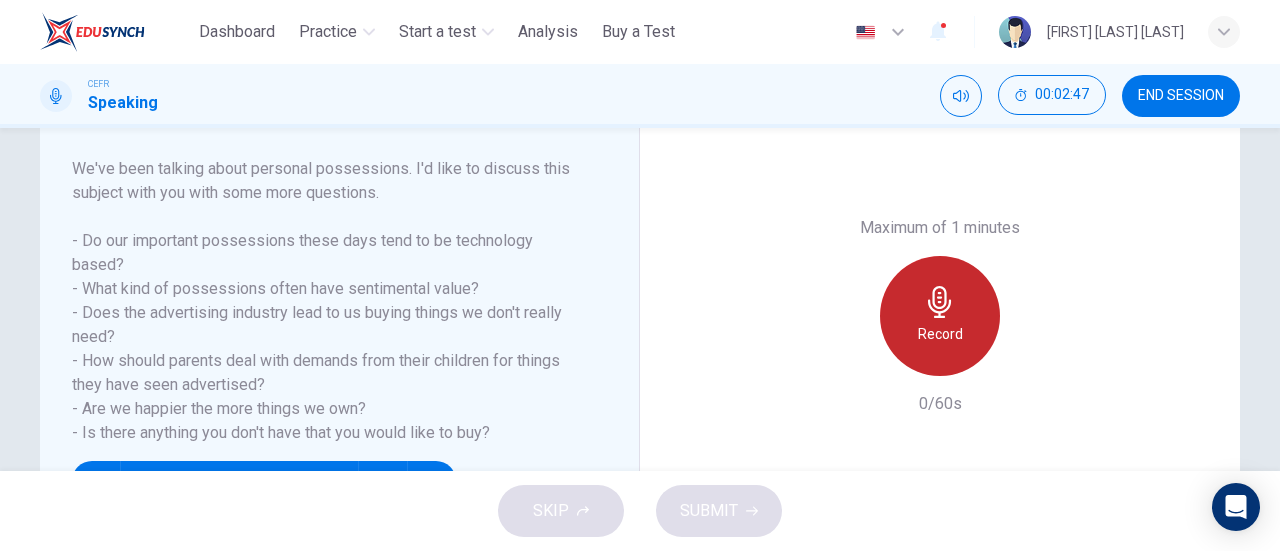 click 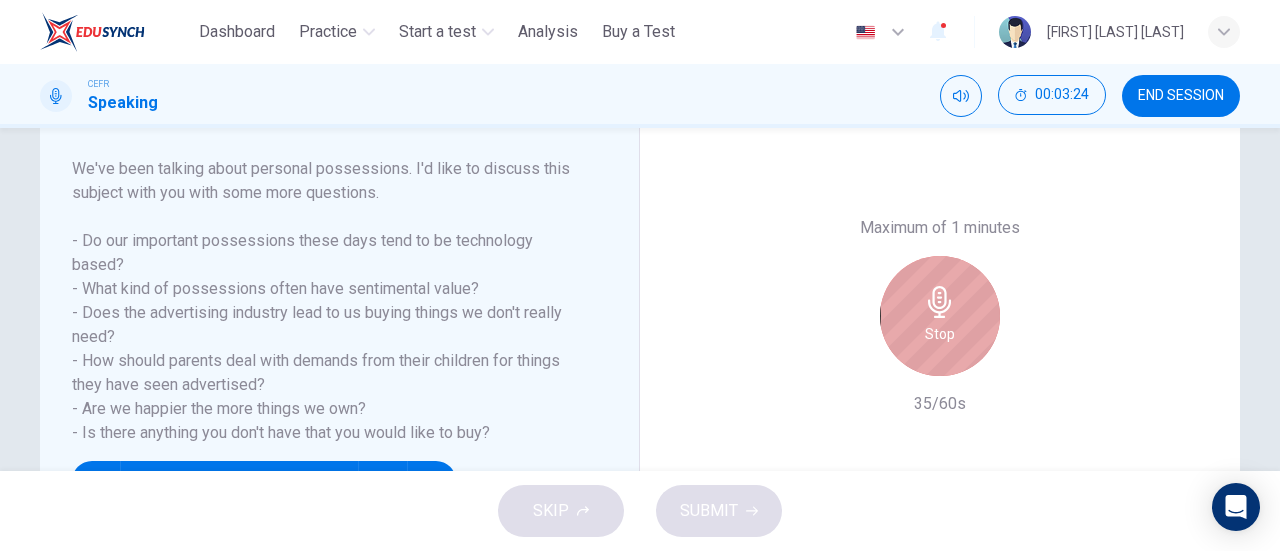 click 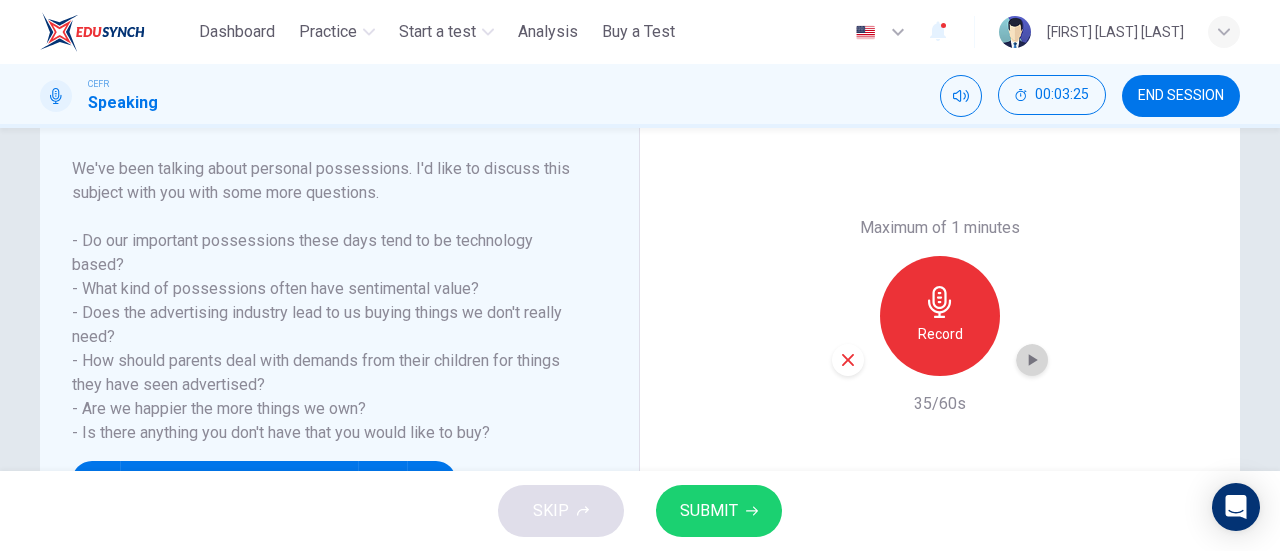 click 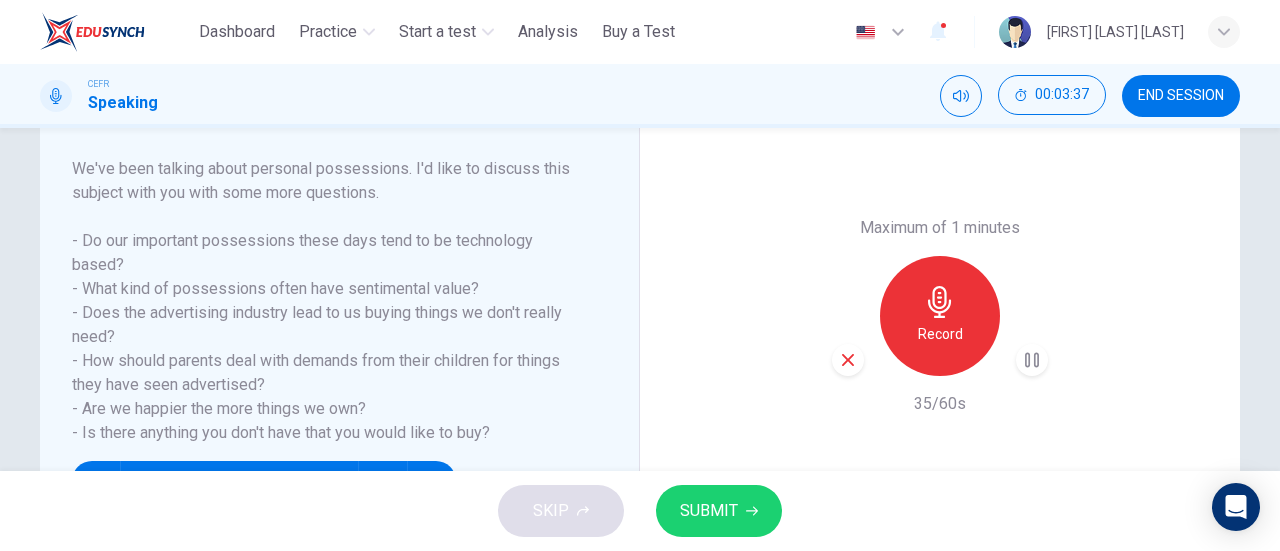 click 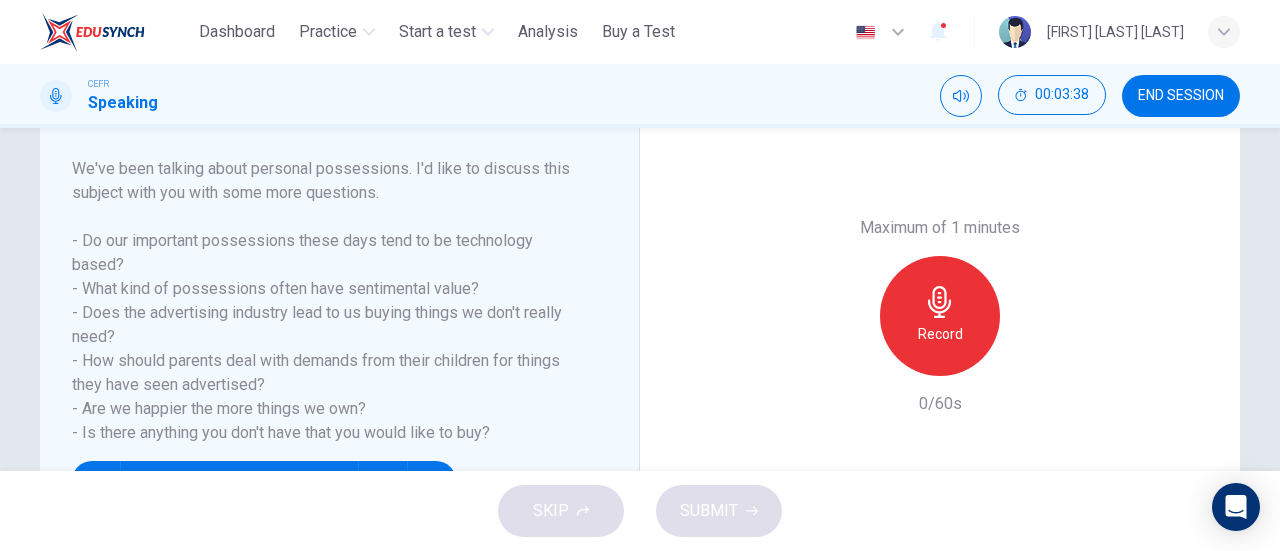 click on "Record" at bounding box center [940, 334] 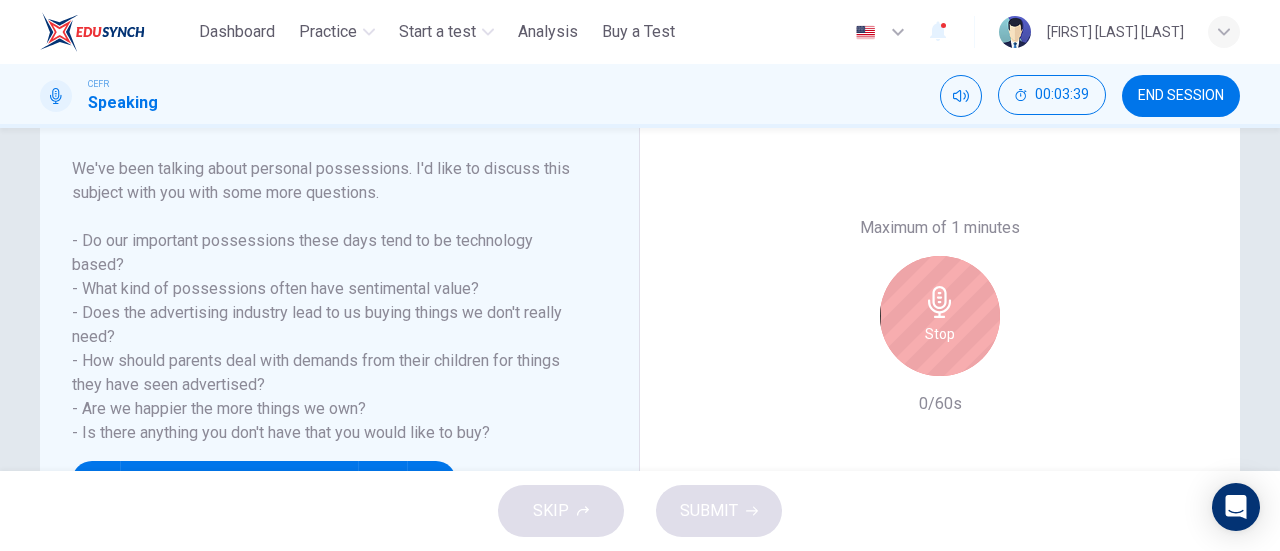 drag, startPoint x: 917, startPoint y: 326, endPoint x: 890, endPoint y: 336, distance: 28.79236 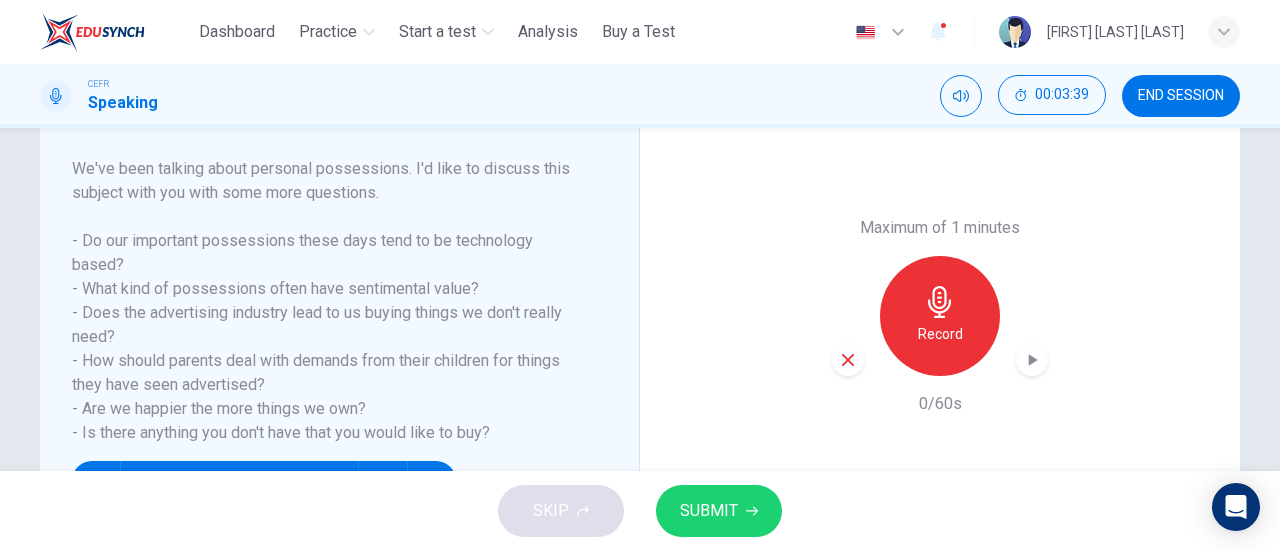 click 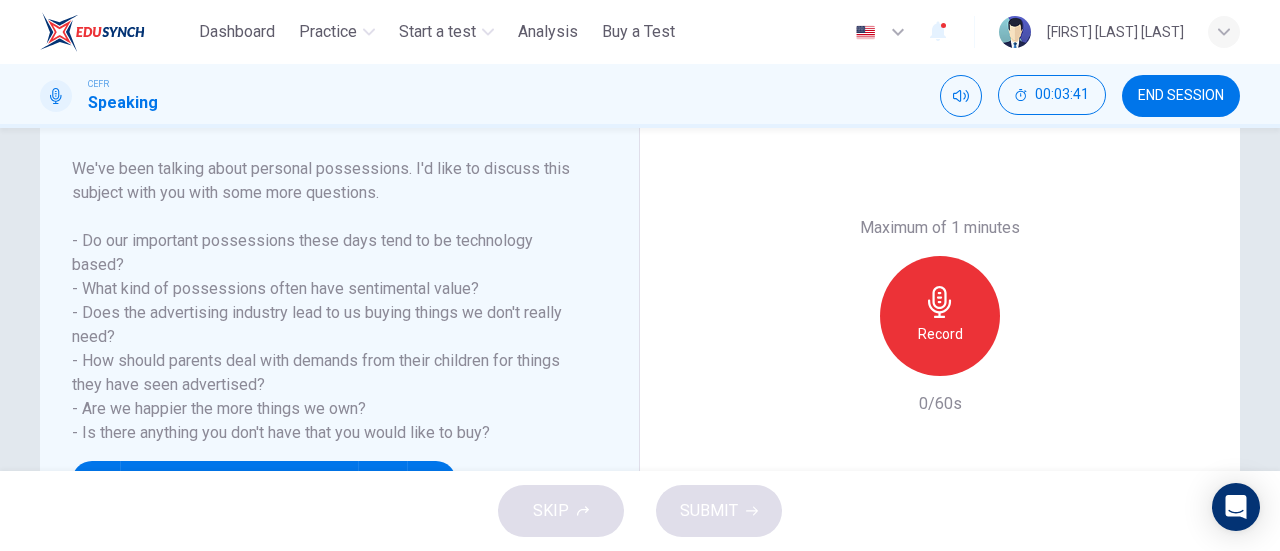 click on "Record" at bounding box center (940, 316) 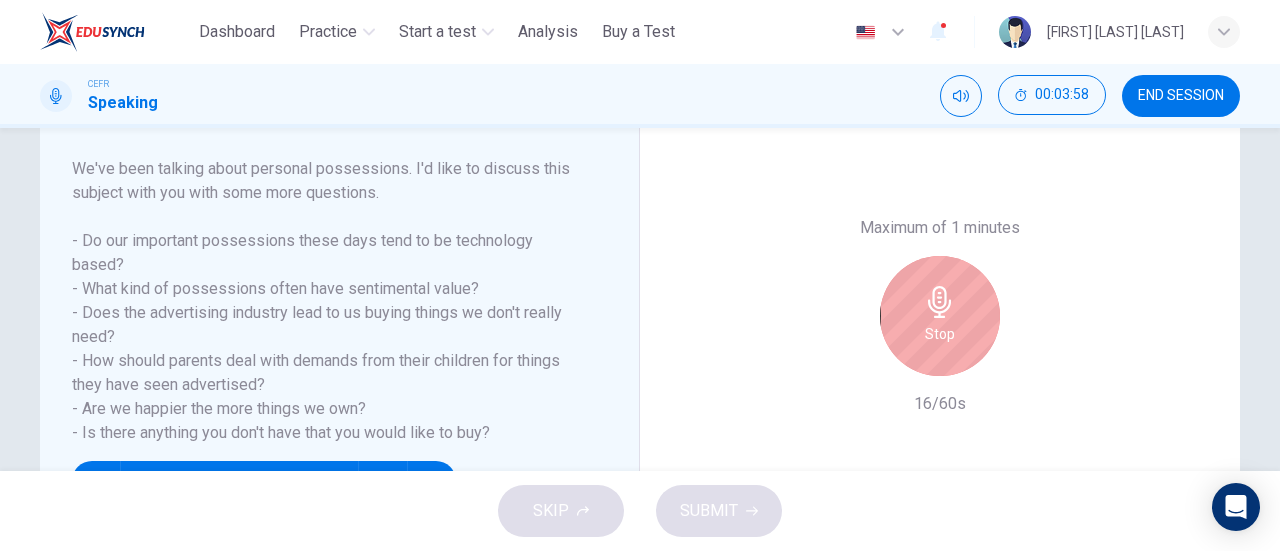 click 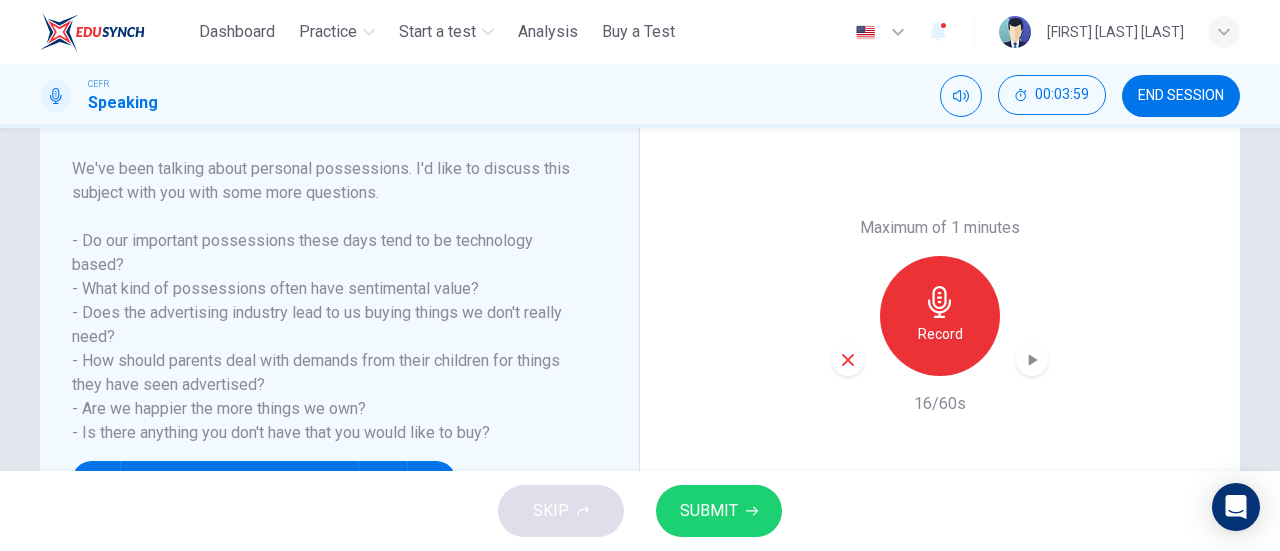 click on "Maximum of 1 minutes Record 16/60s" at bounding box center [940, 316] 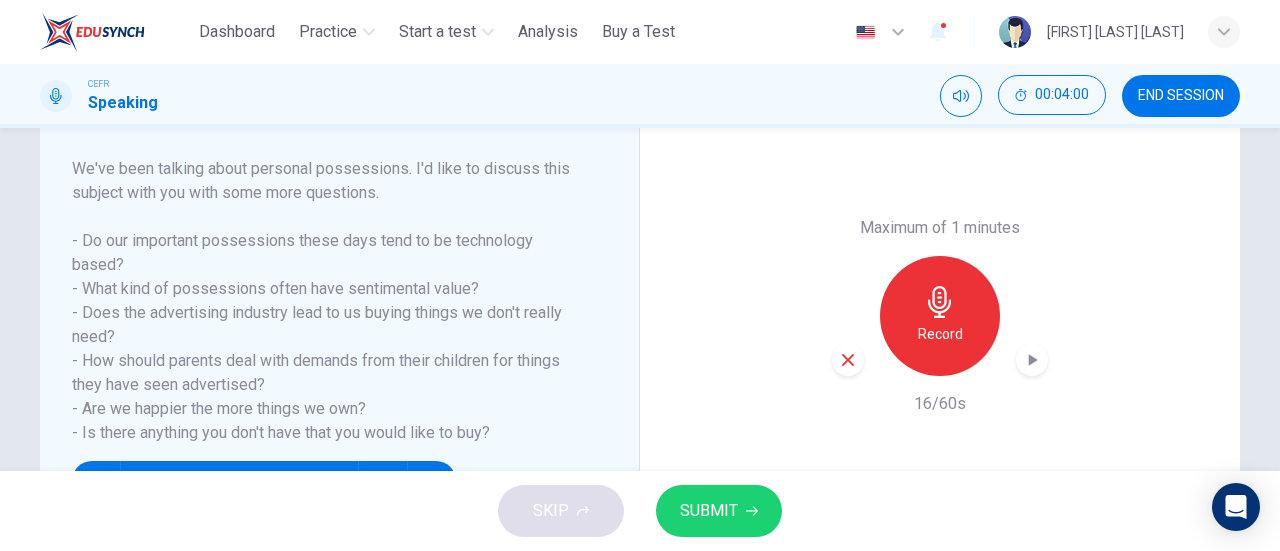 click on "Record" at bounding box center [940, 316] 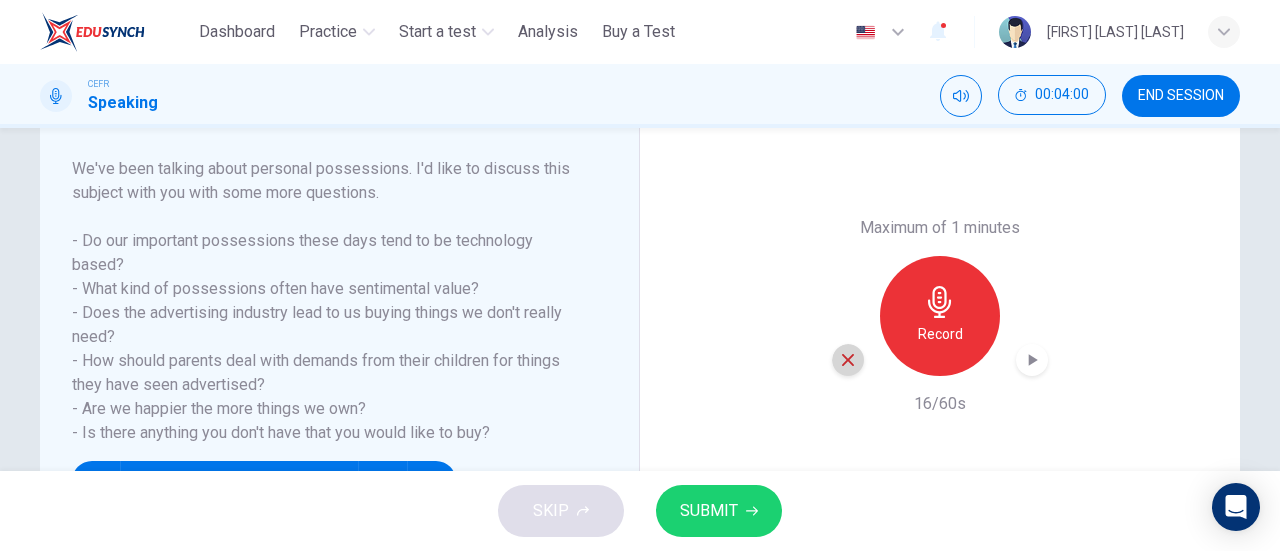 click at bounding box center (848, 360) 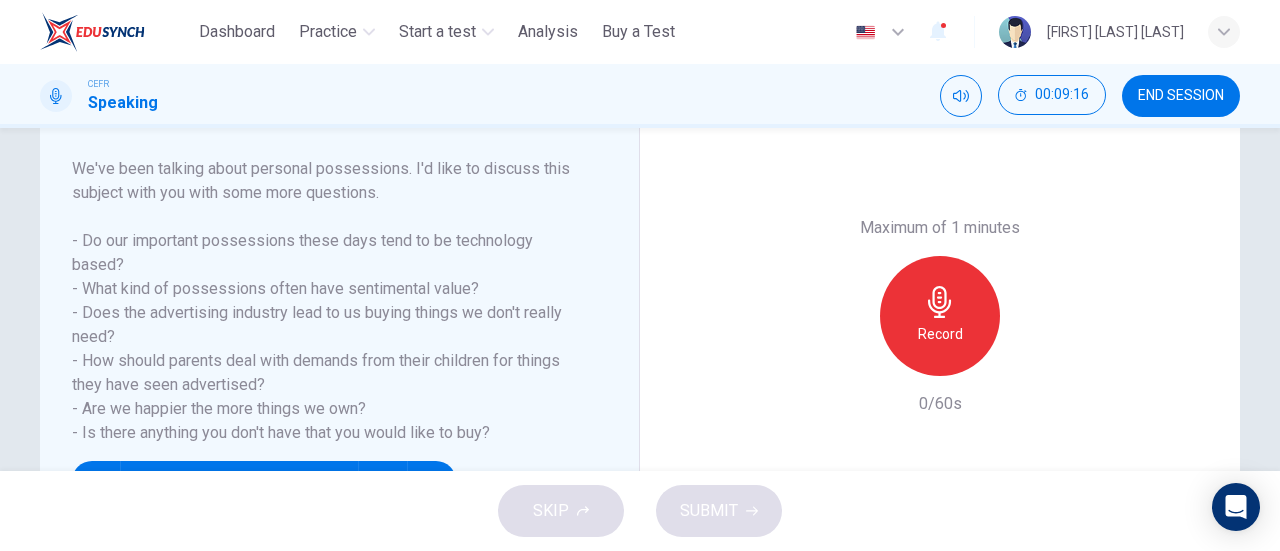click 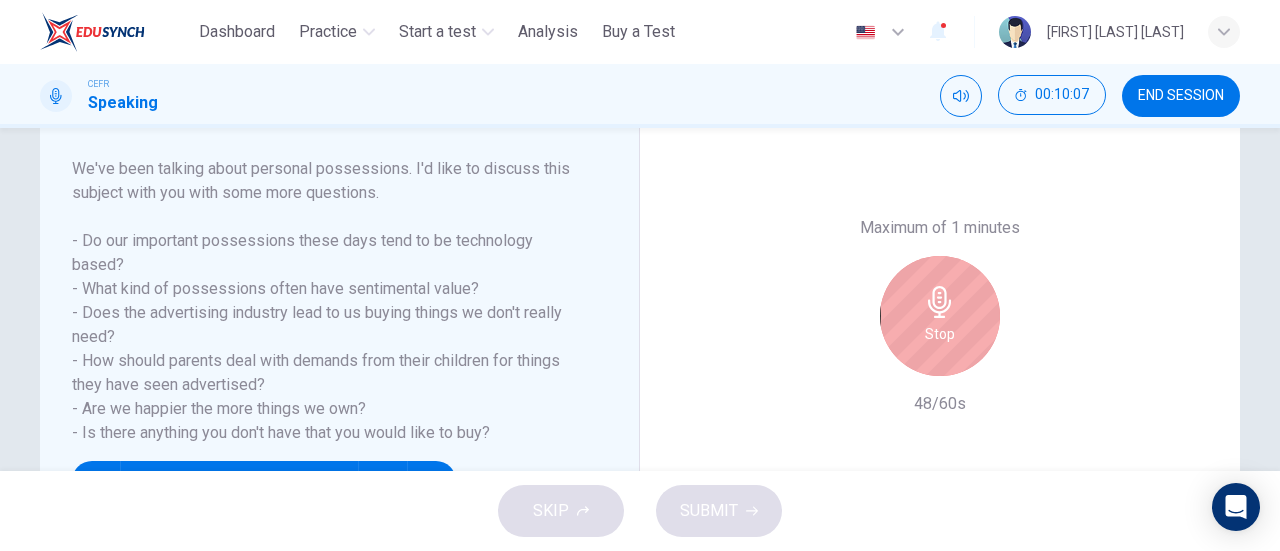 click 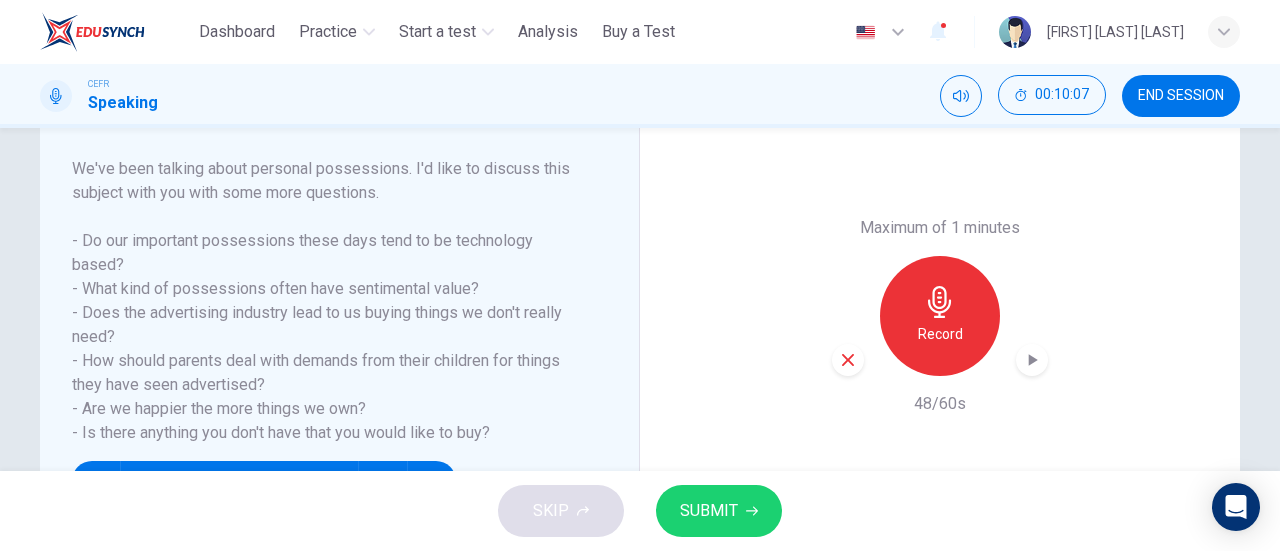 click 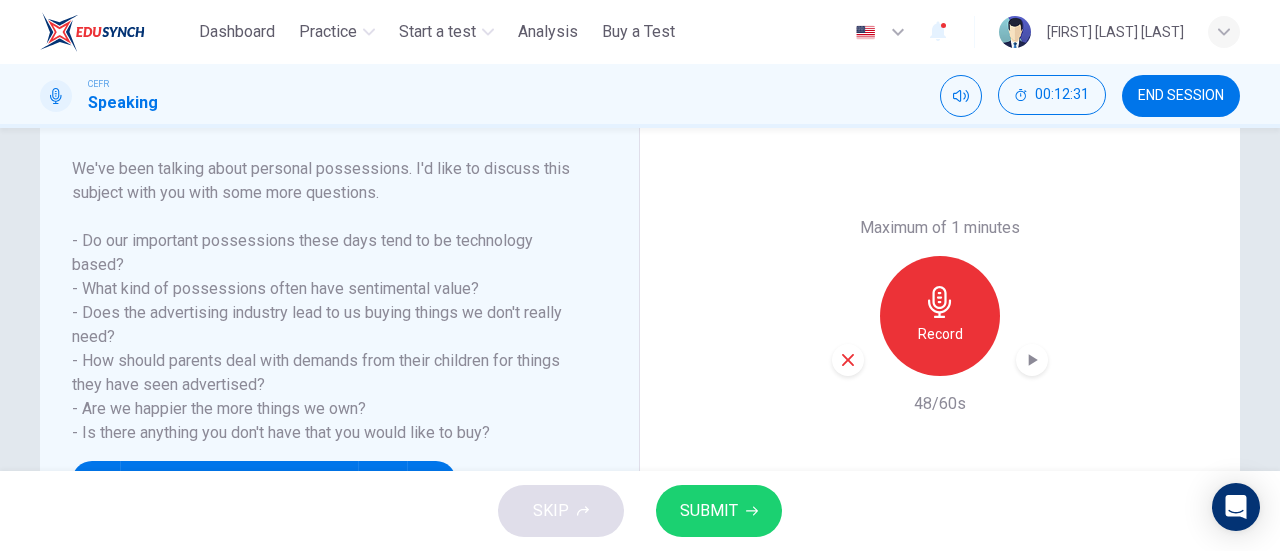 click 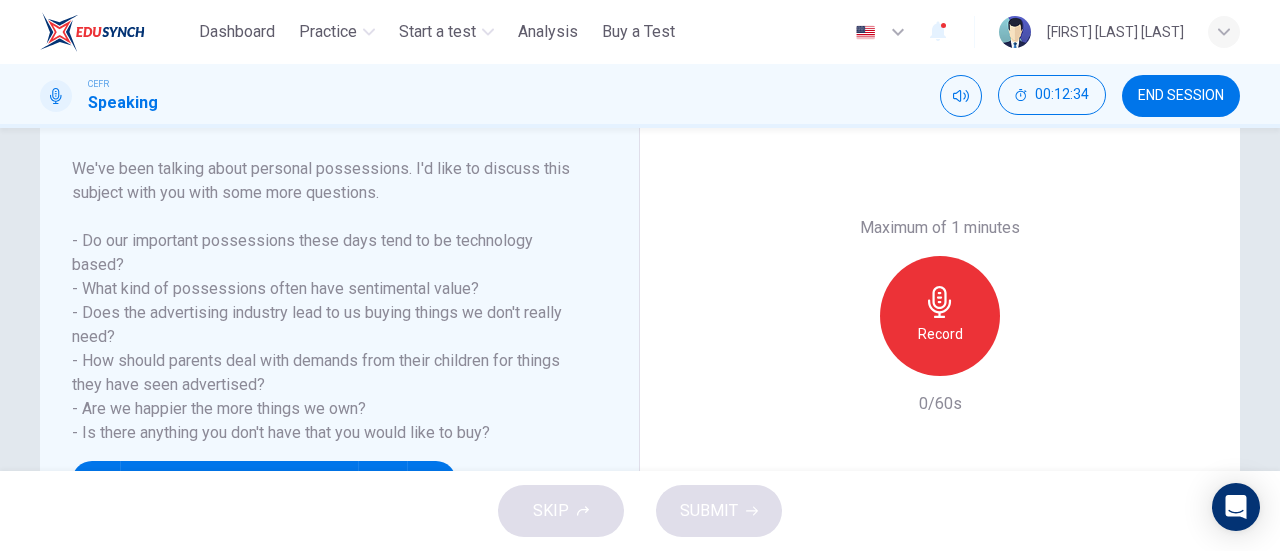 click 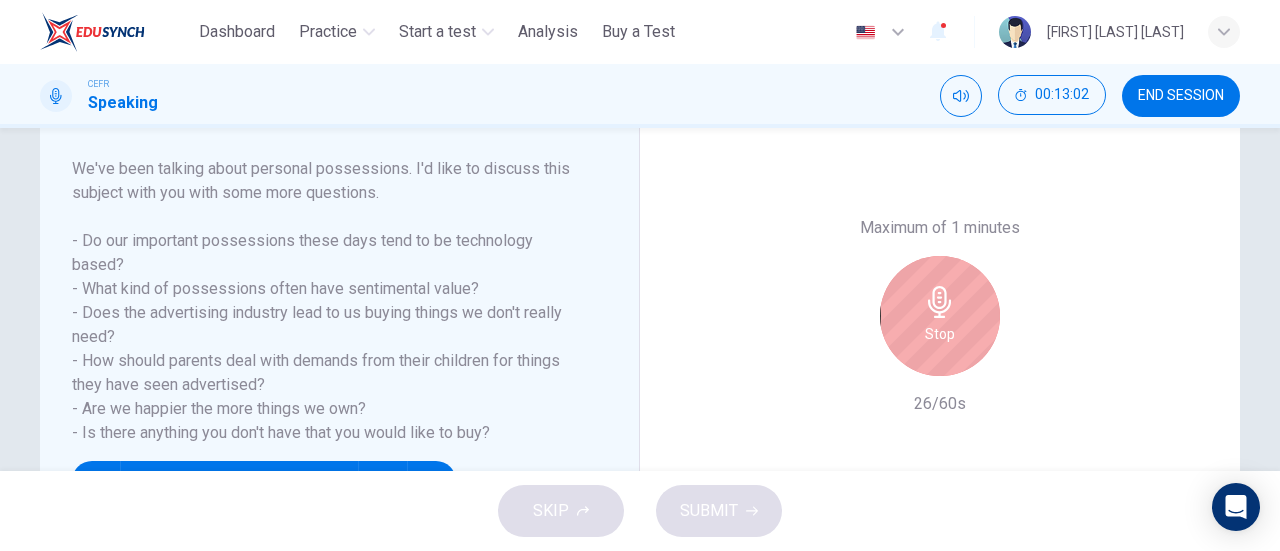 click 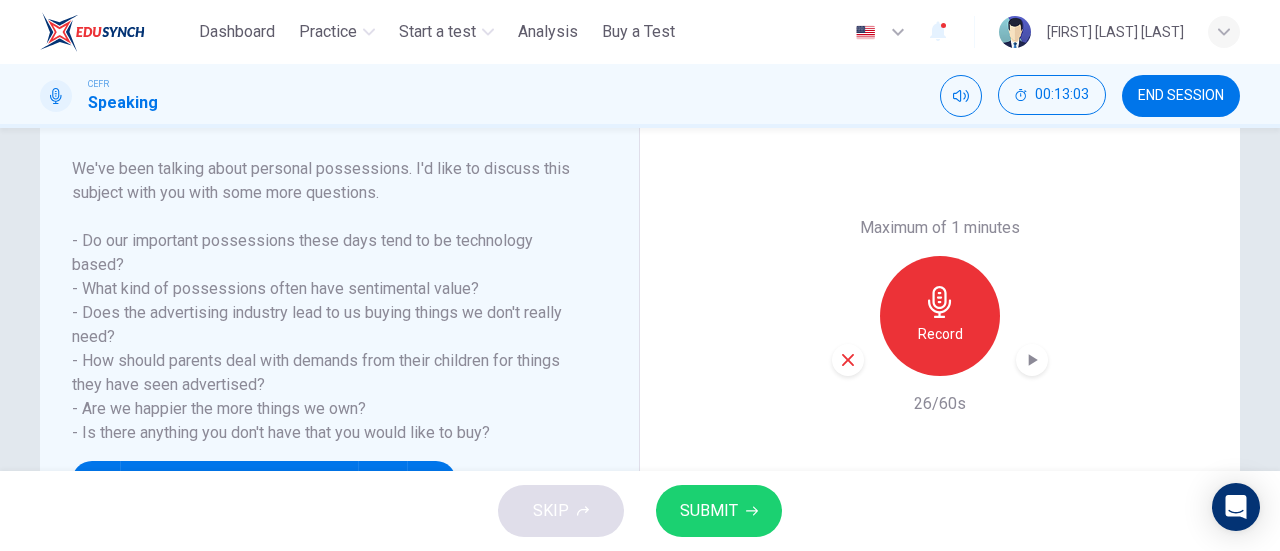 click 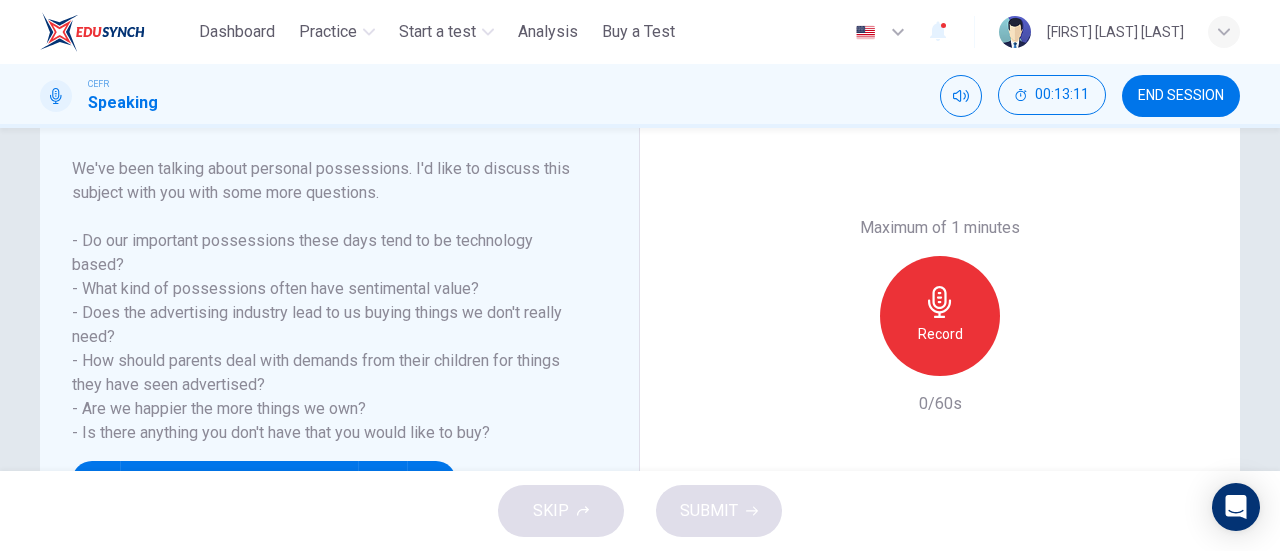 click 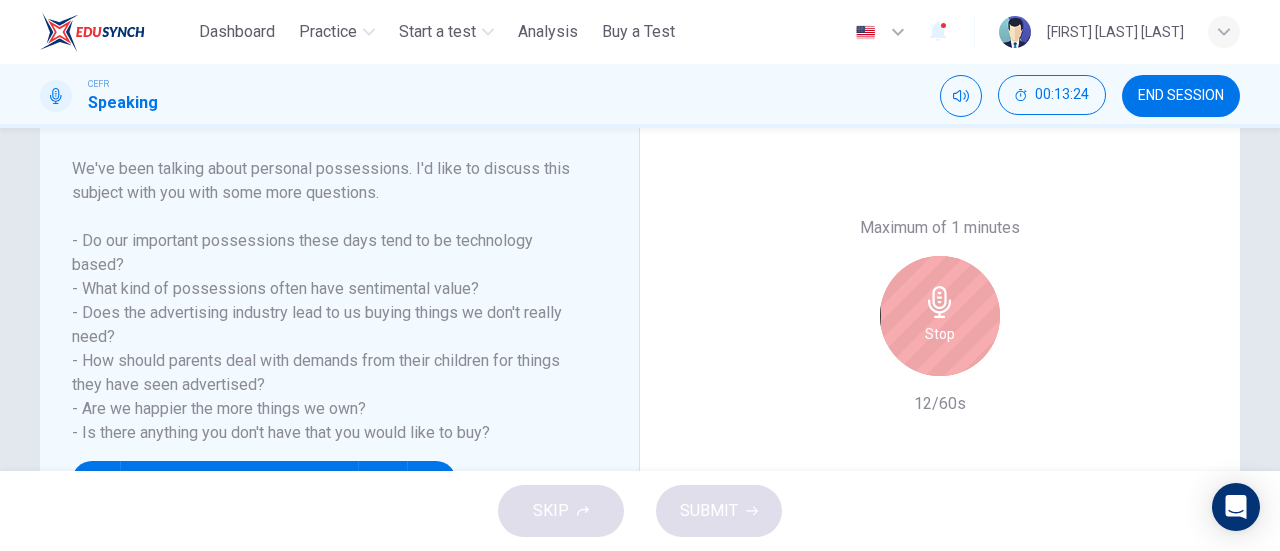 click on "Stop" at bounding box center [940, 316] 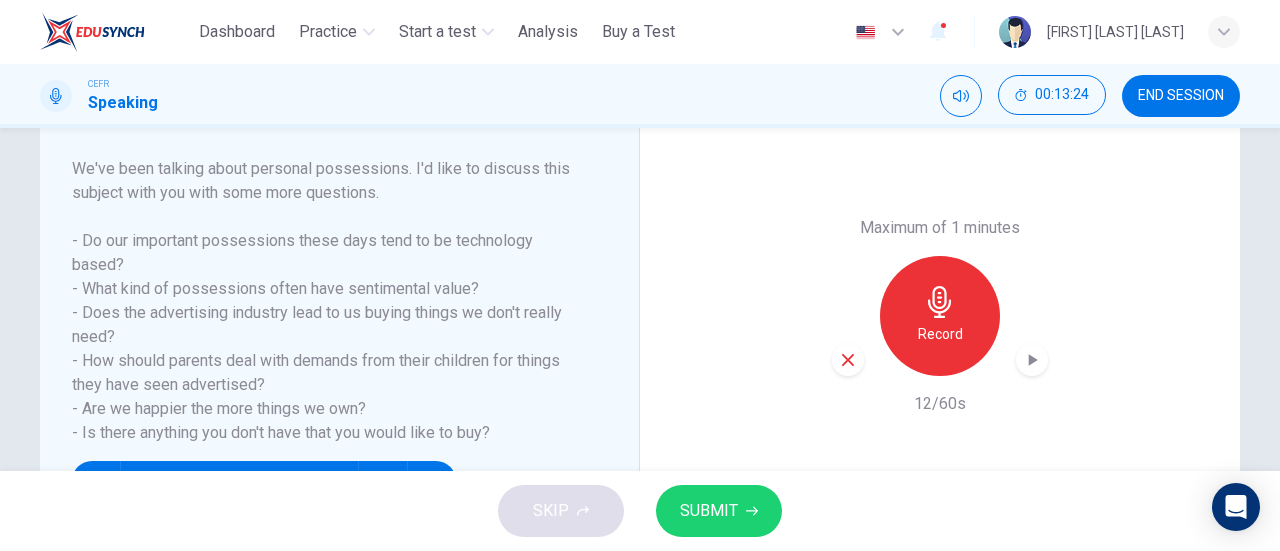 click 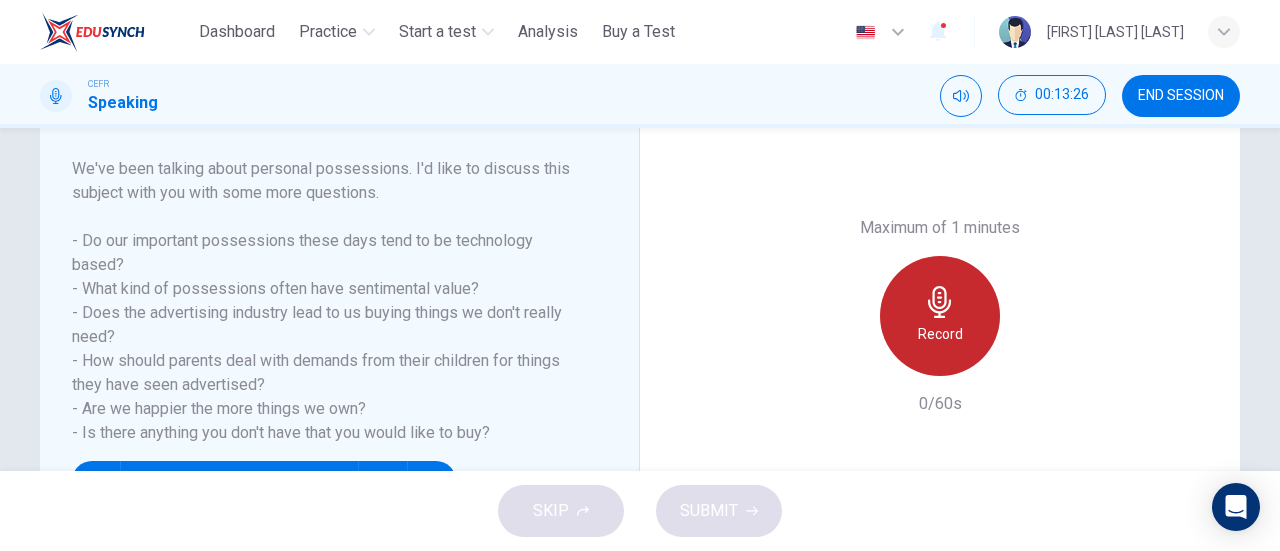 click 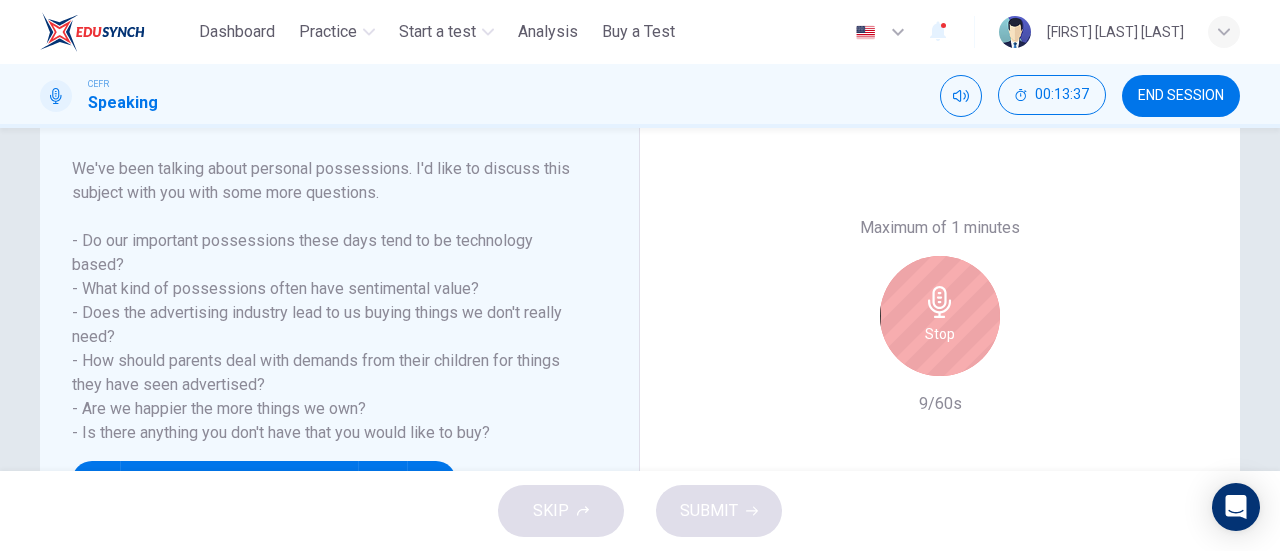 click on "Stop" at bounding box center (940, 316) 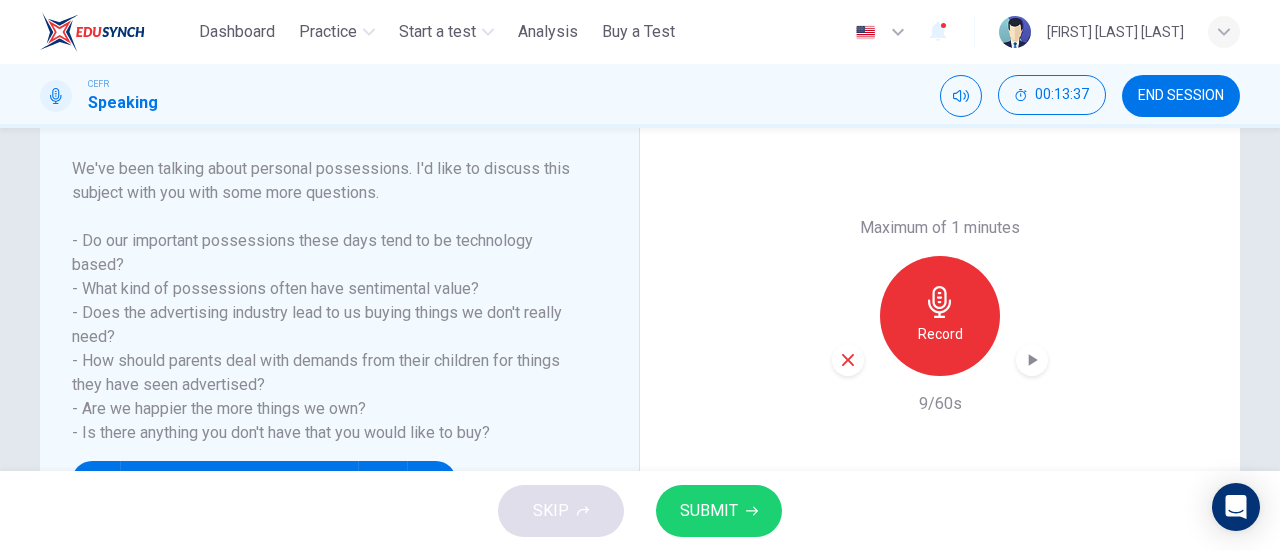 click on "Record" at bounding box center (940, 316) 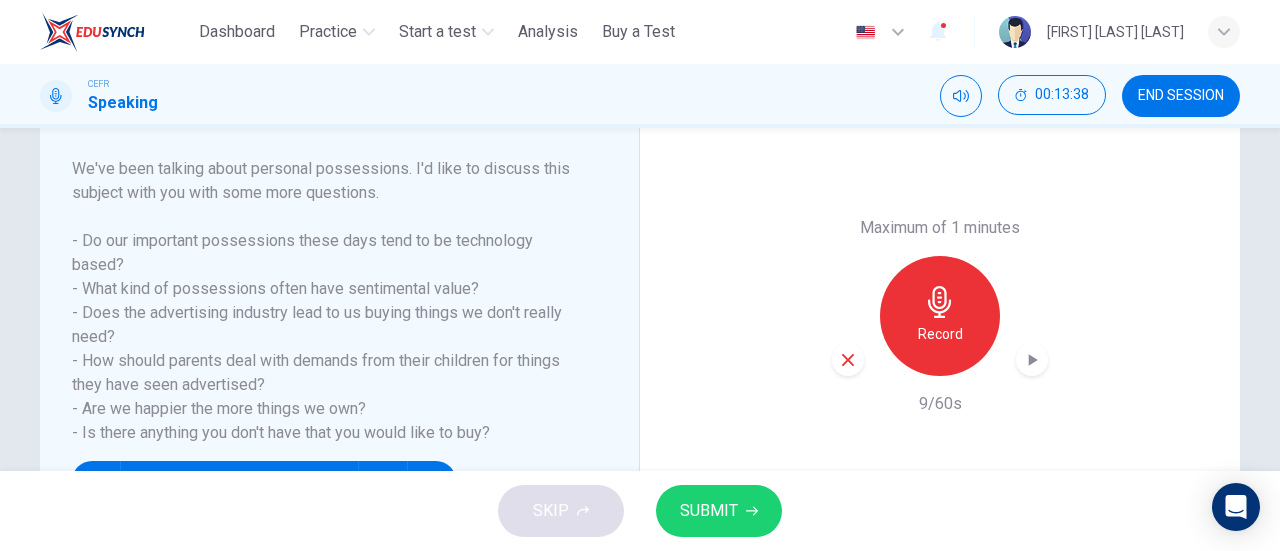 click 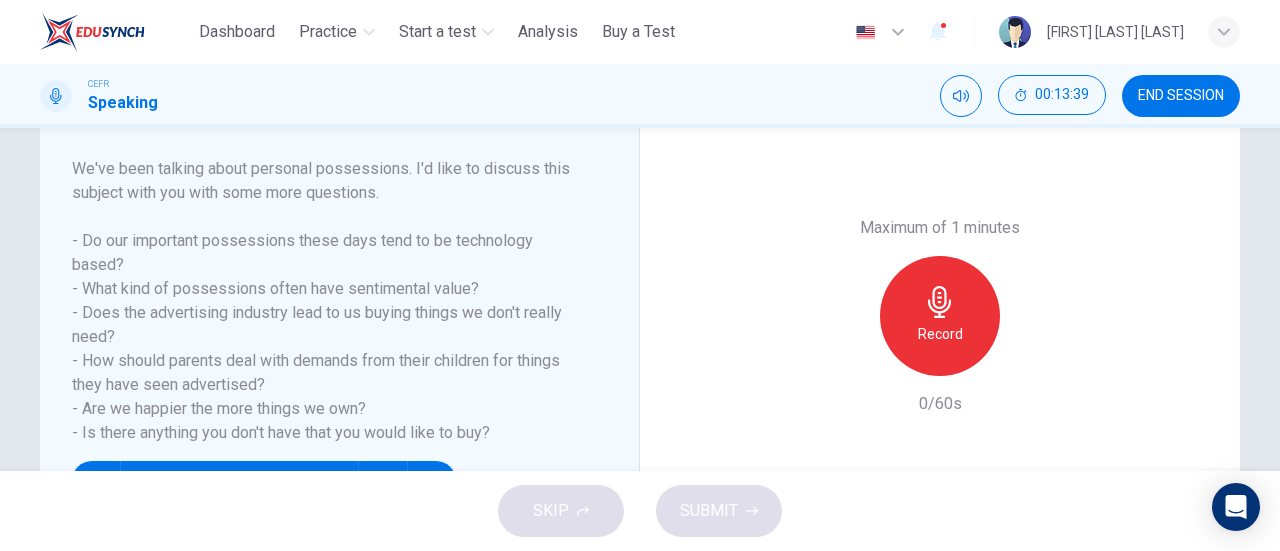 click 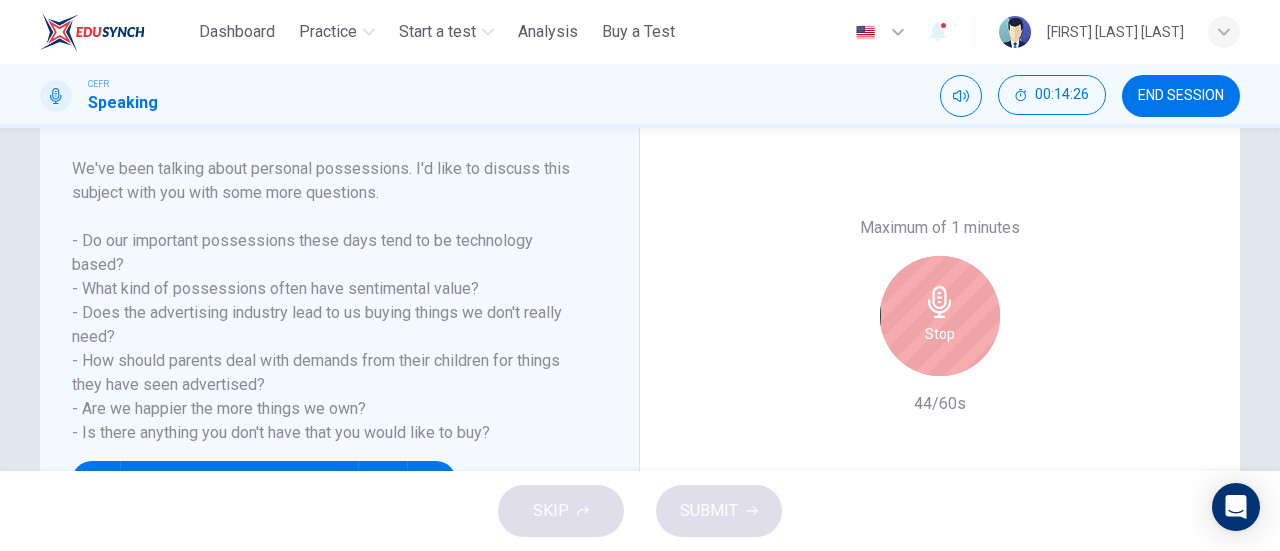click 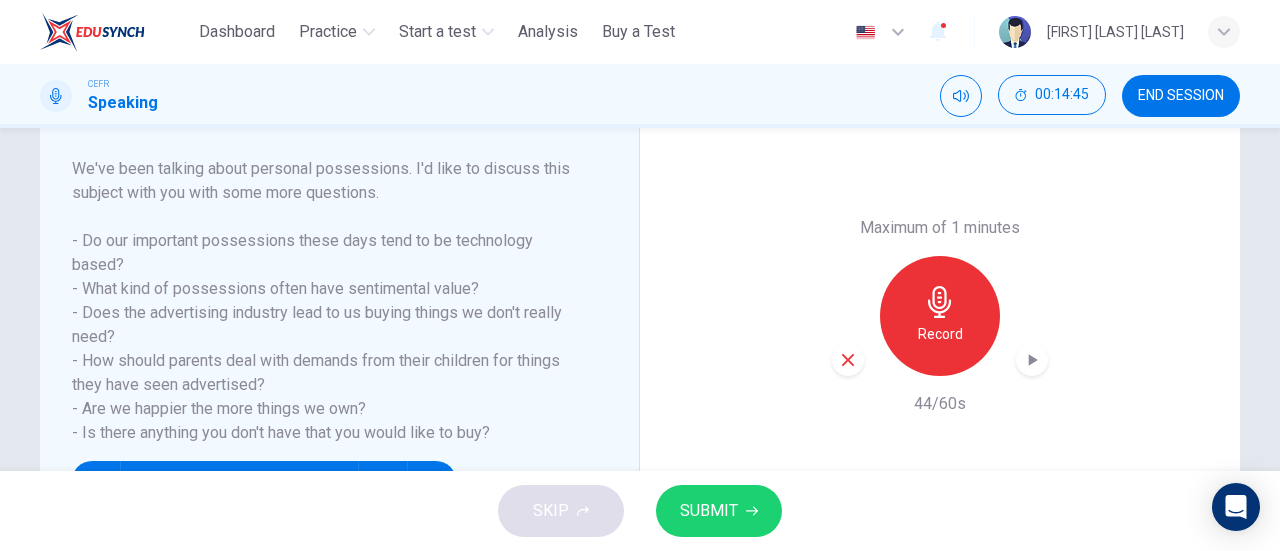click 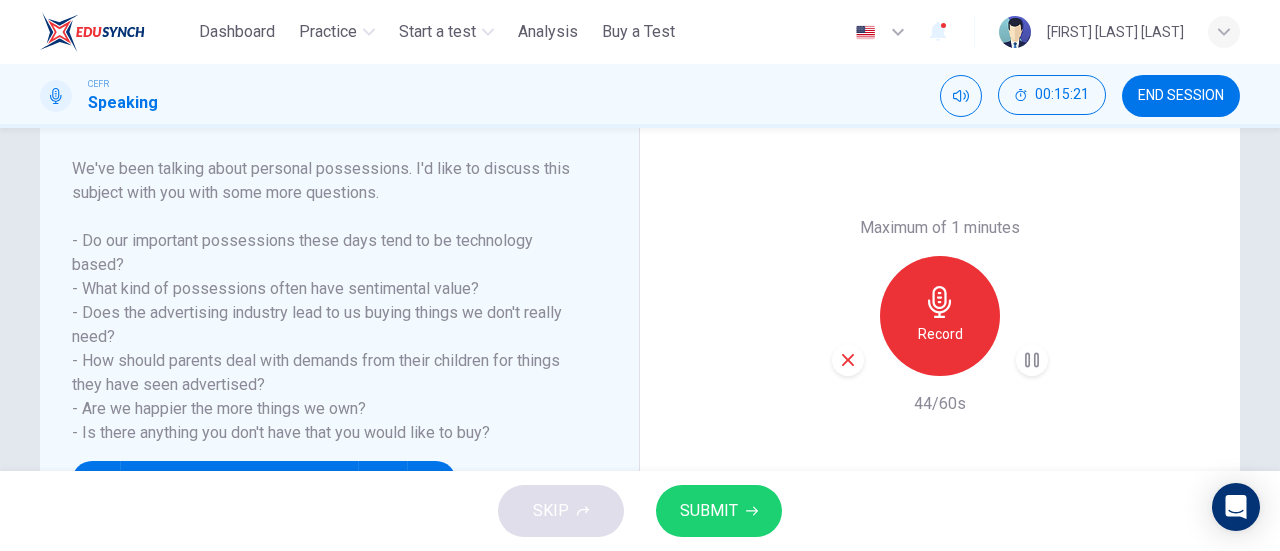 click 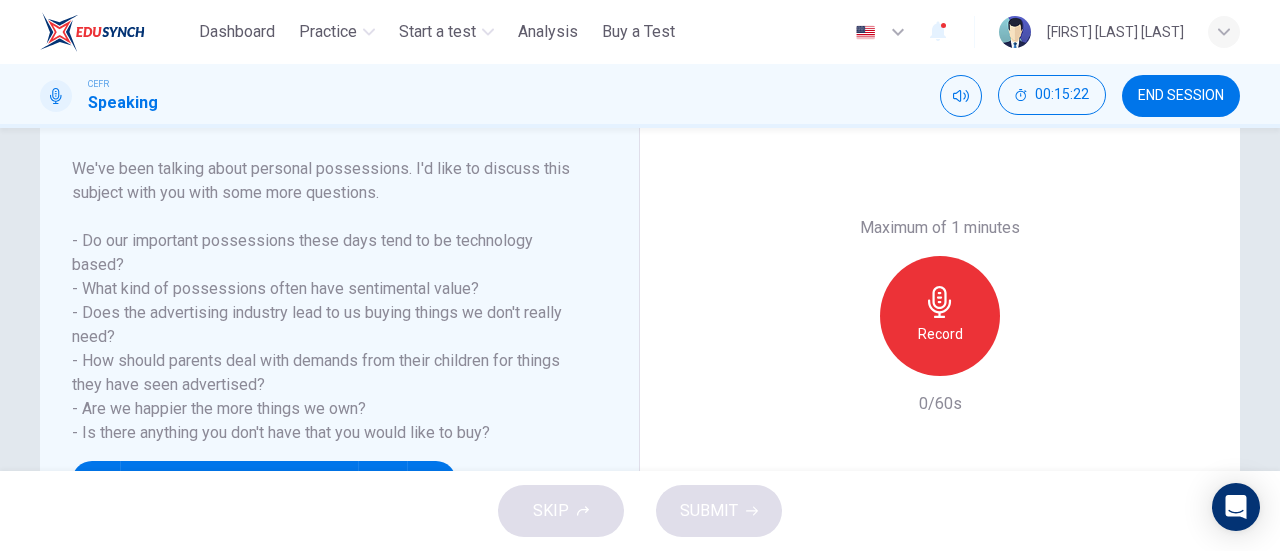 click on "Record" at bounding box center (940, 334) 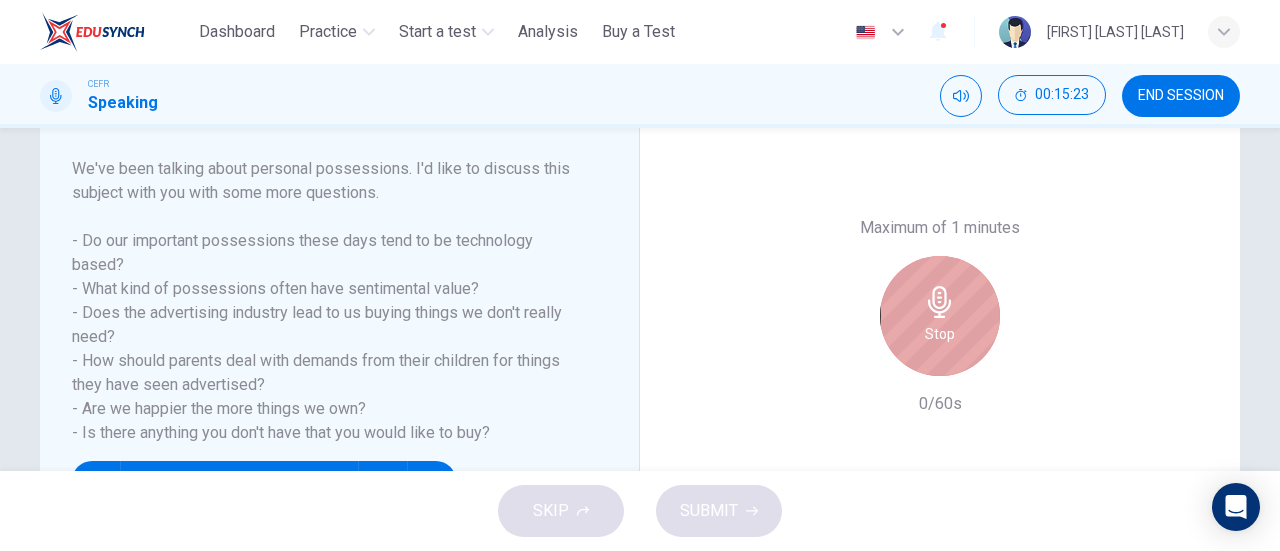 click on "Stop" at bounding box center (940, 316) 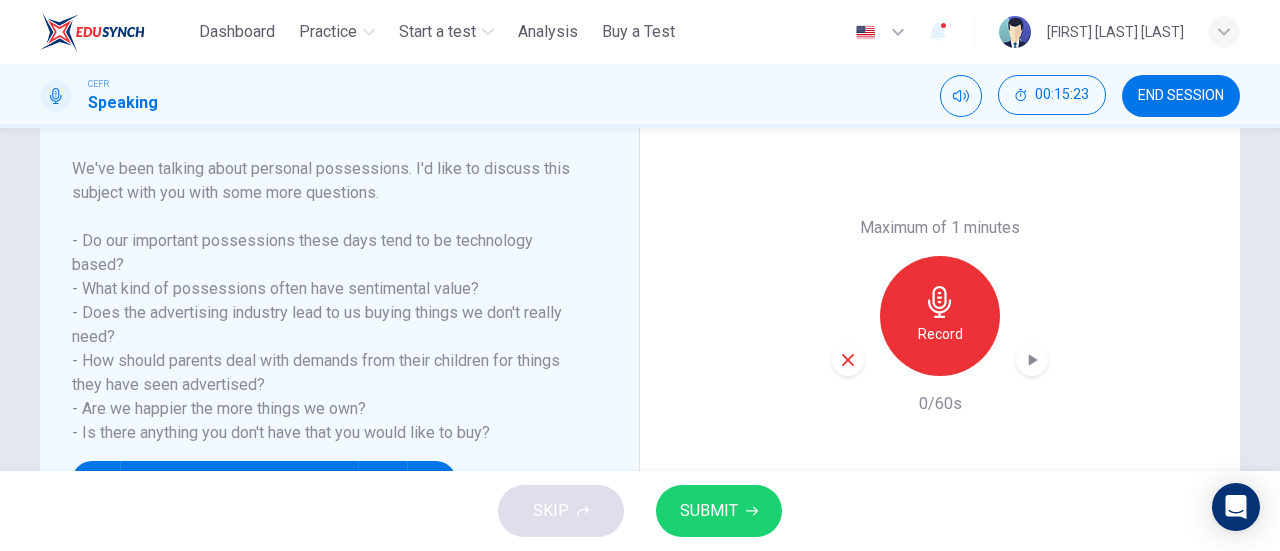 click 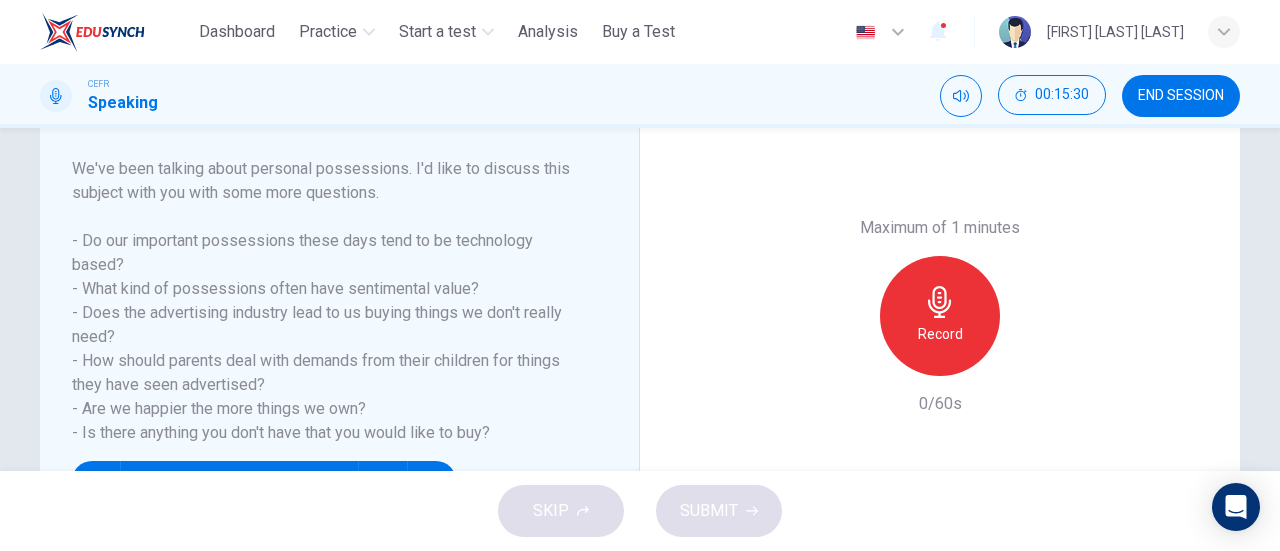 click on "Record" at bounding box center [940, 334] 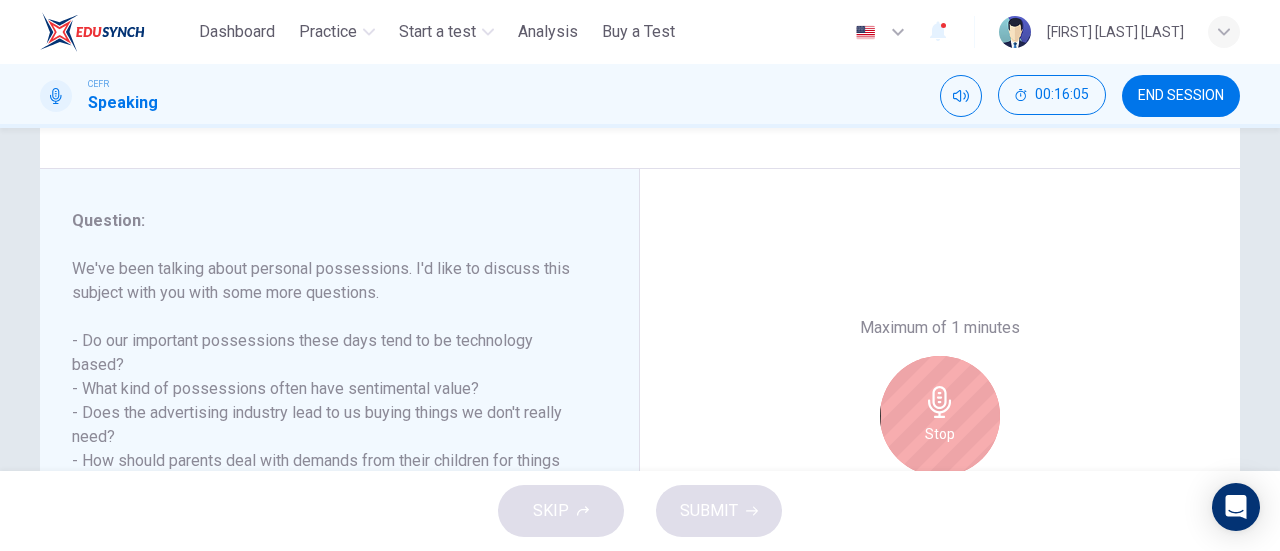 click on "Stop" at bounding box center (940, 416) 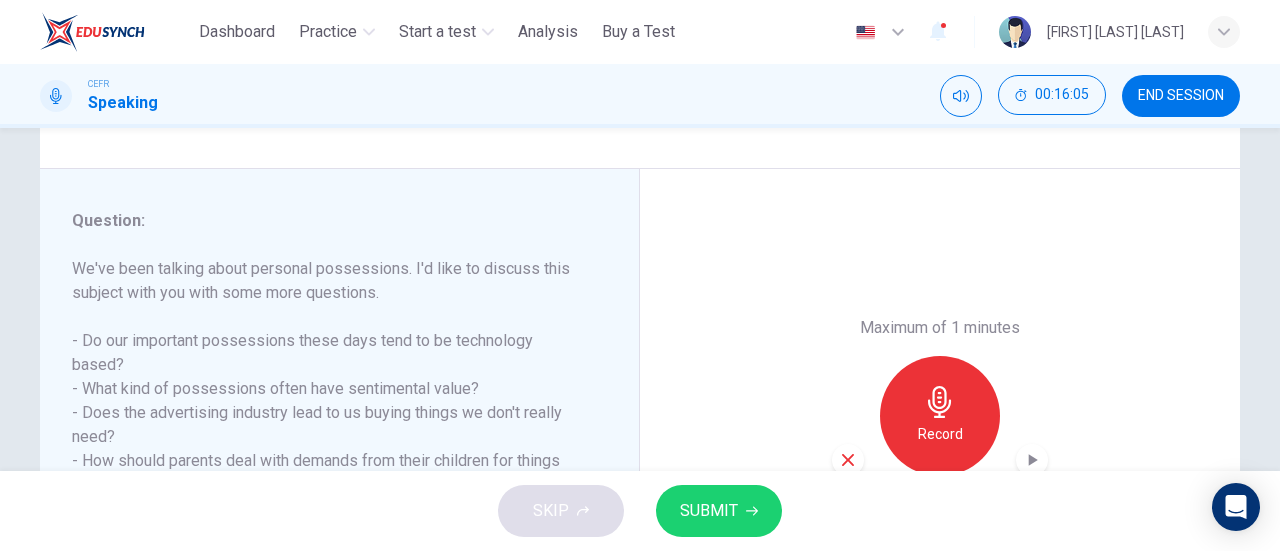 scroll, scrollTop: 300, scrollLeft: 0, axis: vertical 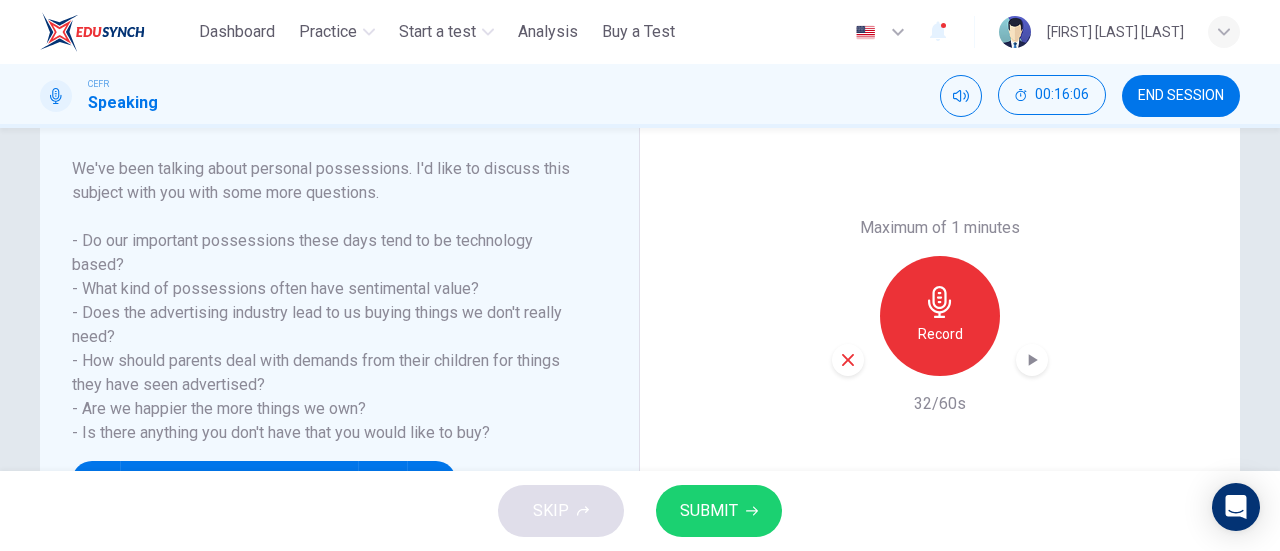 click 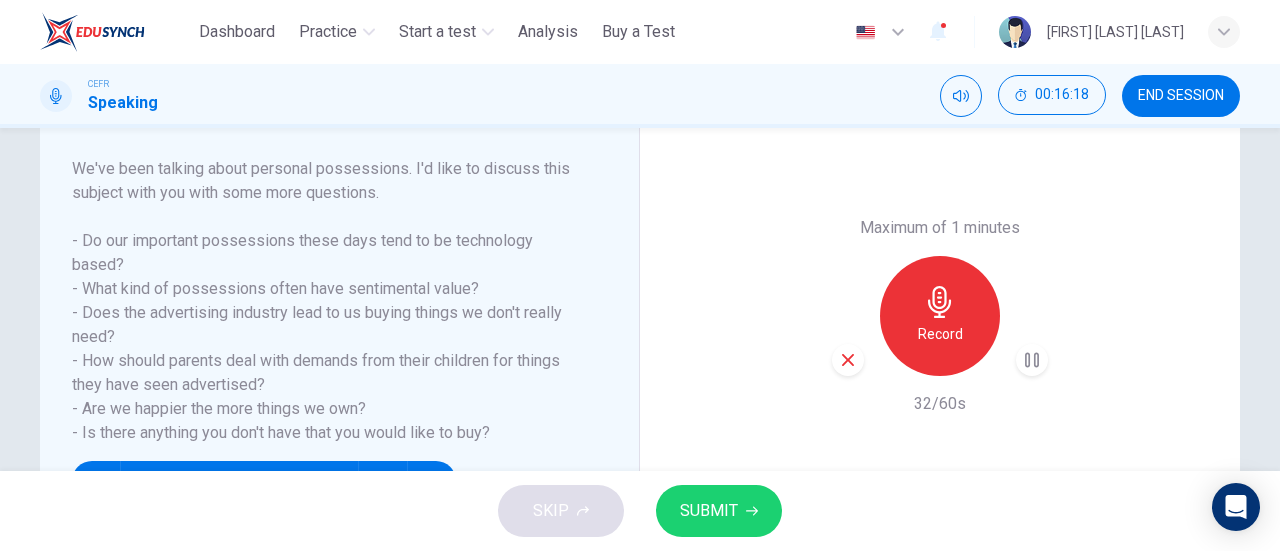 click 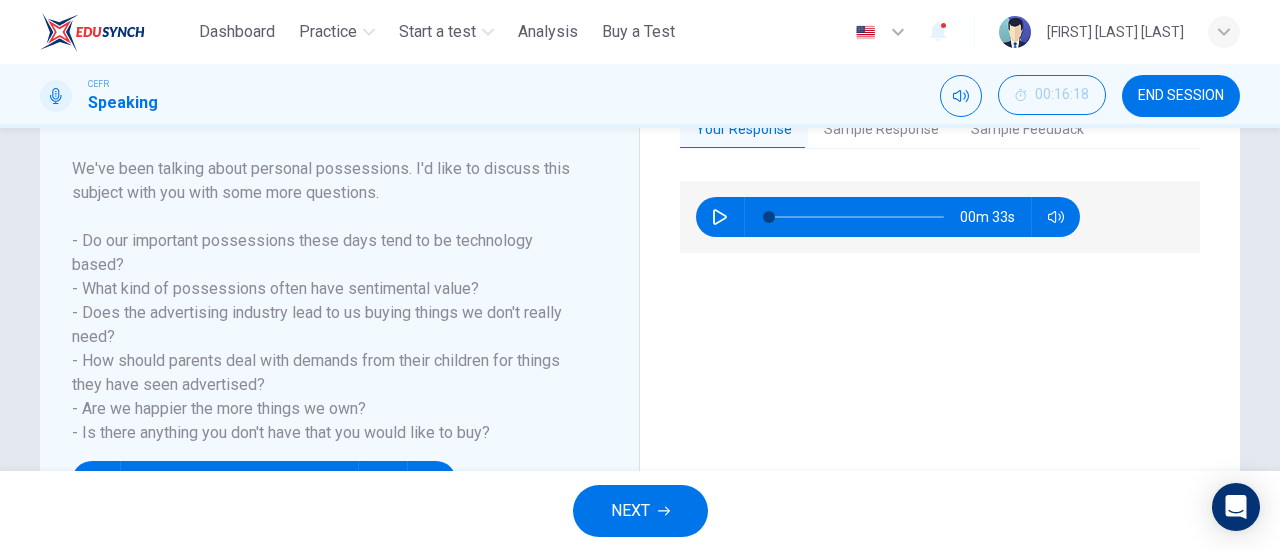 click on "Sample Response" at bounding box center [881, 130] 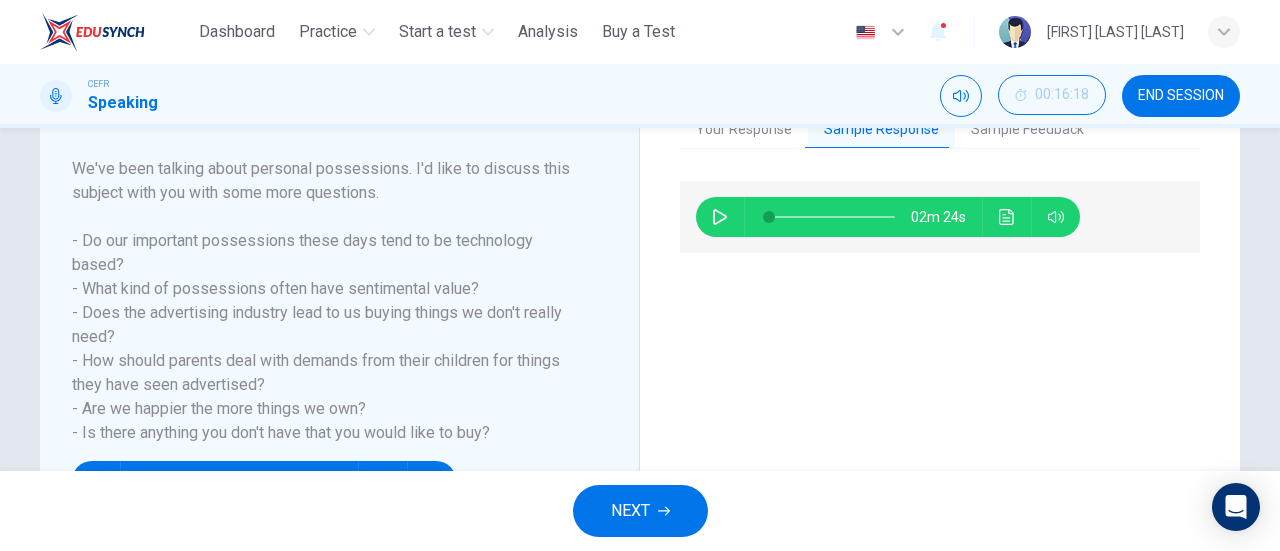 click on "NEXT" at bounding box center [640, 511] 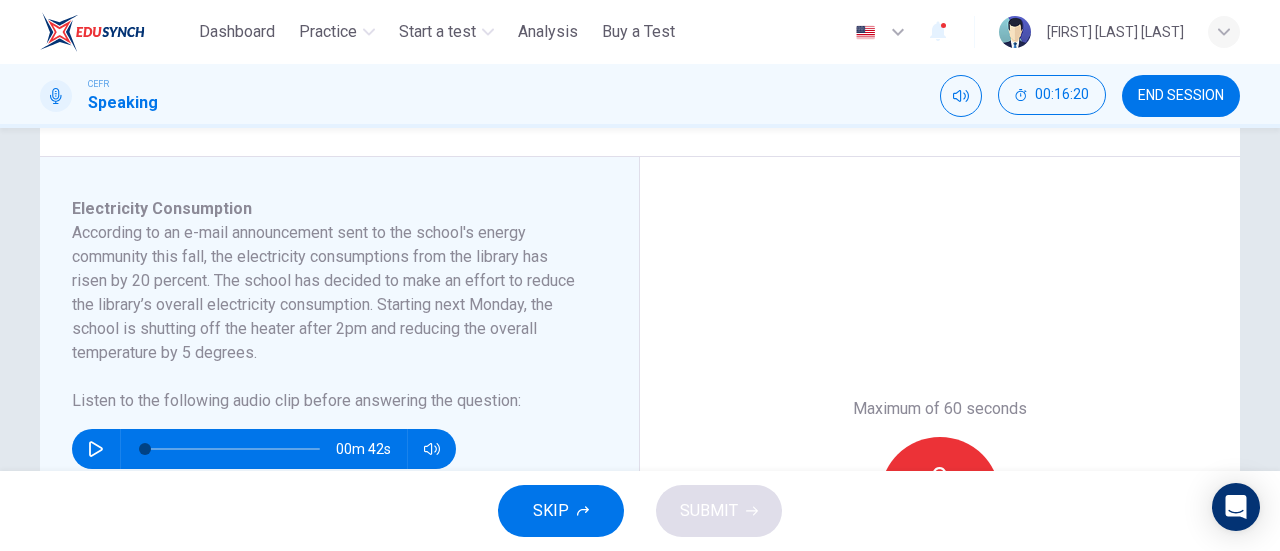 scroll, scrollTop: 400, scrollLeft: 0, axis: vertical 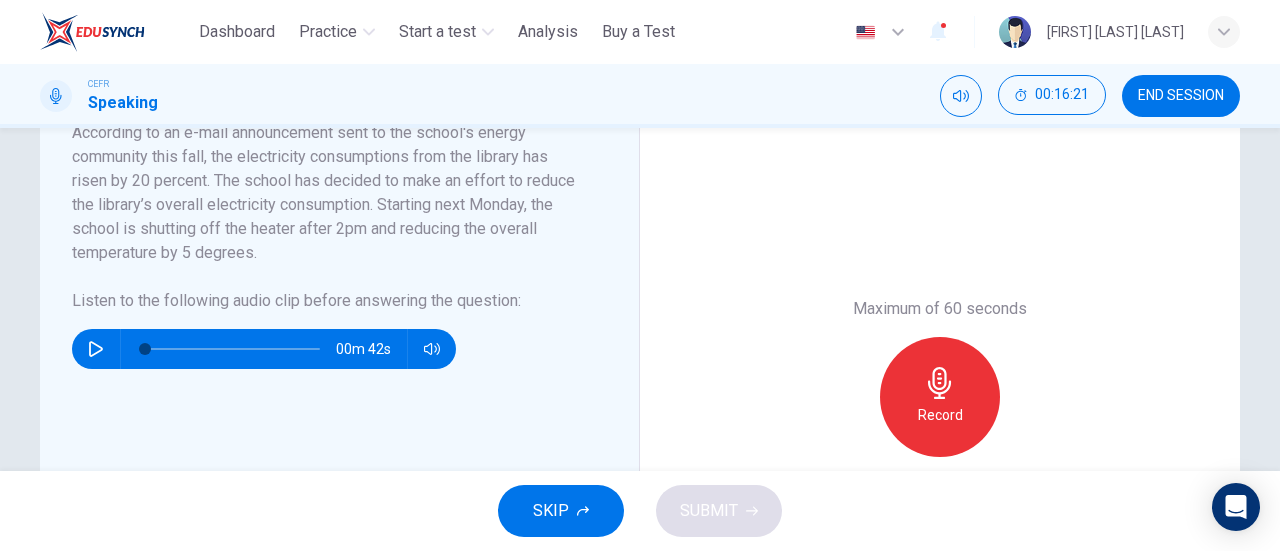 click on "SKIP" at bounding box center (551, 511) 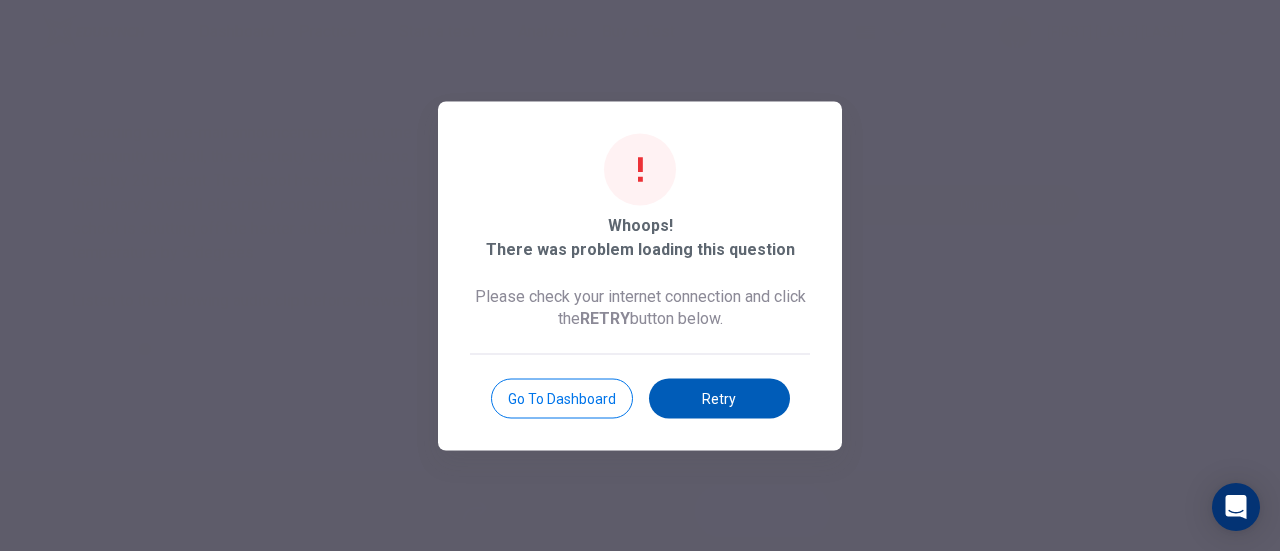 click on "Retry" at bounding box center (719, 398) 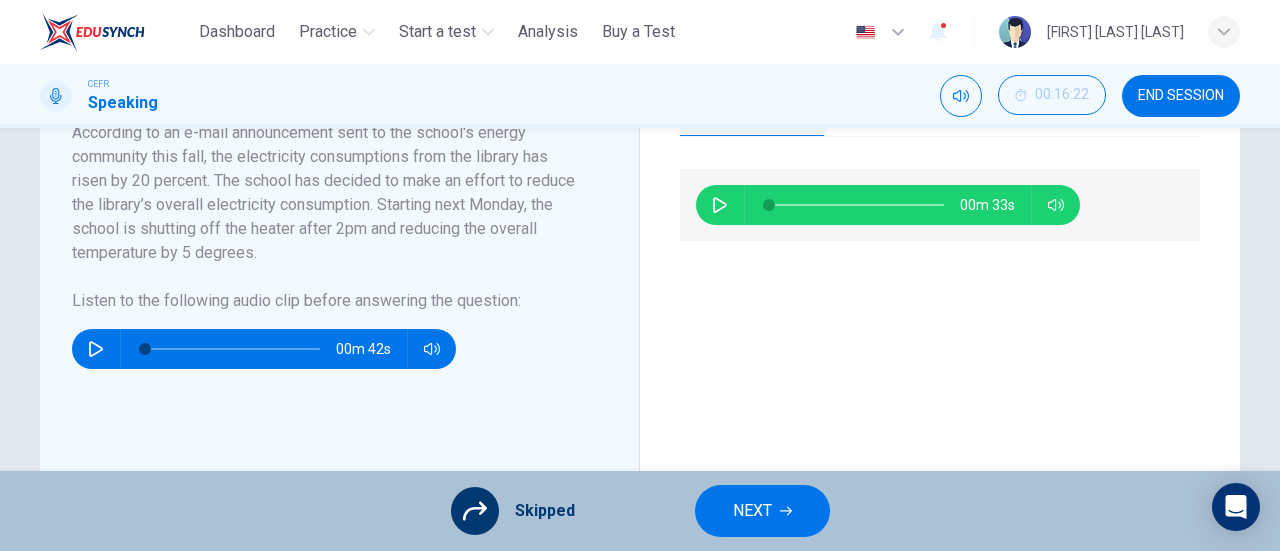 click on "NEXT" at bounding box center (752, 511) 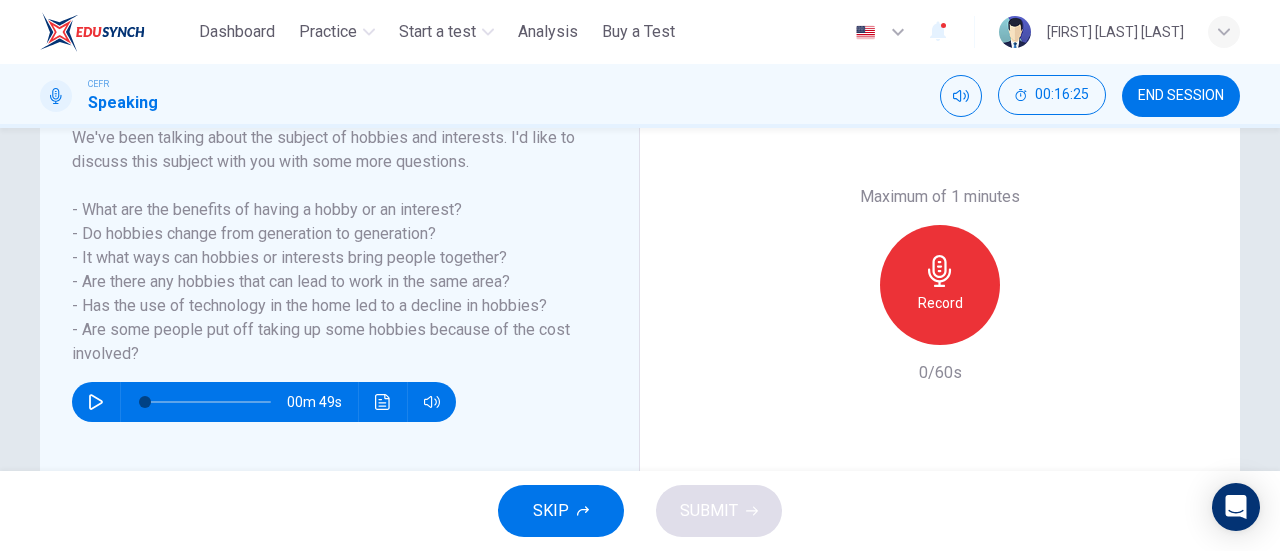 scroll, scrollTop: 300, scrollLeft: 0, axis: vertical 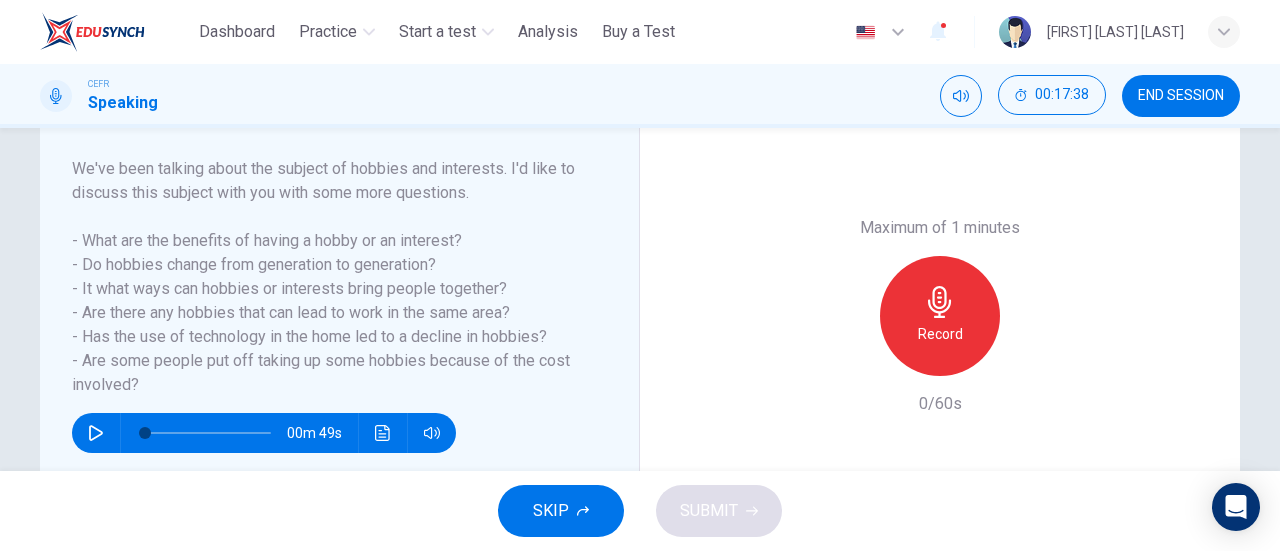 click on "Record" at bounding box center (940, 316) 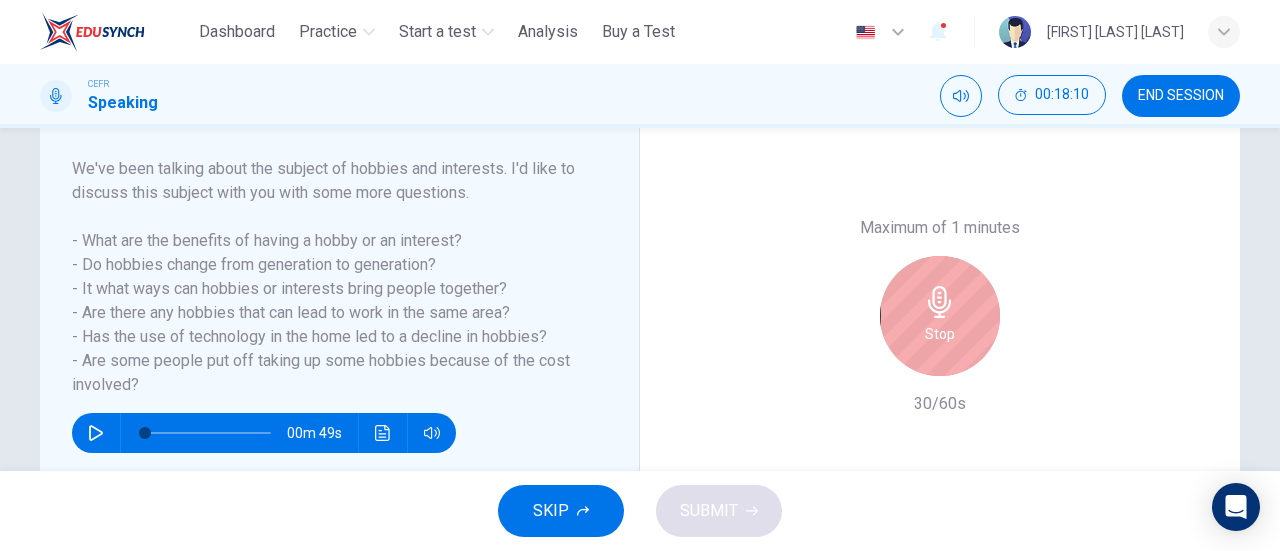 click on "Stop" at bounding box center (940, 334) 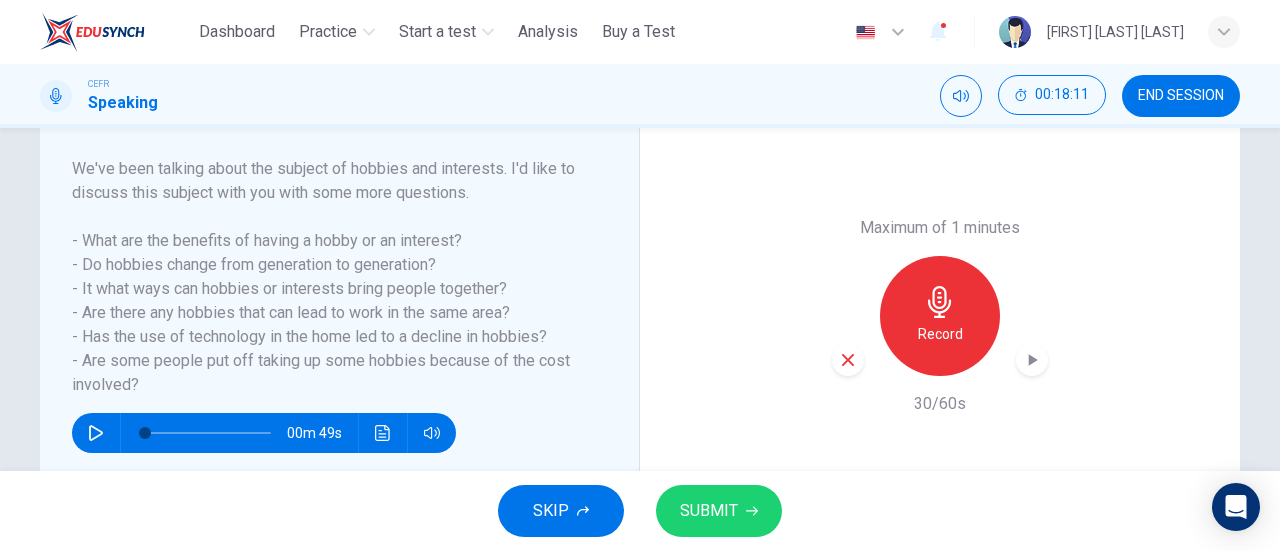 click 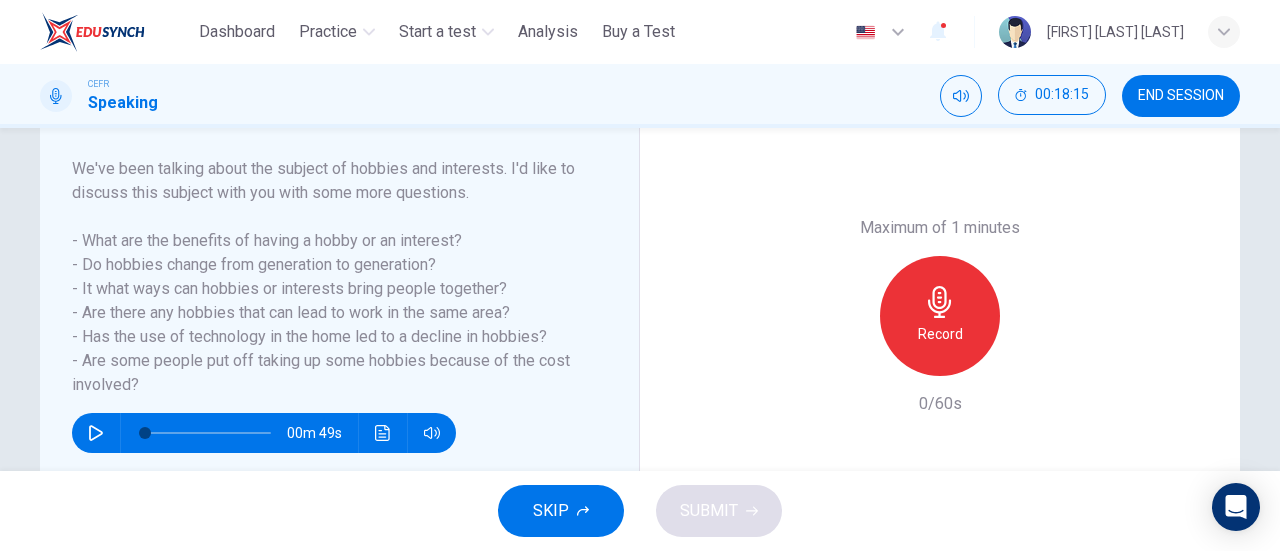 click 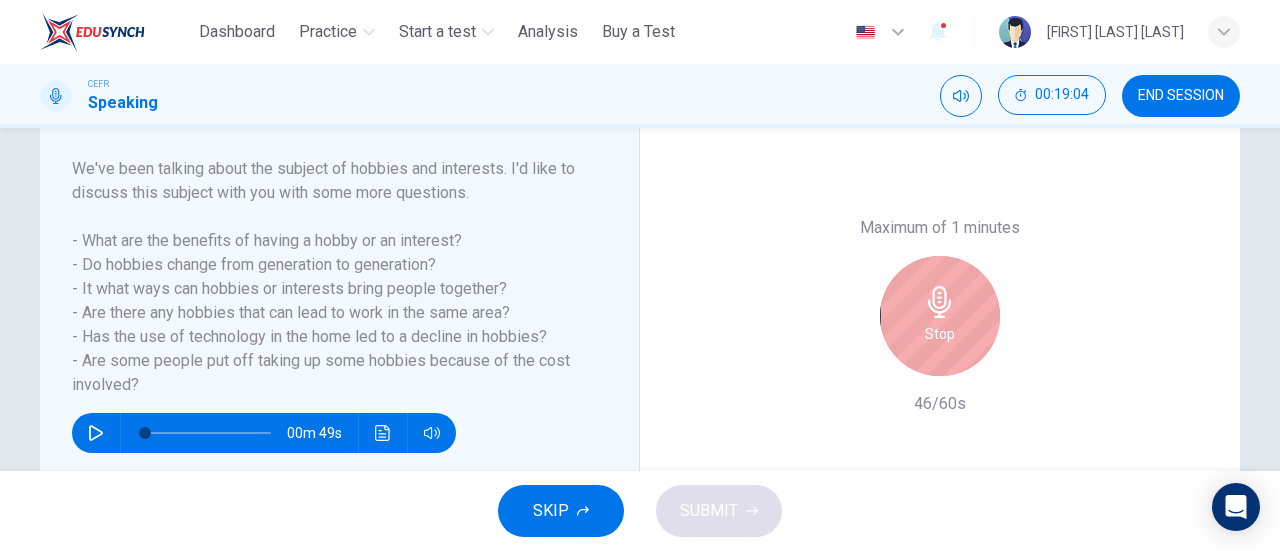 click on "Stop" at bounding box center (940, 334) 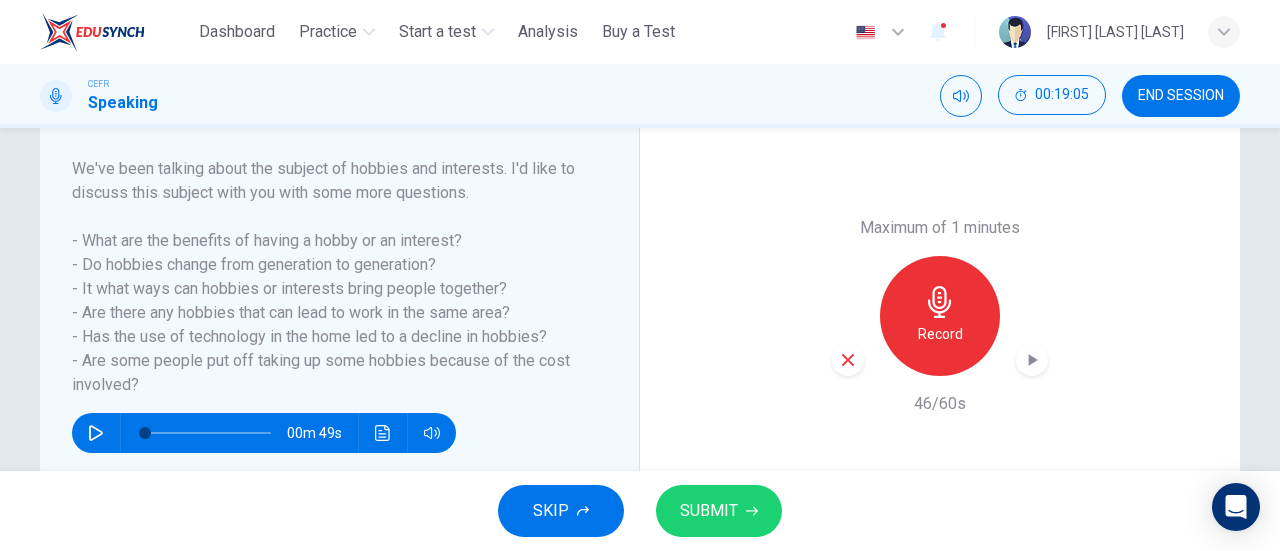 click 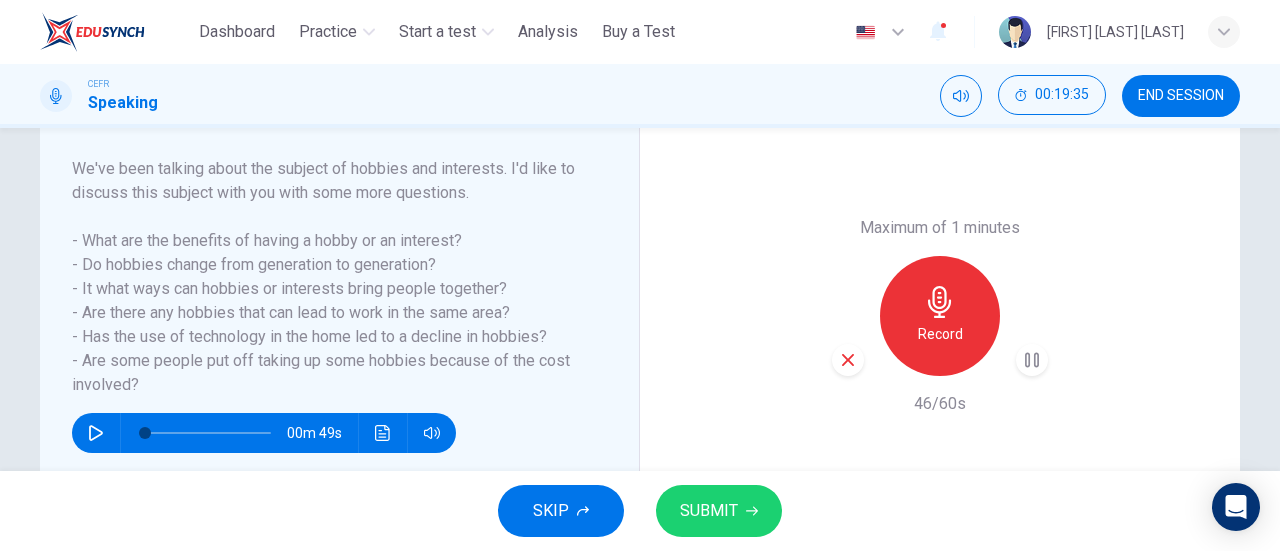 click at bounding box center [848, 360] 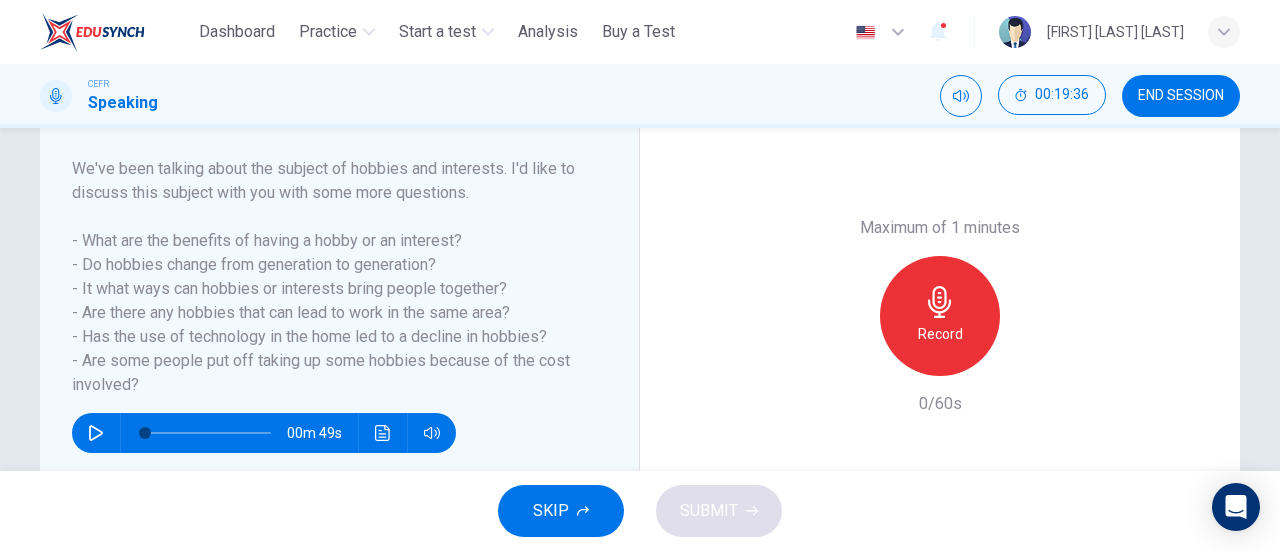 click on "Record" at bounding box center (940, 334) 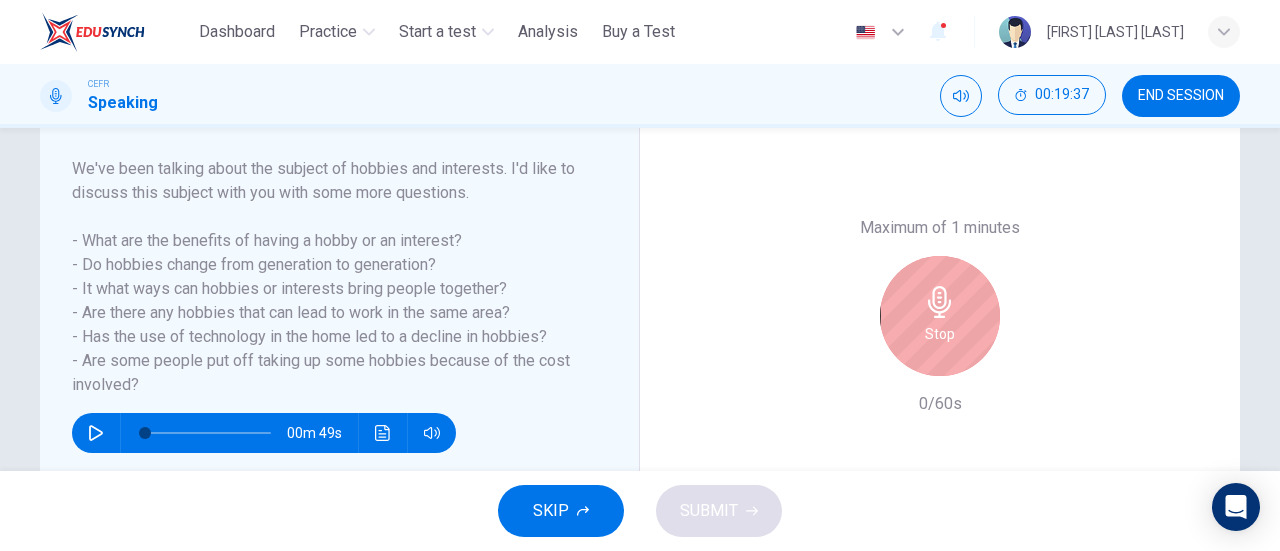 drag, startPoint x: 921, startPoint y: 336, endPoint x: 861, endPoint y: 355, distance: 62.936478 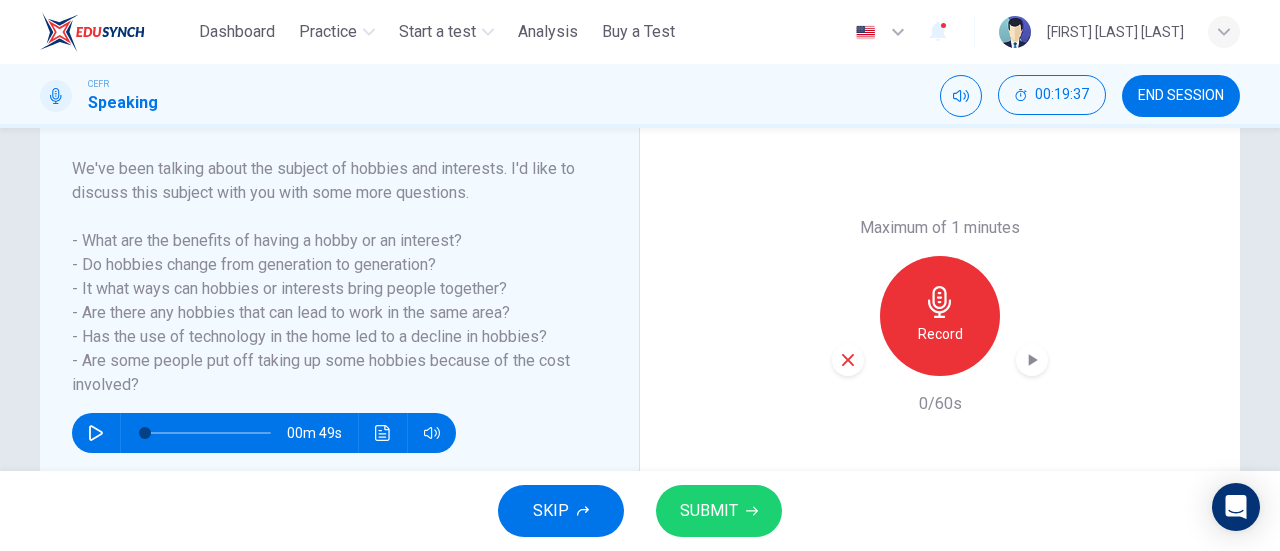 click 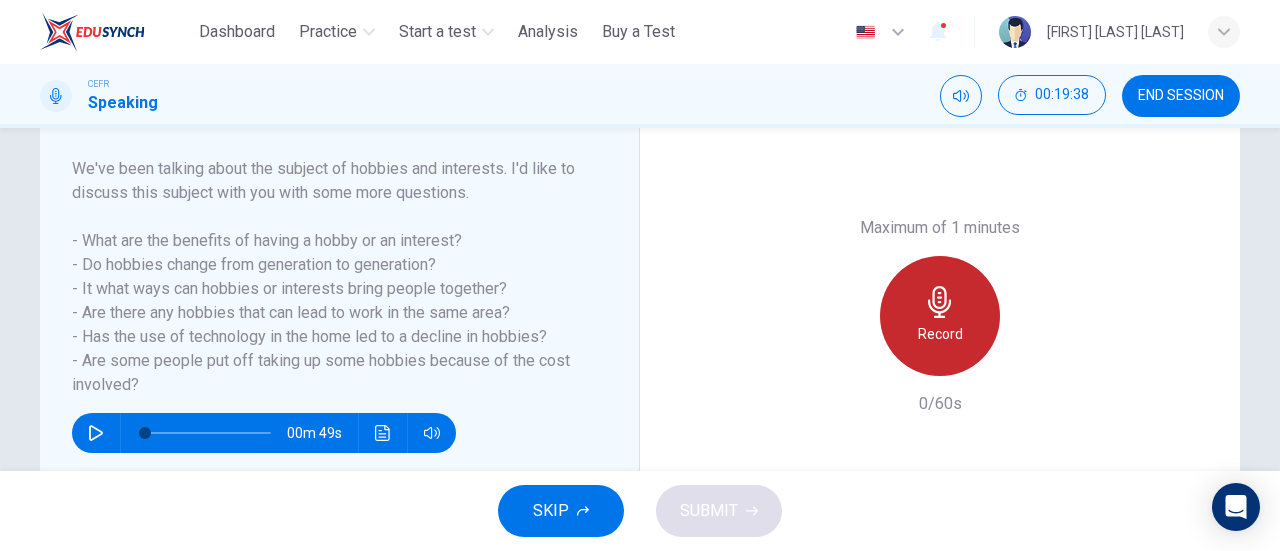 click 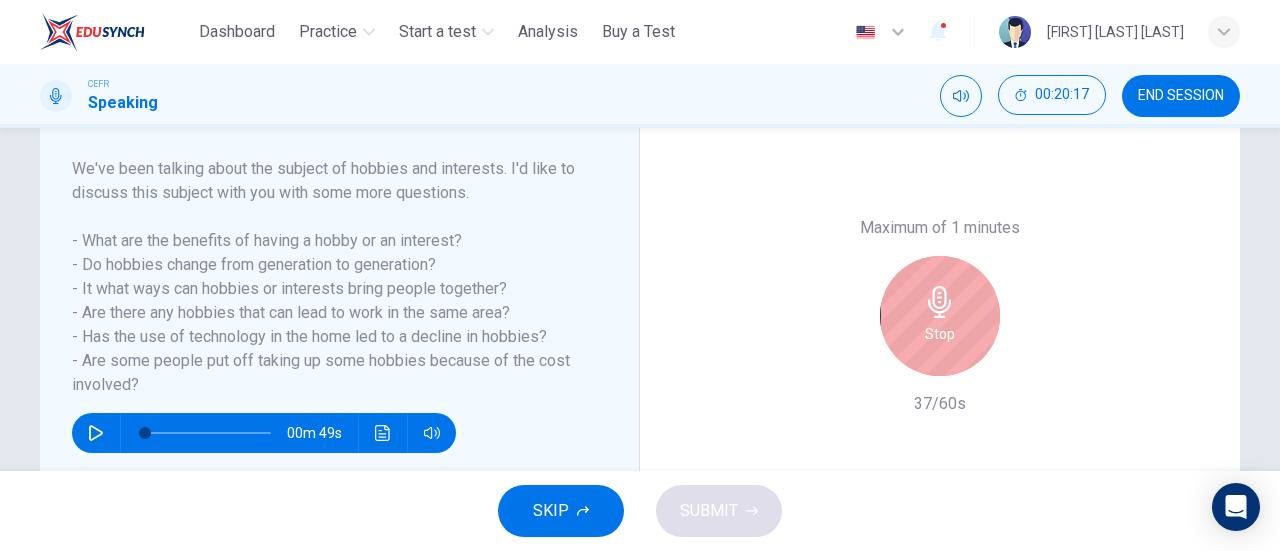 click 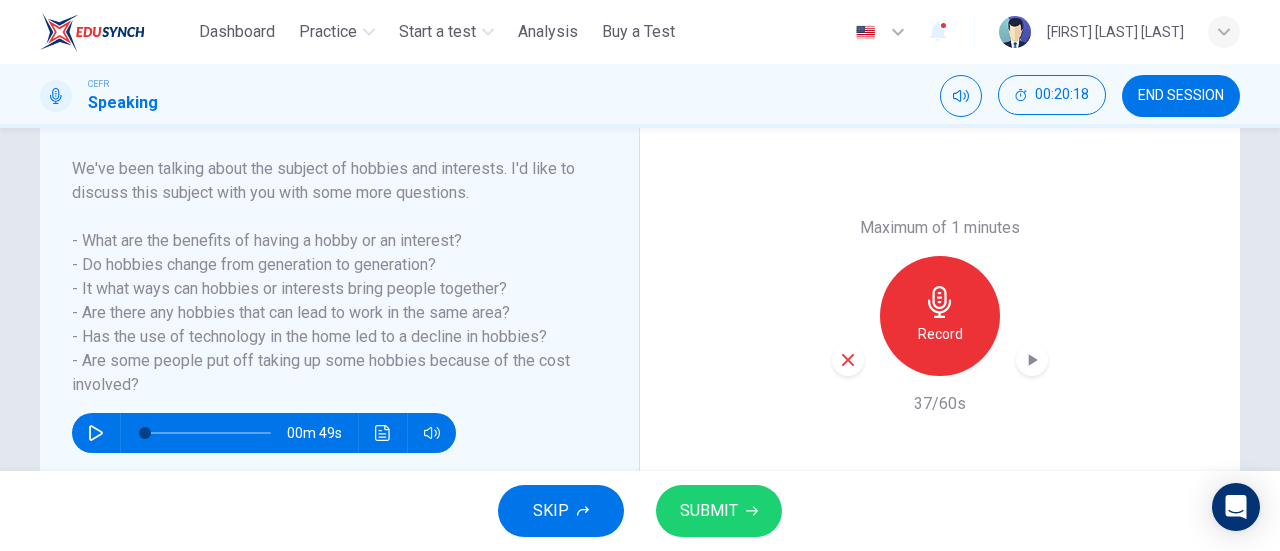 click on "Record" at bounding box center (940, 316) 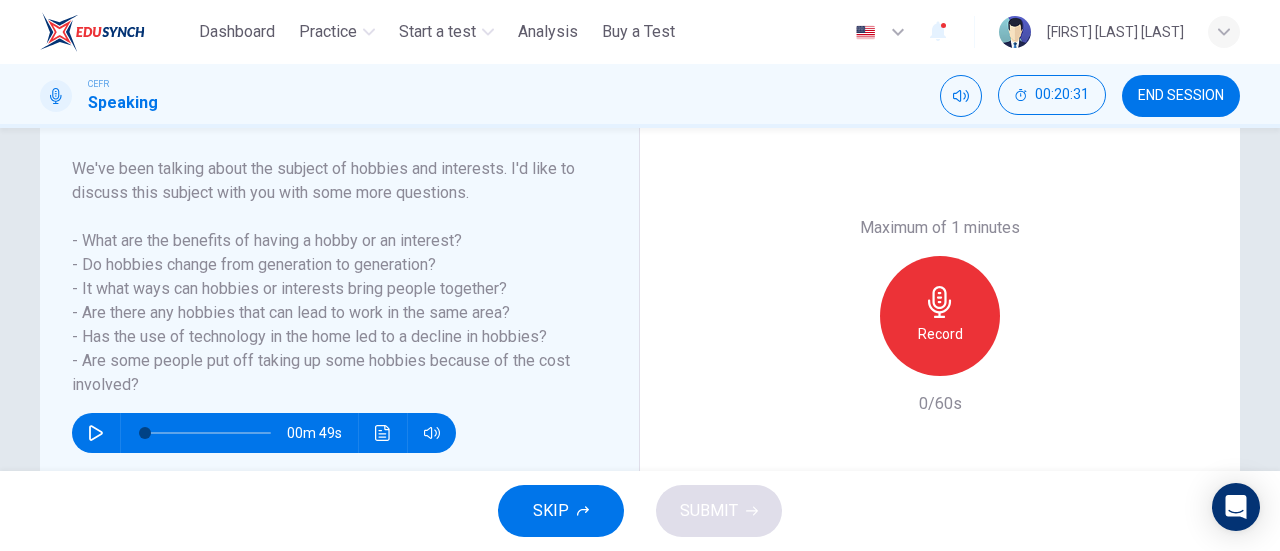 click on "Record" at bounding box center [940, 334] 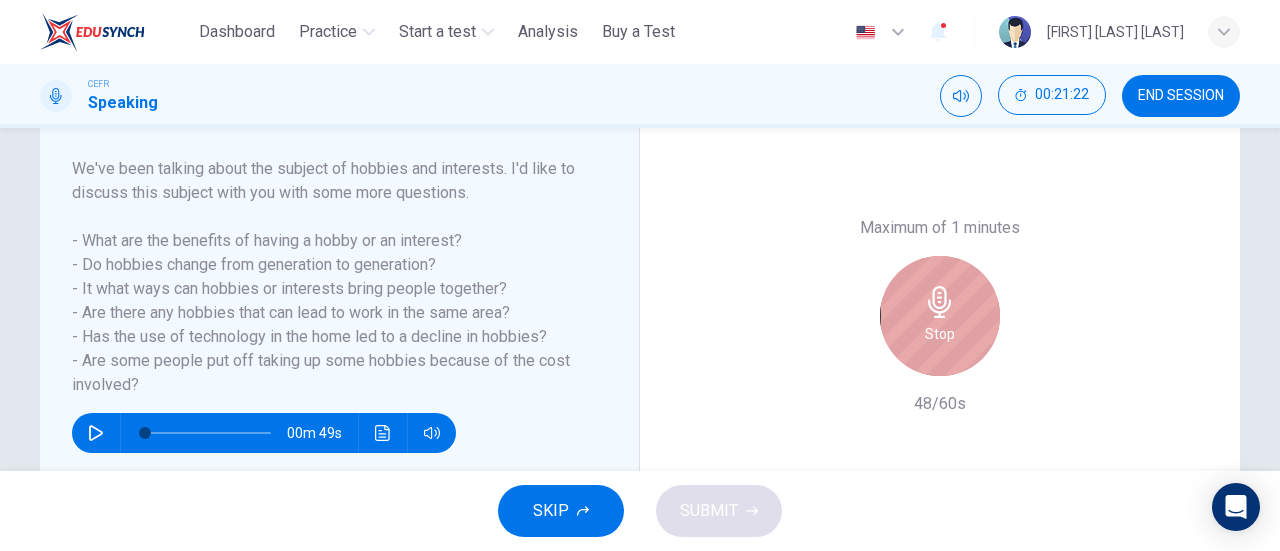 click on "Stop" at bounding box center [940, 316] 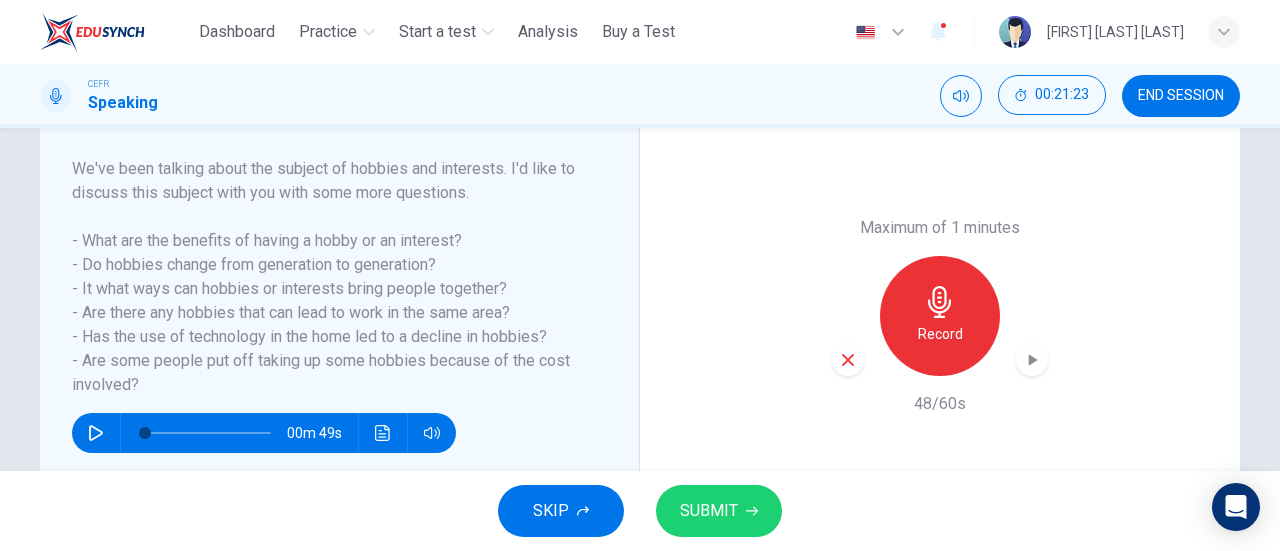 click 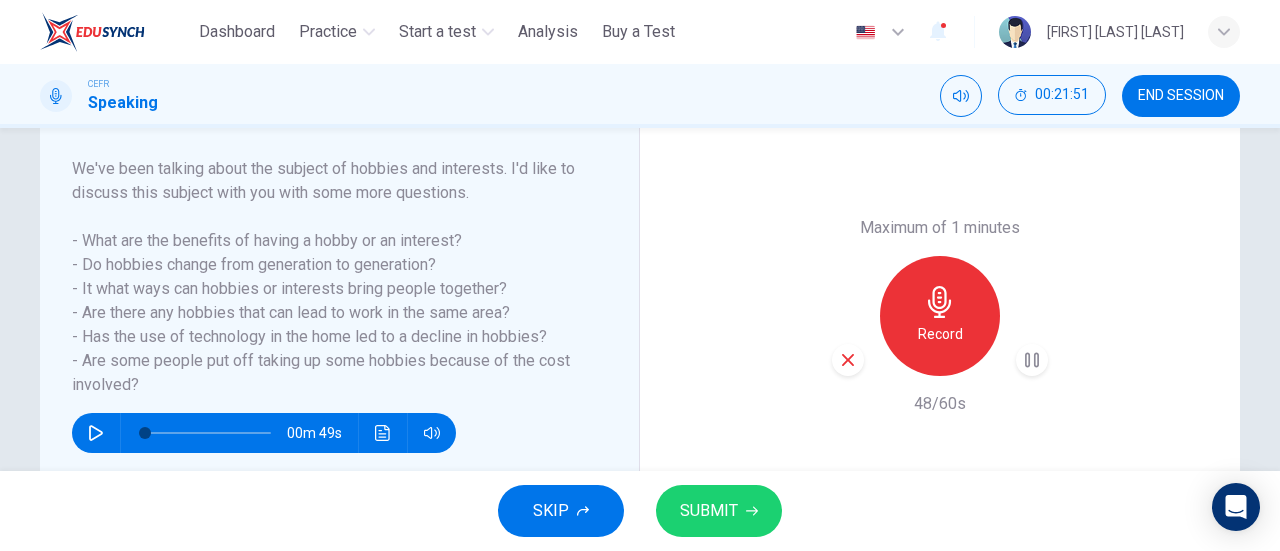 click 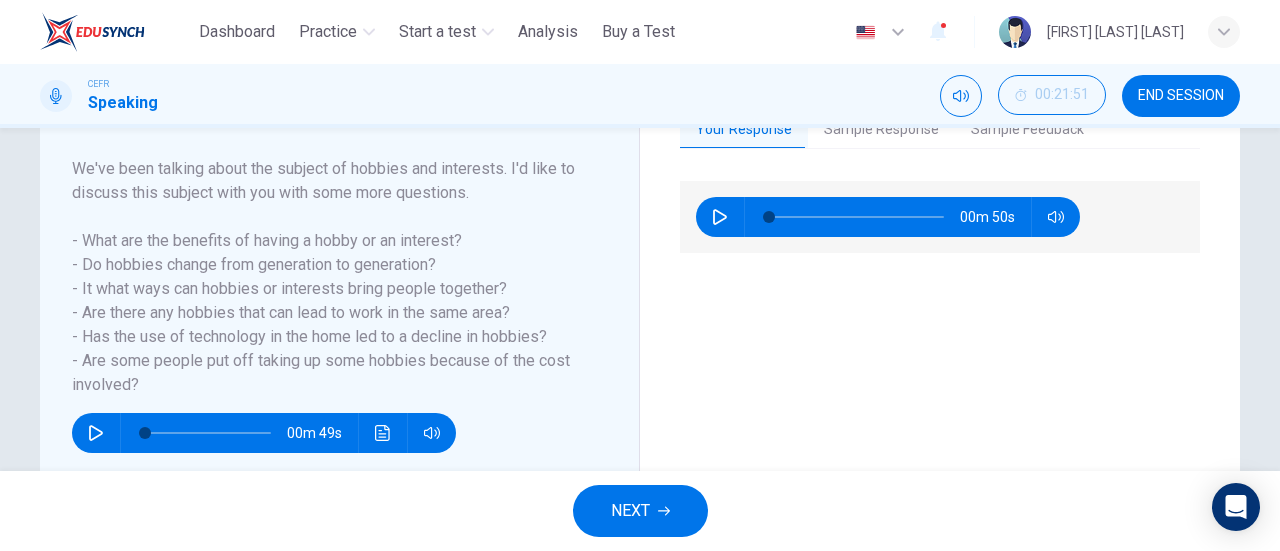 click on "NEXT" at bounding box center (640, 511) 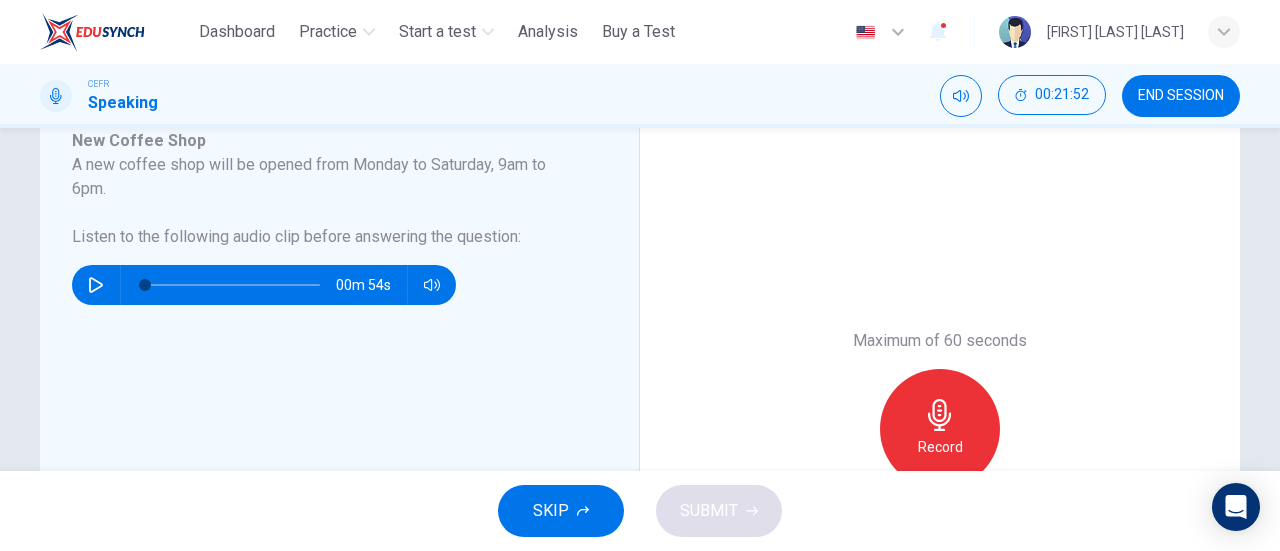 scroll, scrollTop: 400, scrollLeft: 0, axis: vertical 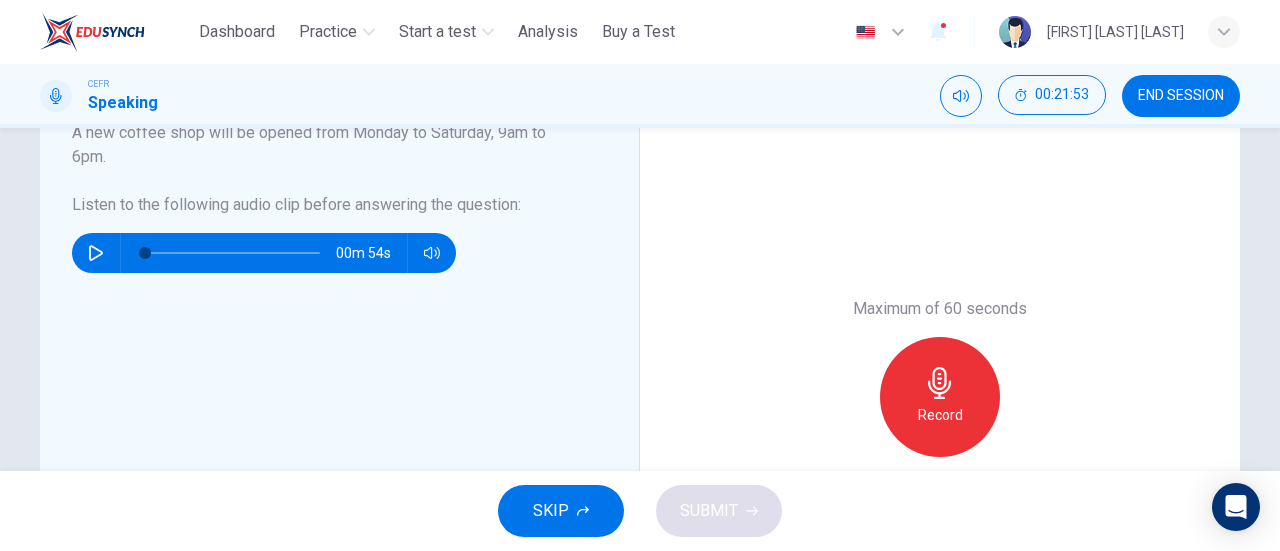 click on "SKIP" at bounding box center (551, 511) 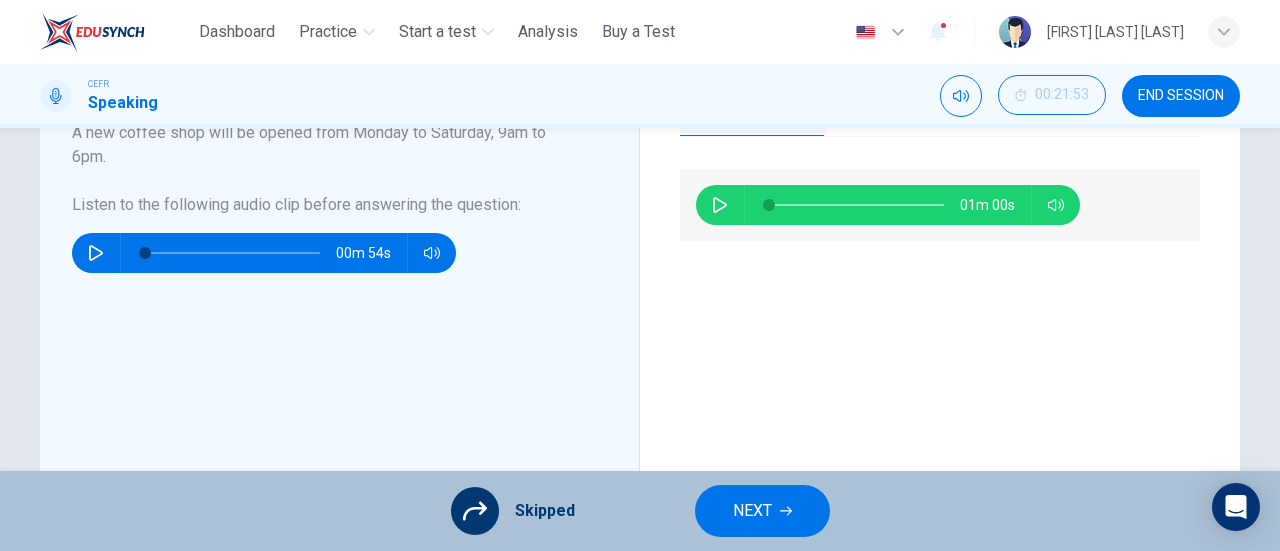 click on "NEXT" at bounding box center [752, 511] 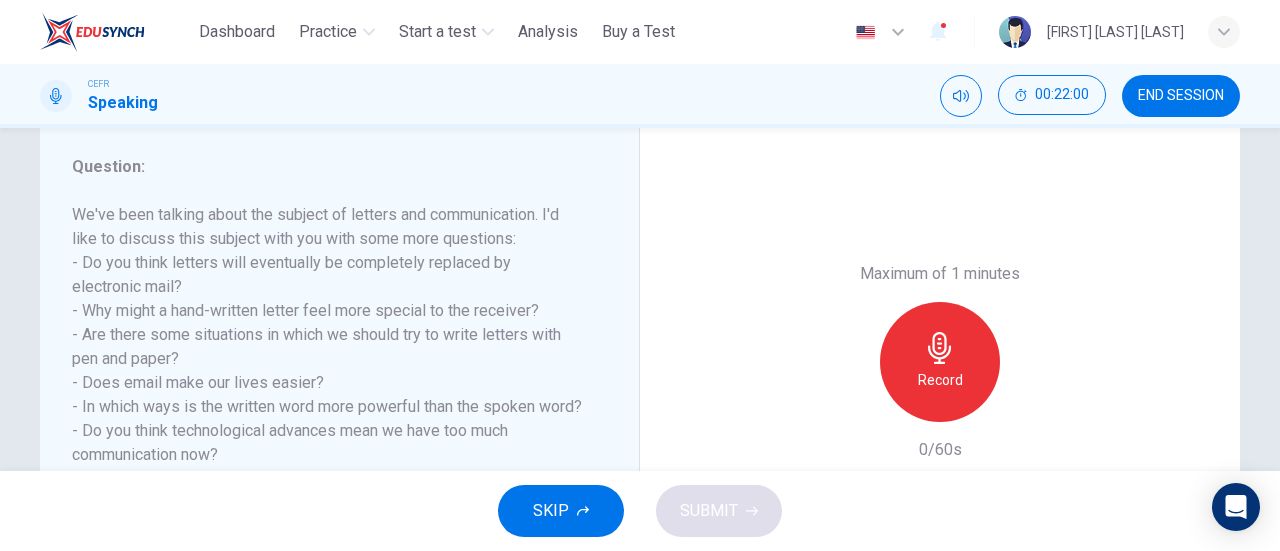 scroll, scrollTop: 300, scrollLeft: 0, axis: vertical 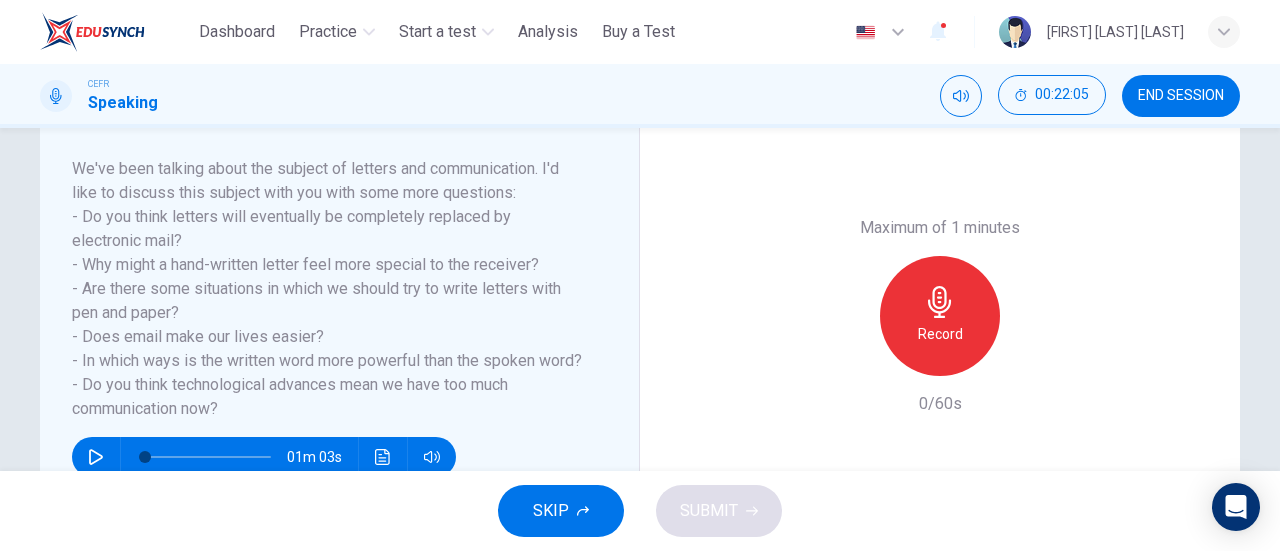 click on "Record" at bounding box center (940, 316) 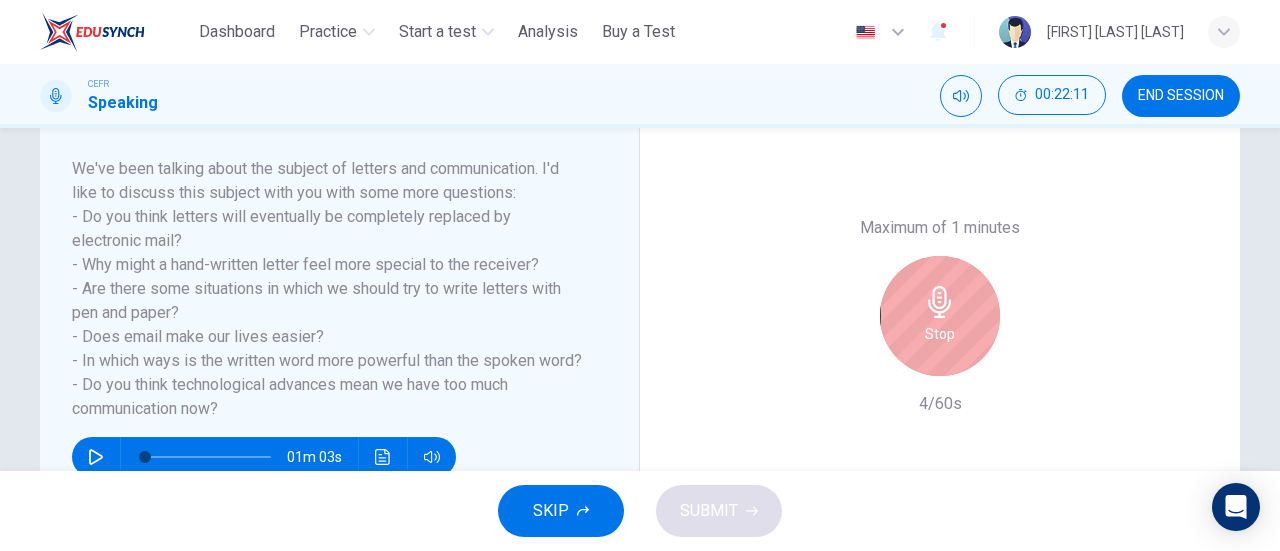 click on "Stop" at bounding box center (940, 316) 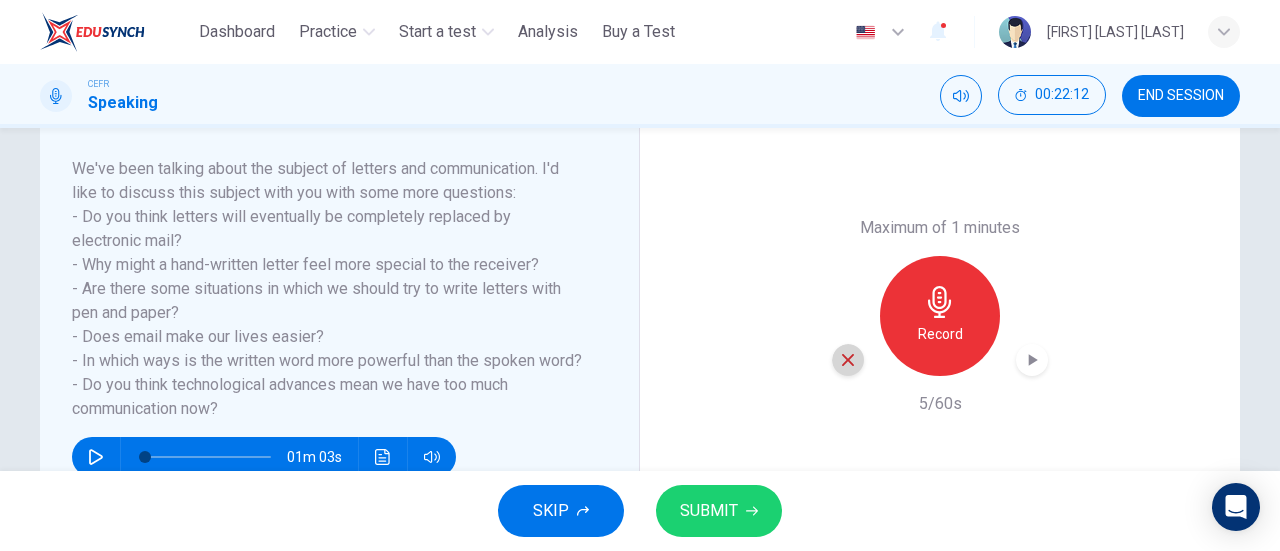 click 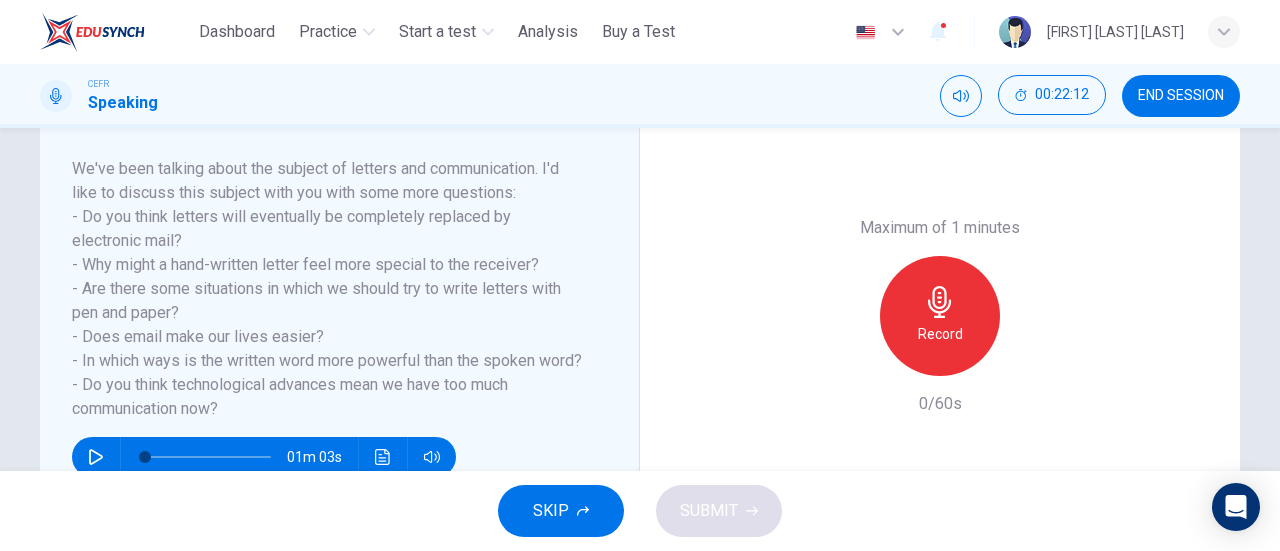 click on "Record" at bounding box center [940, 316] 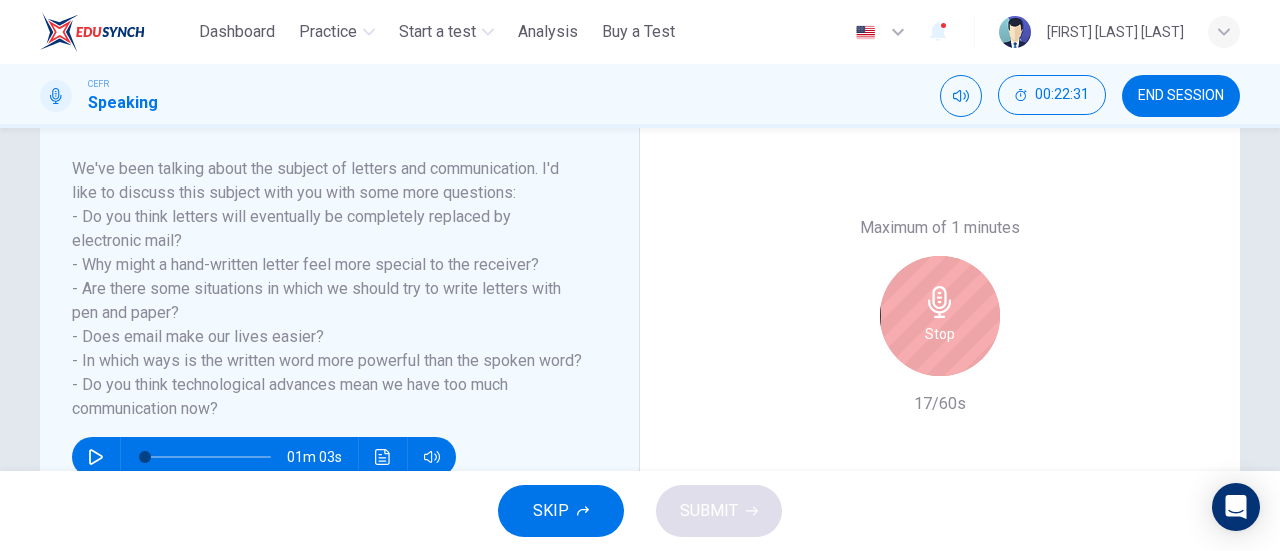 click 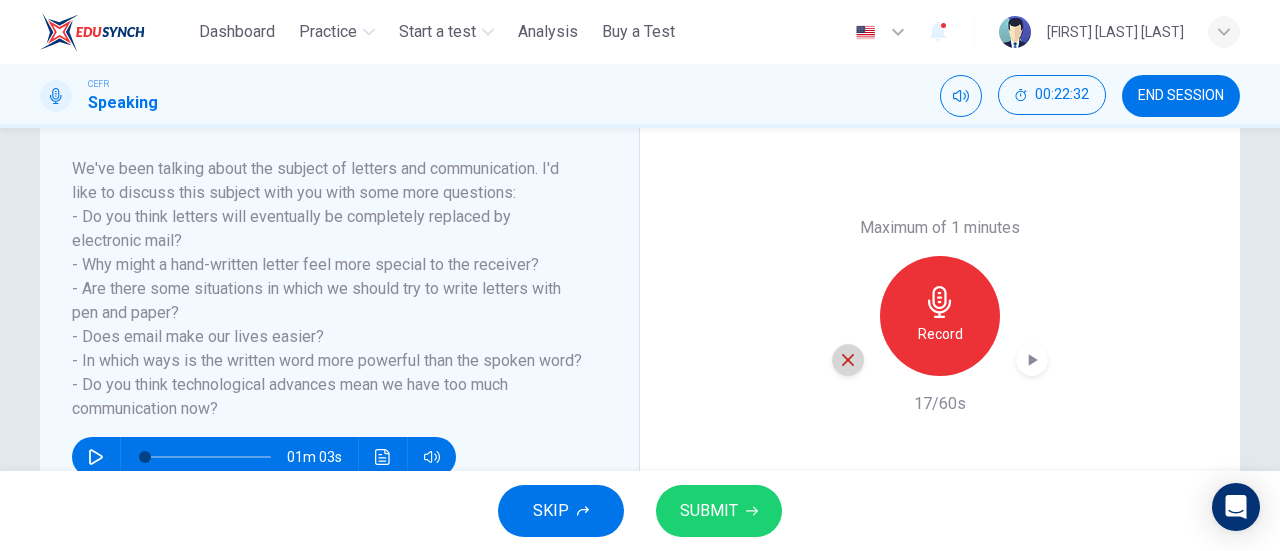 click 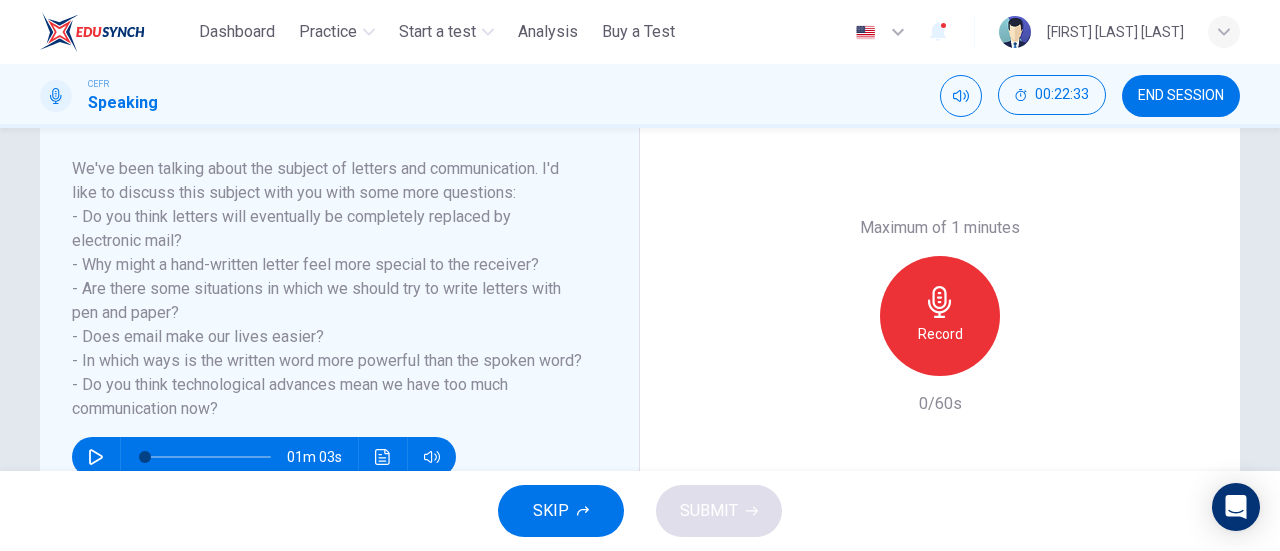 click on "Record" at bounding box center [940, 316] 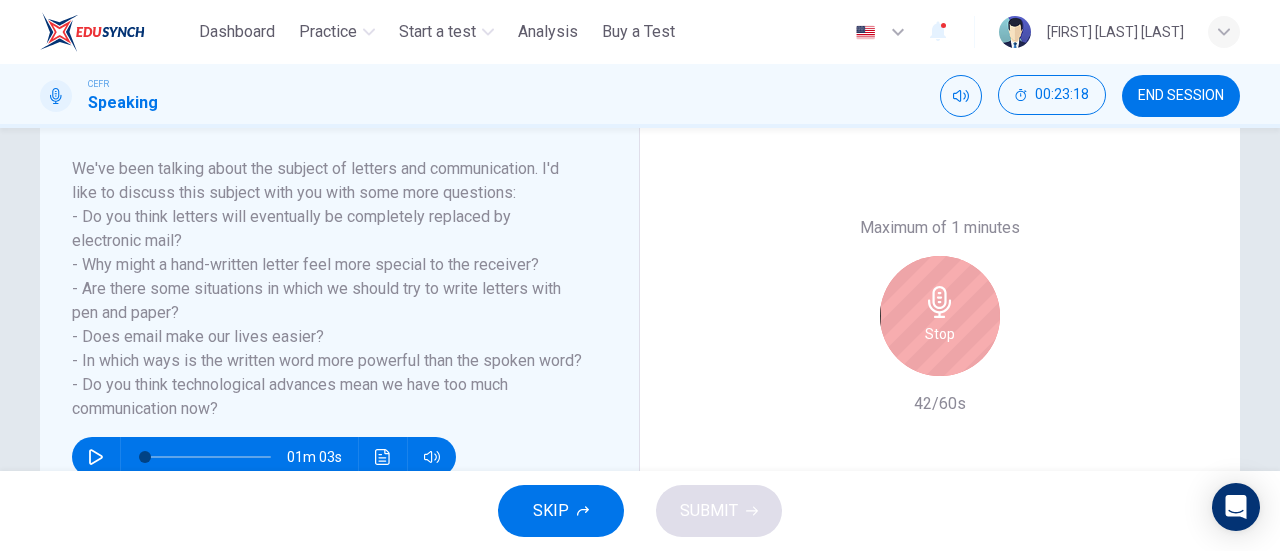 click 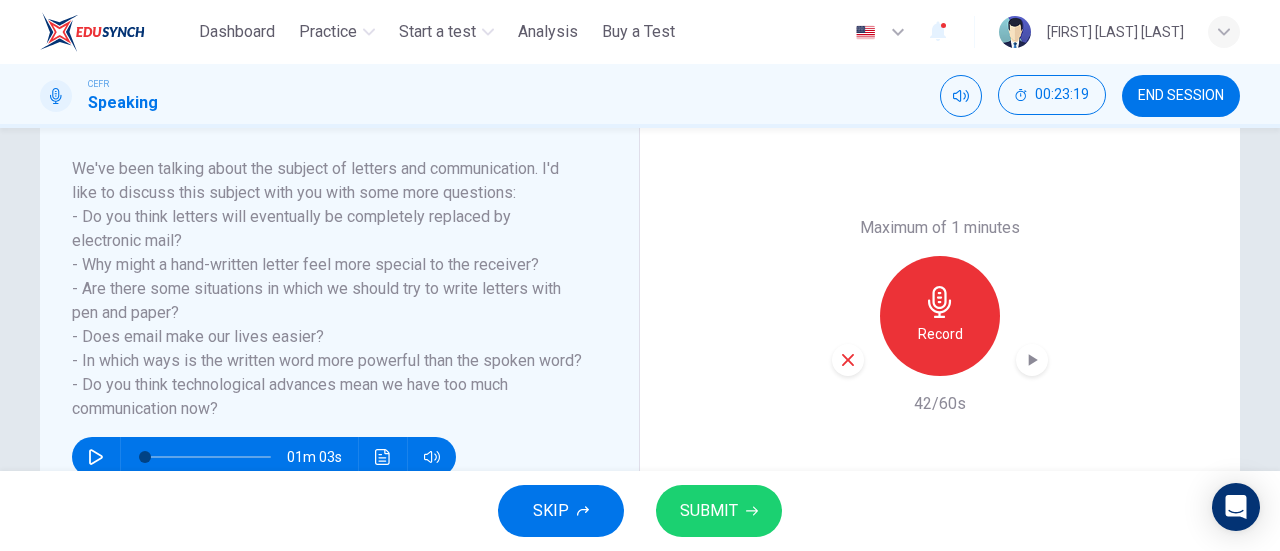 click 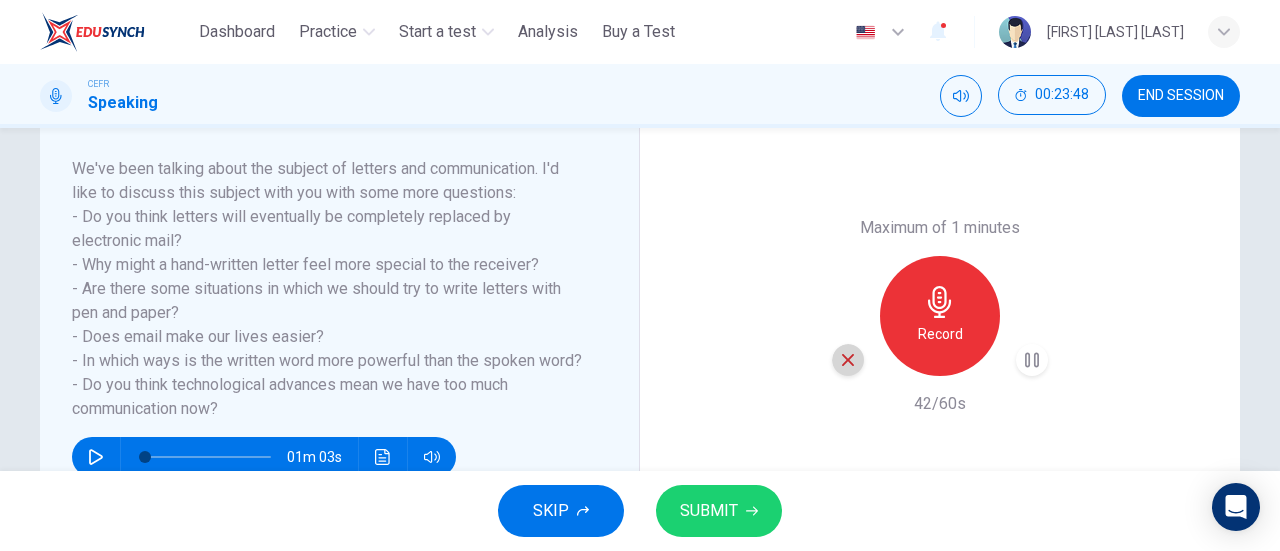 click 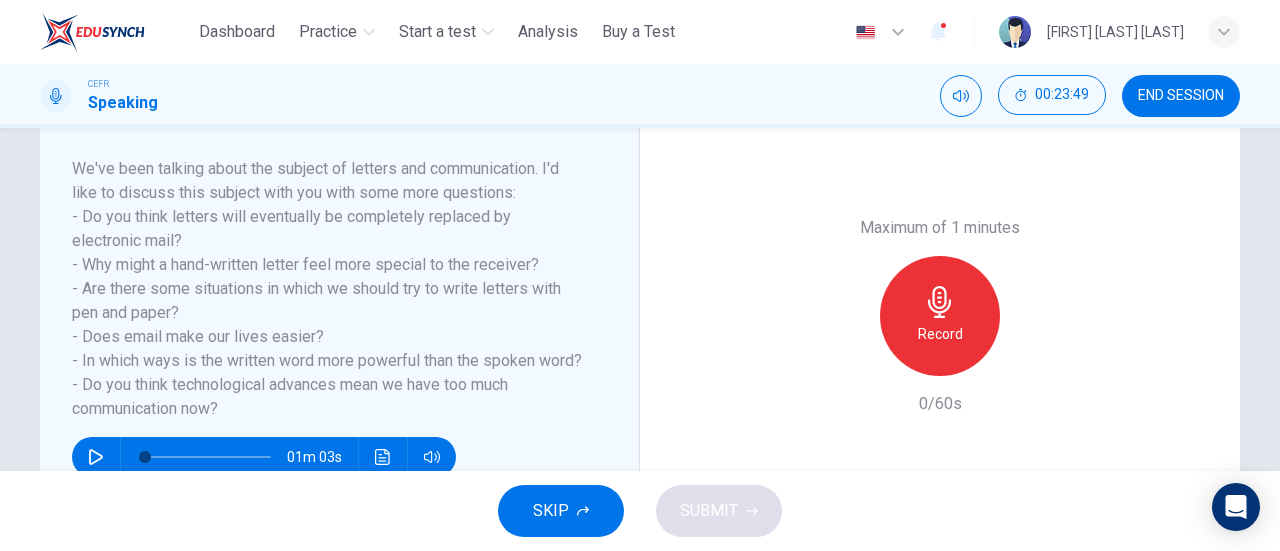 click on "Record" at bounding box center [940, 316] 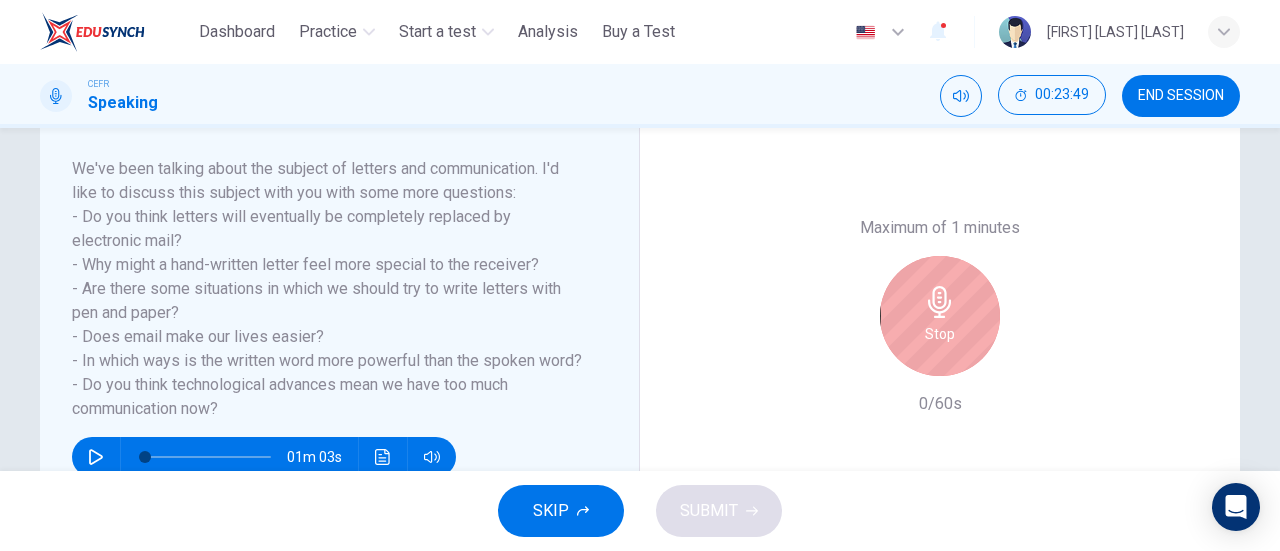 click on "Stop" at bounding box center [940, 334] 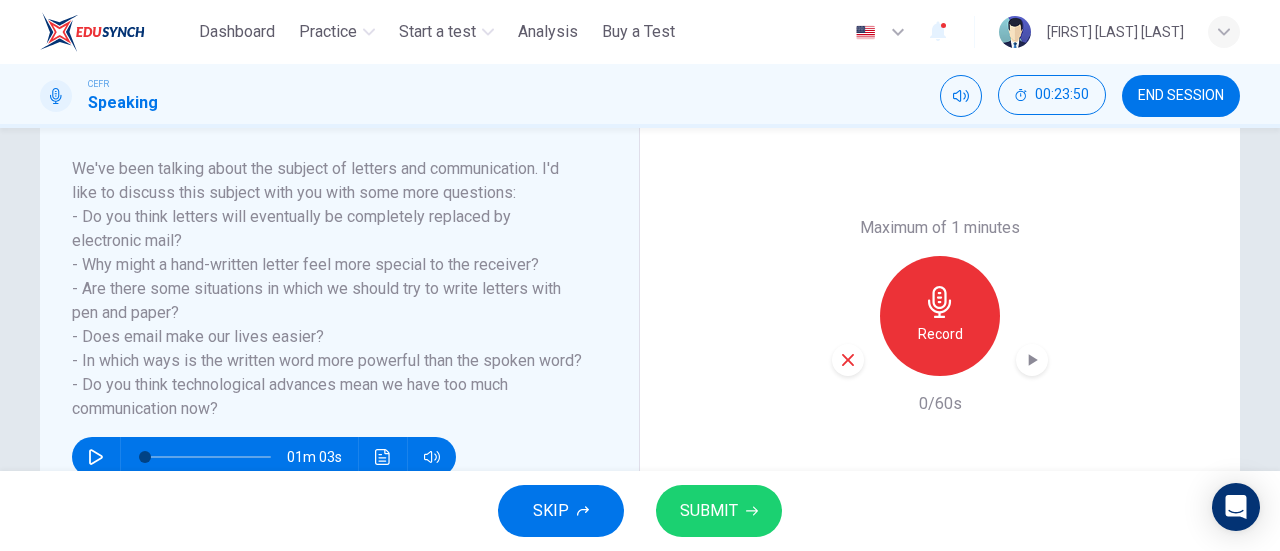 click 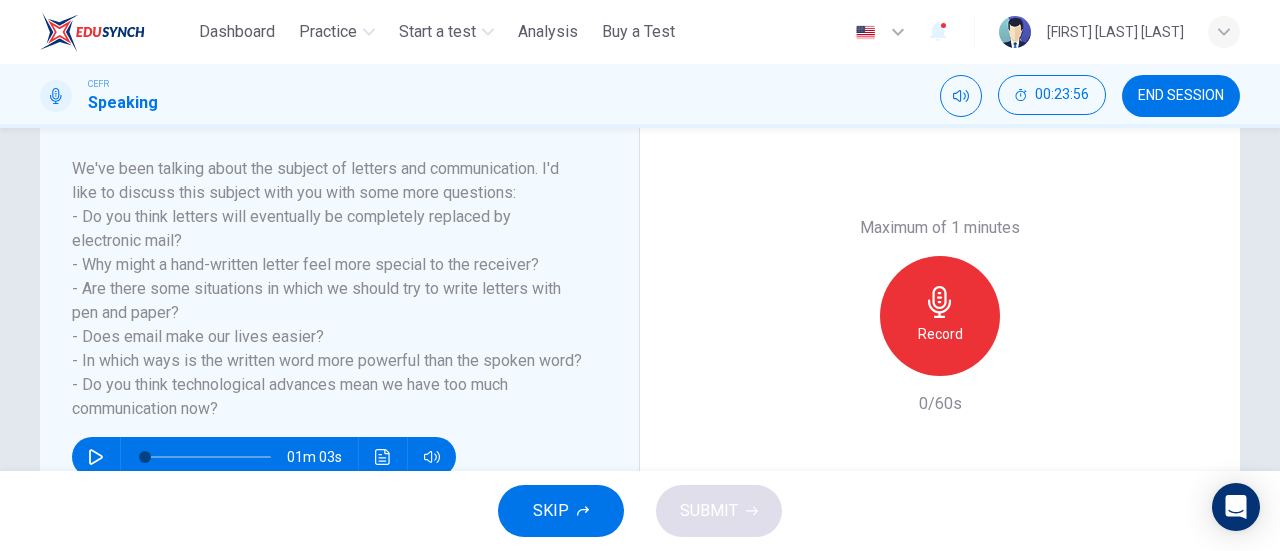 click 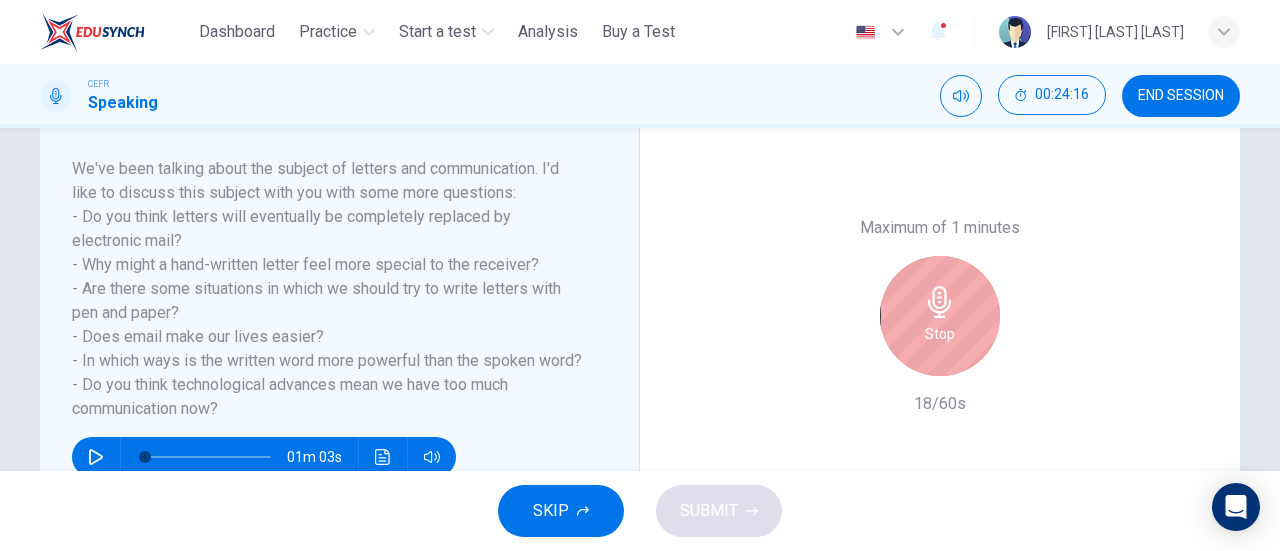 click on "Stop" at bounding box center [940, 316] 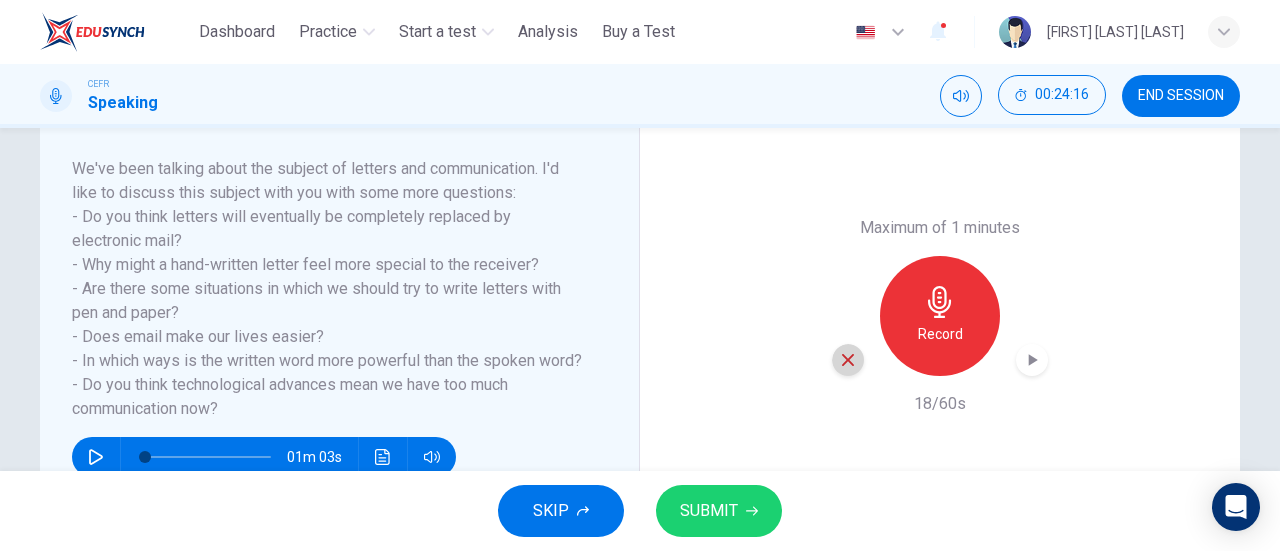 click 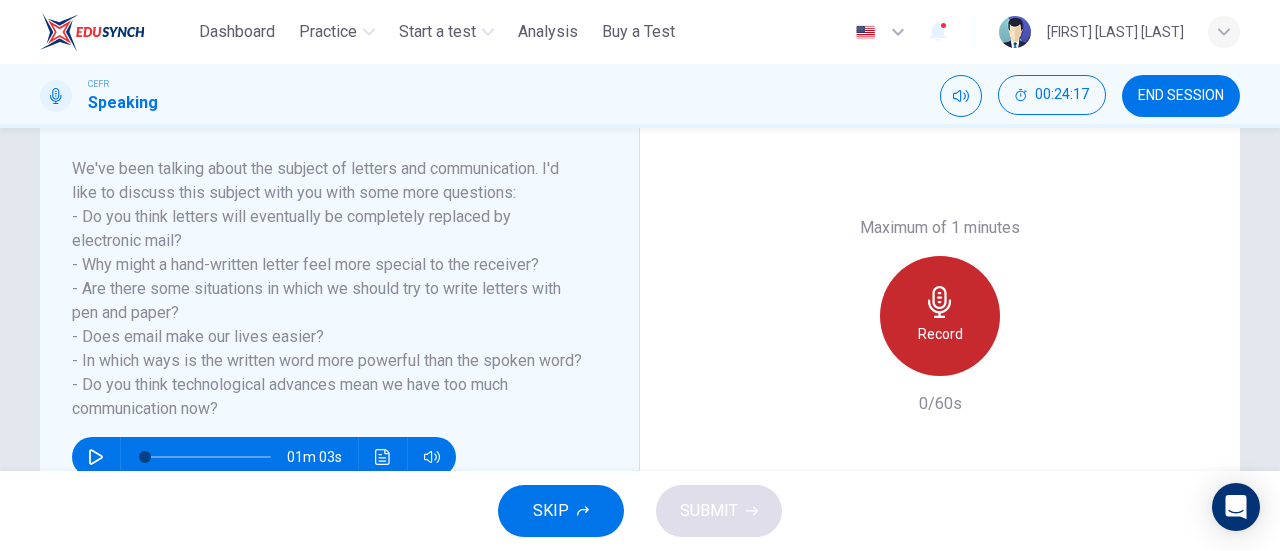 click on "Record" at bounding box center [940, 334] 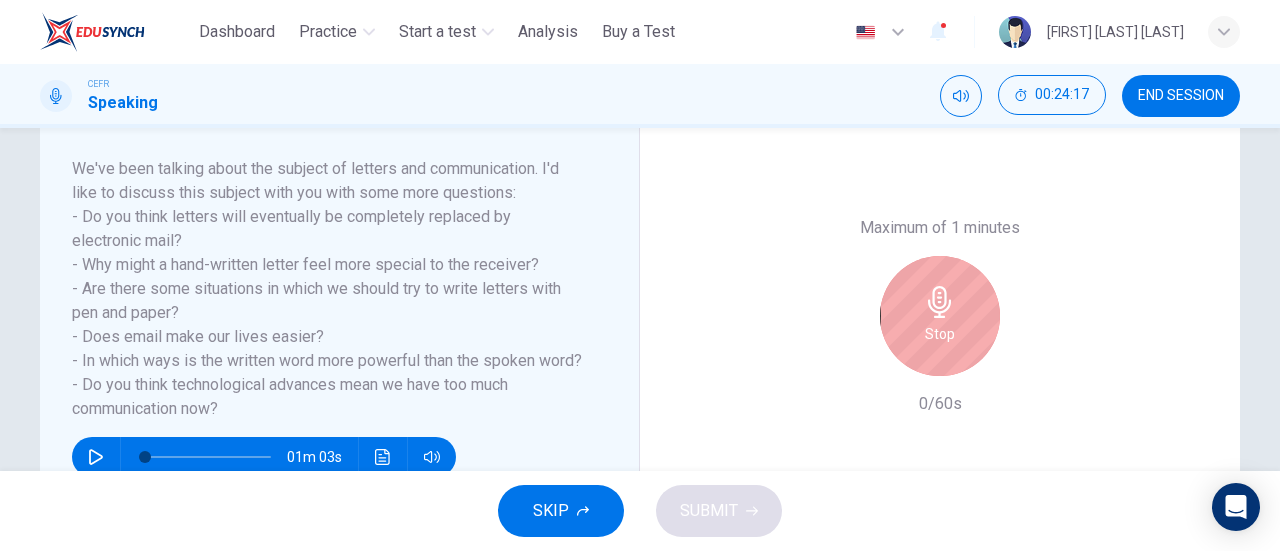 click on "Stop" at bounding box center (940, 316) 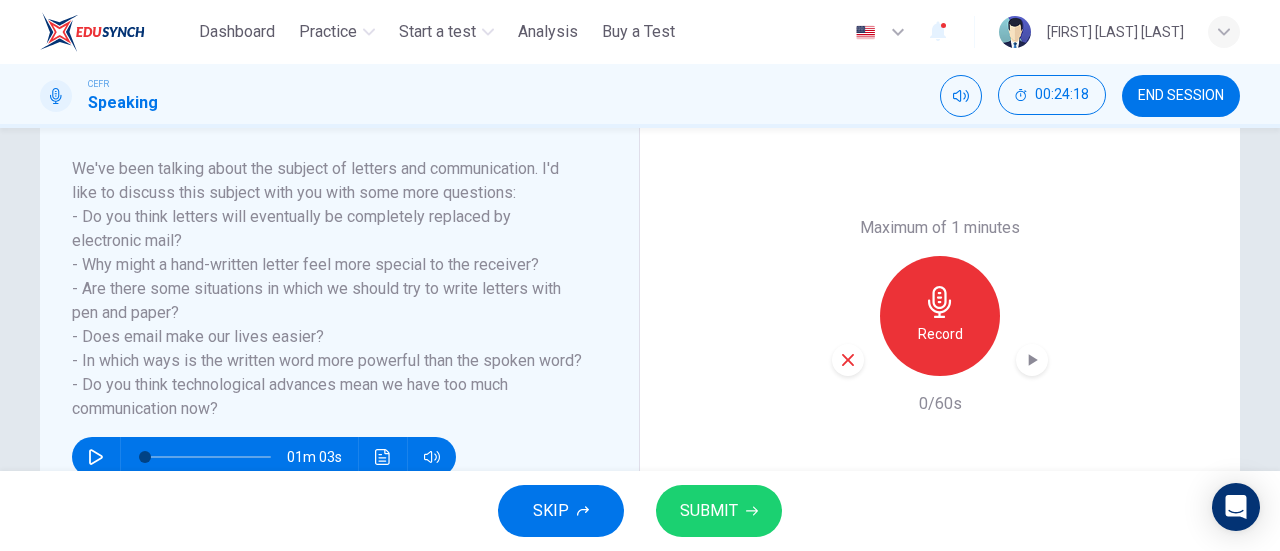click 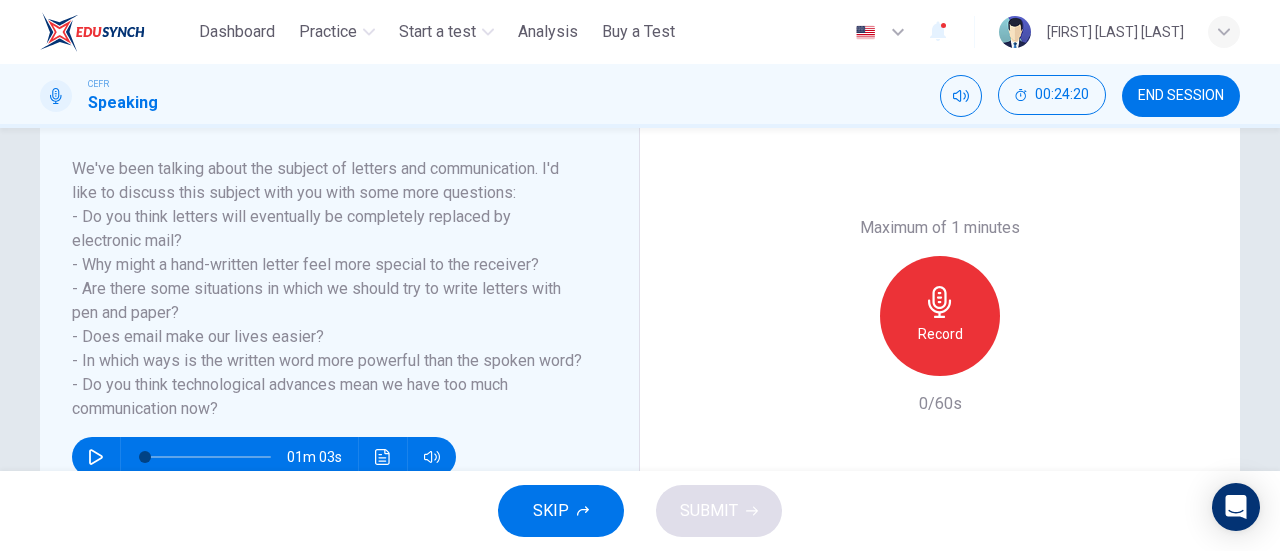 click 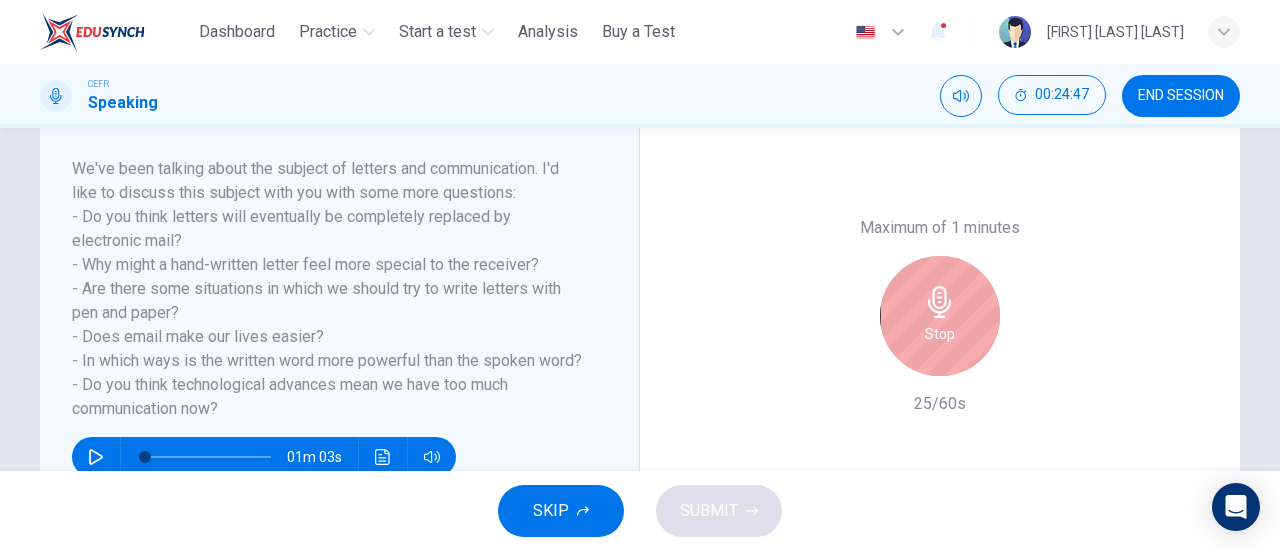 click on "Stop" at bounding box center (940, 316) 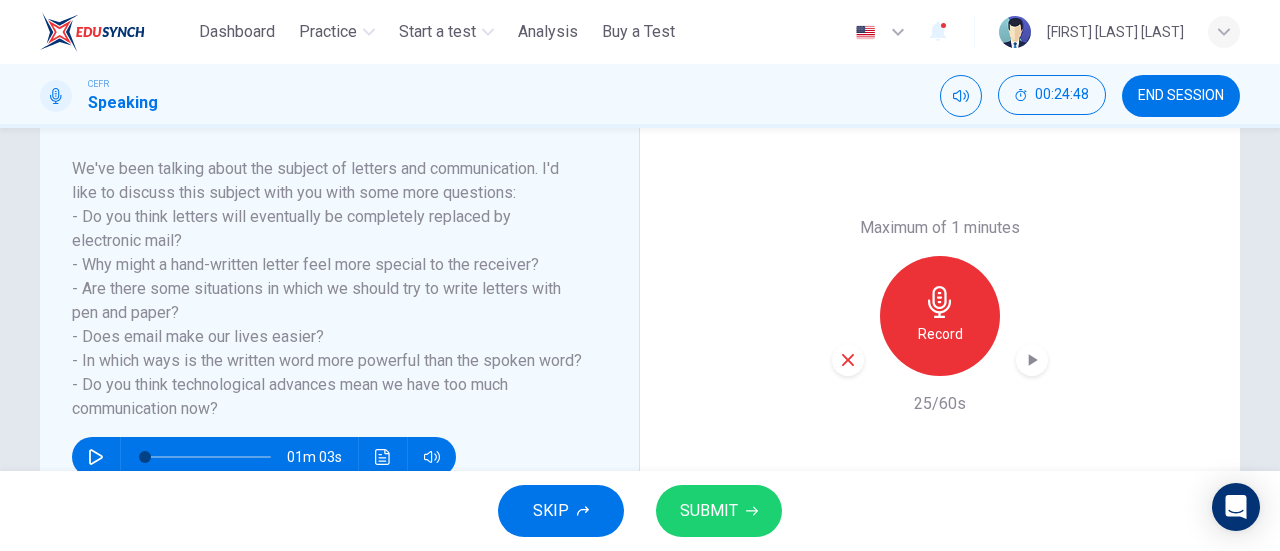 click 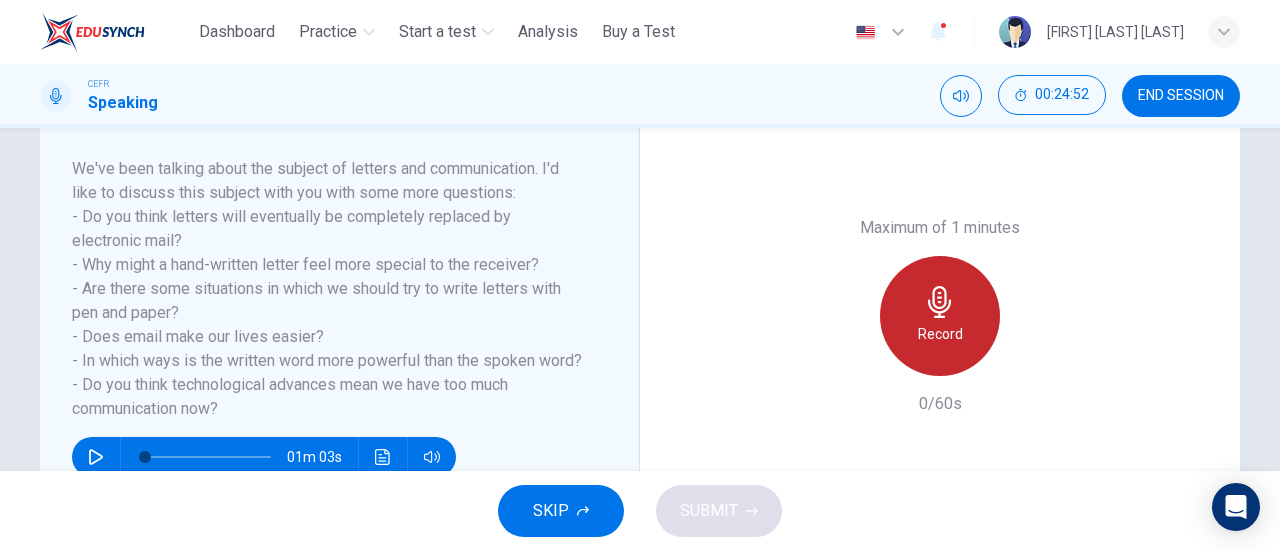 click on "Record" at bounding box center (940, 334) 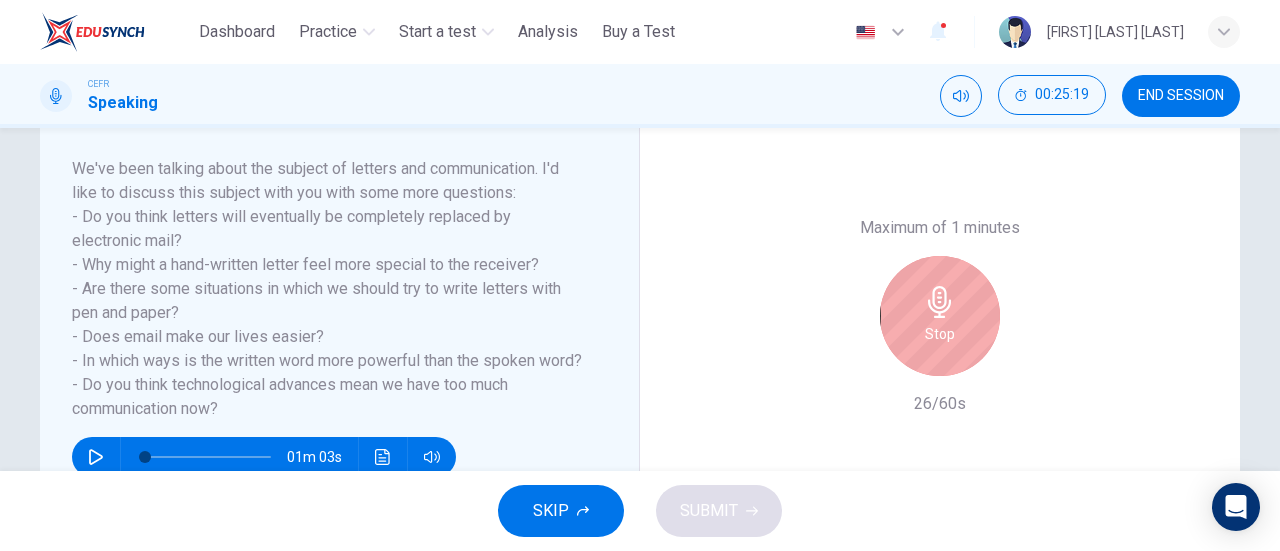 click on "Stop" at bounding box center [940, 334] 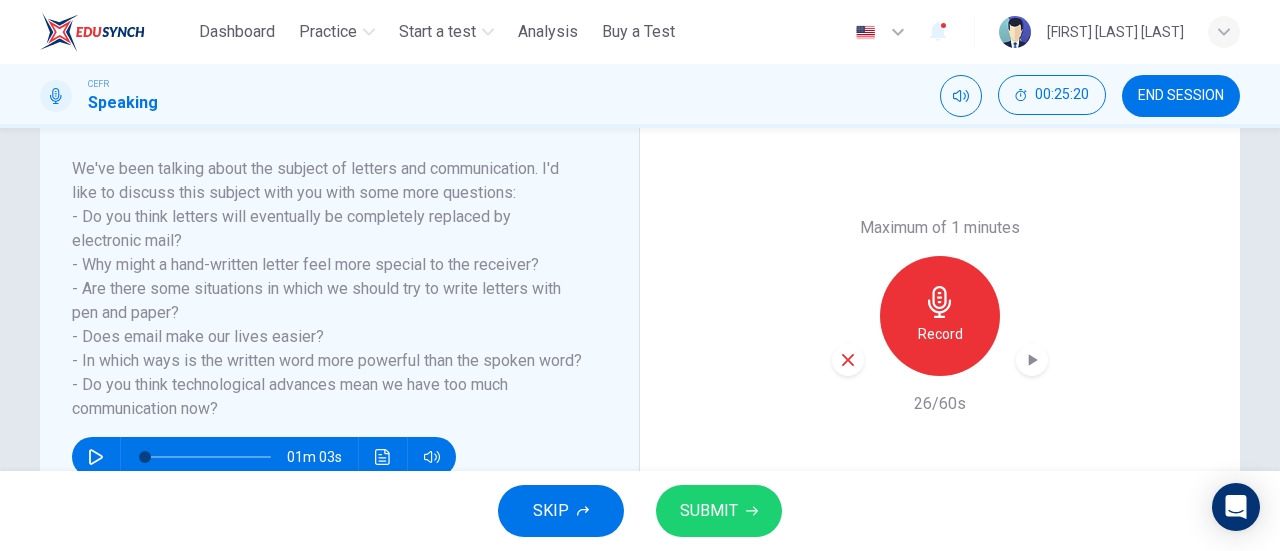 click 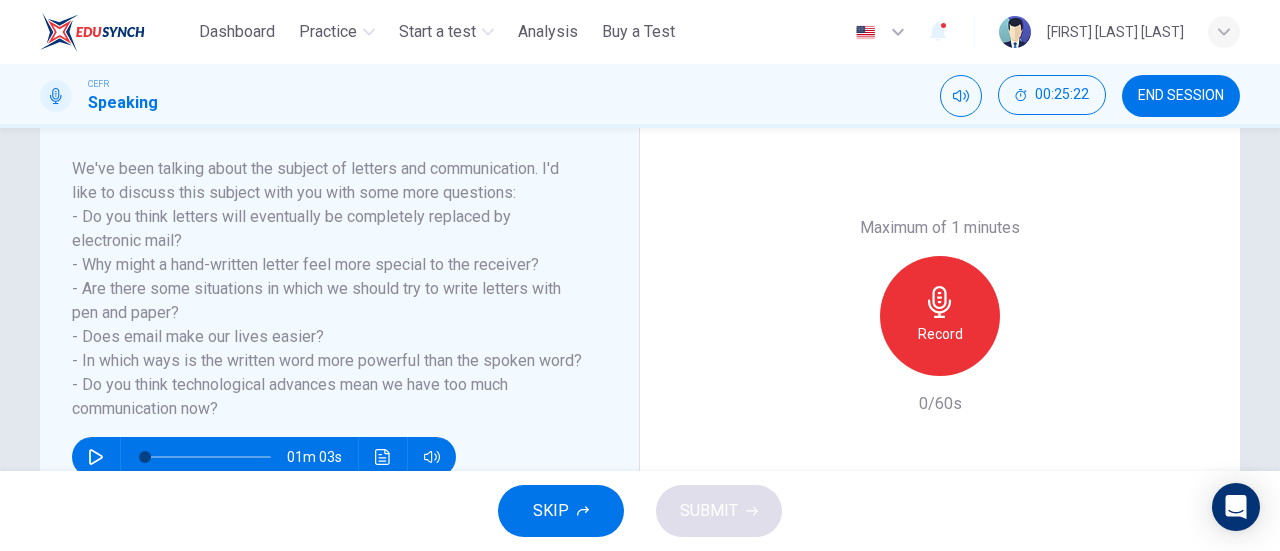click on "Record" at bounding box center [940, 334] 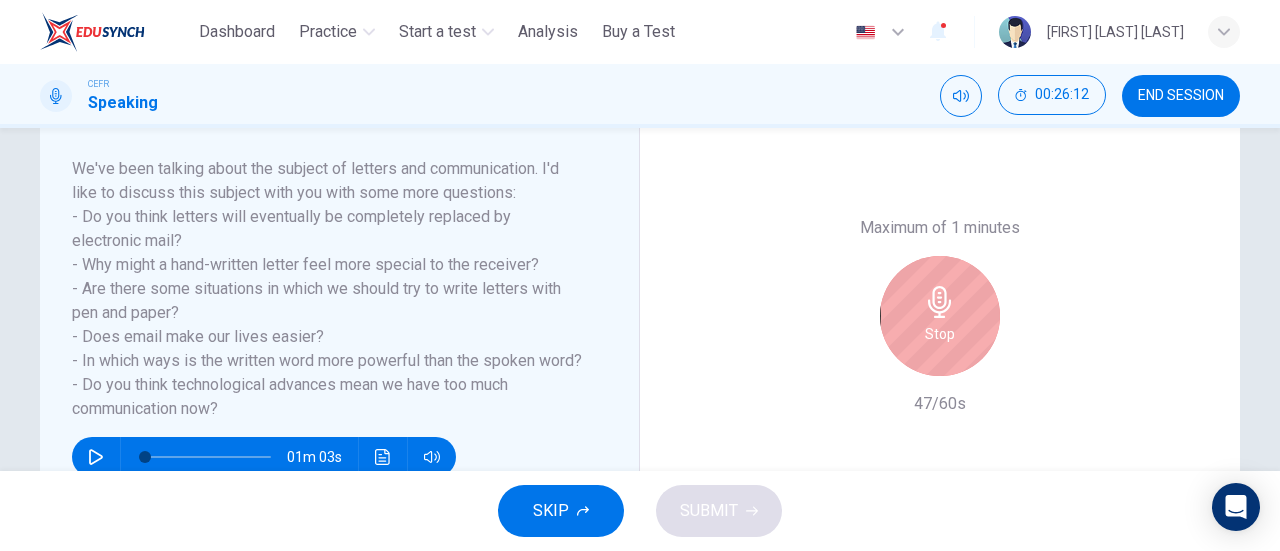 click 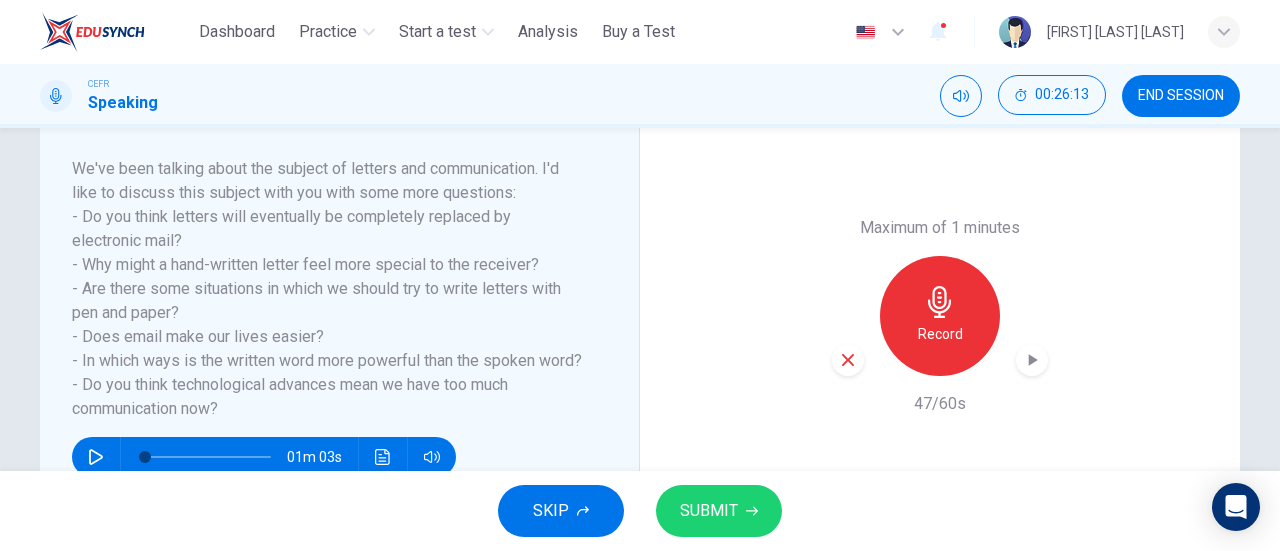 click 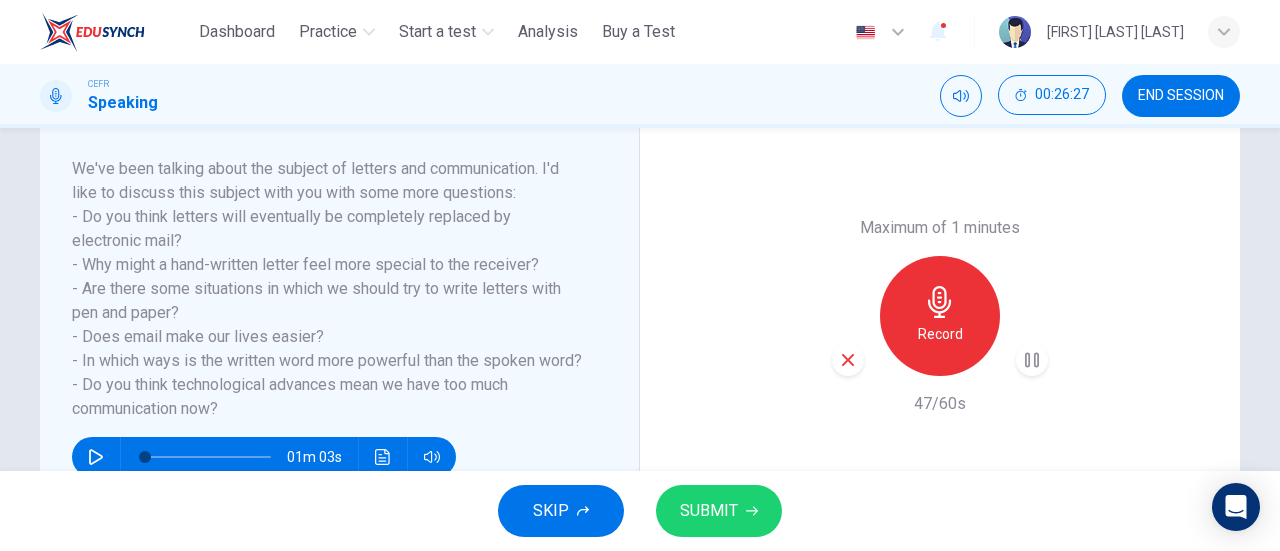 click 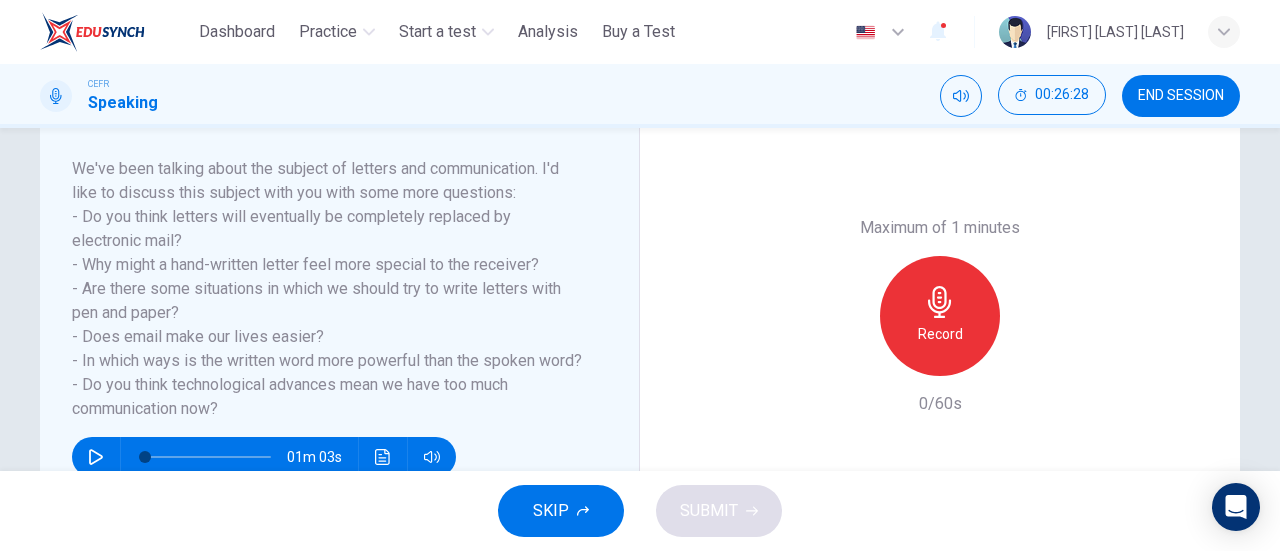 click on "Record" at bounding box center [940, 316] 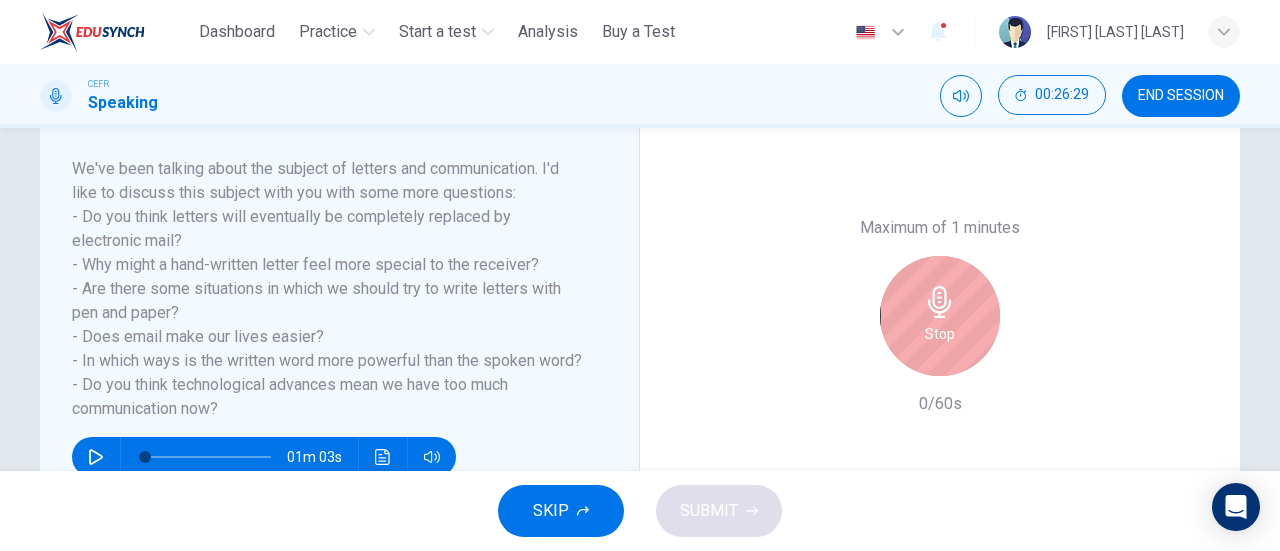 click on "Stop" at bounding box center [940, 334] 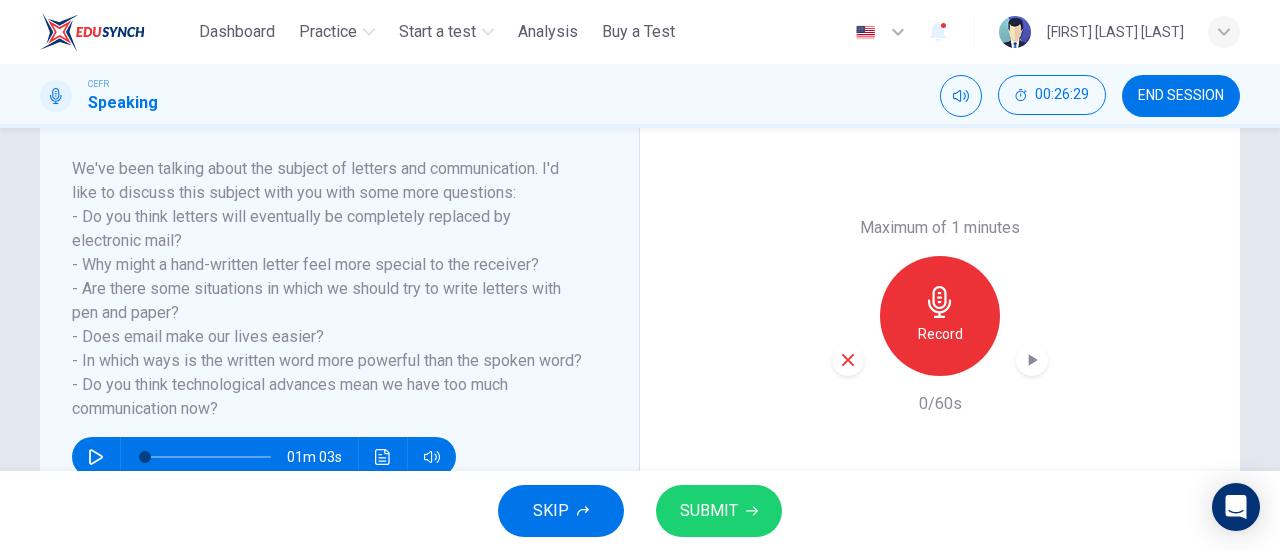 click 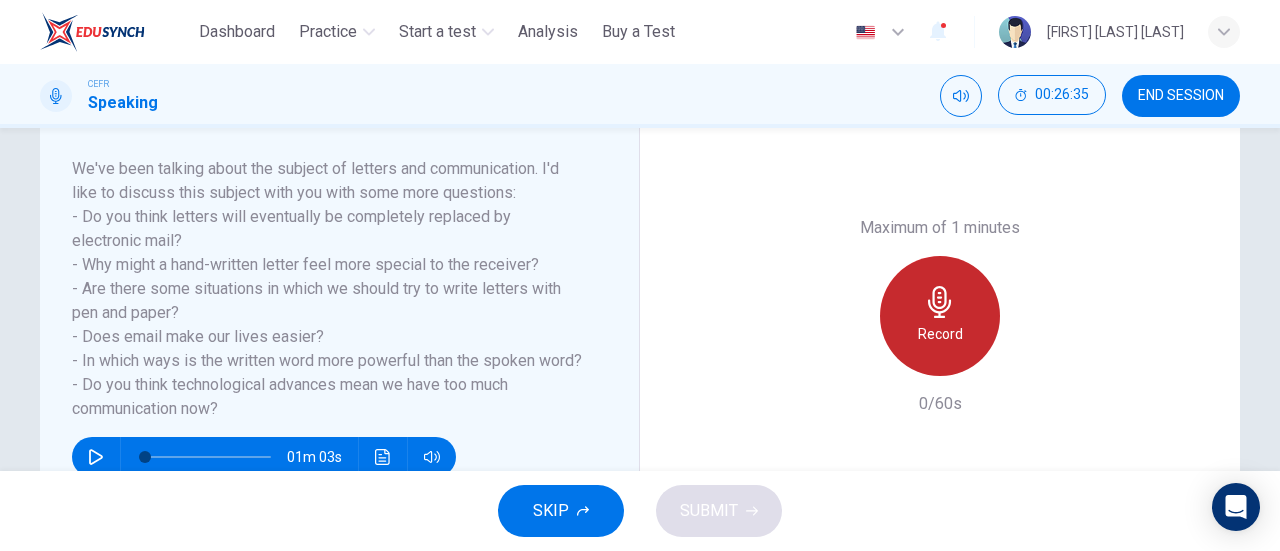 click on "Record" at bounding box center [940, 334] 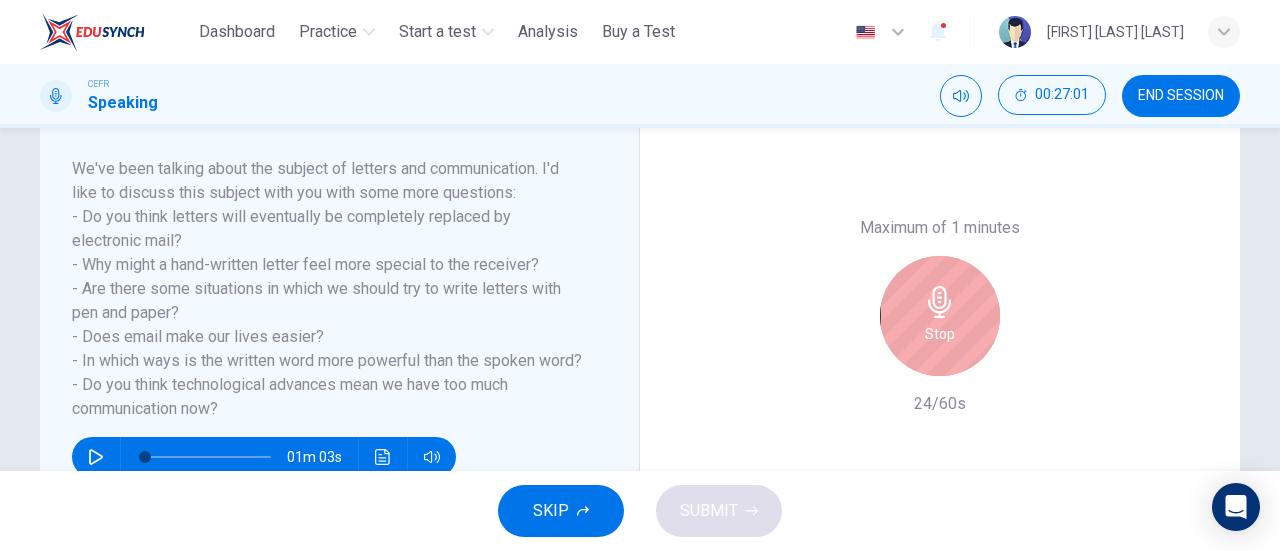 click on "Stop" at bounding box center (940, 316) 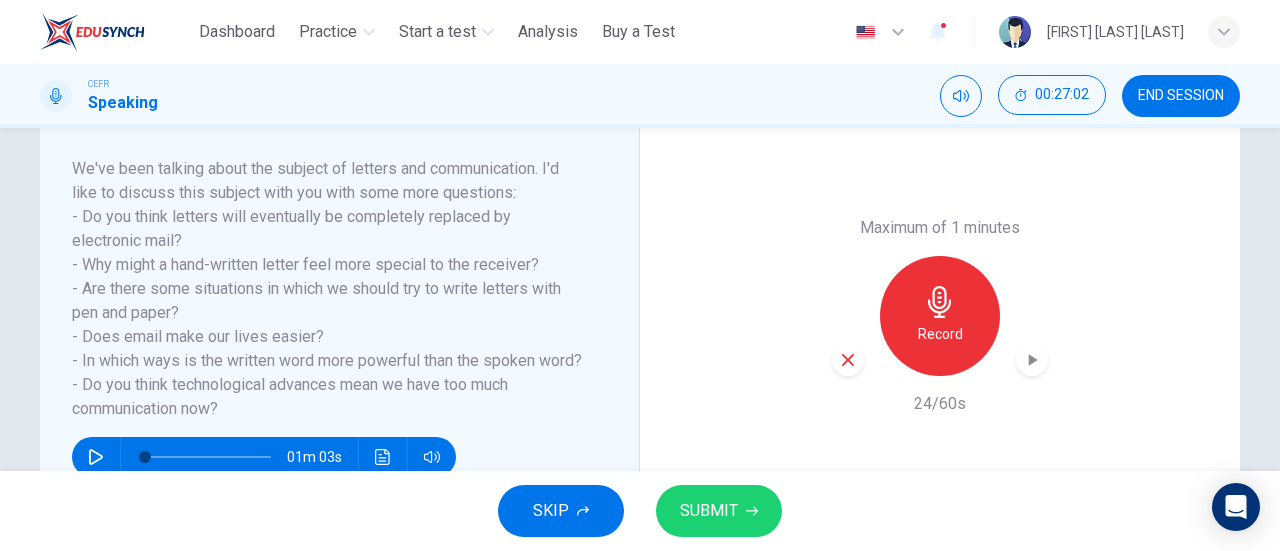 click on "Maximum of 1 minutes Record 24/60s" at bounding box center (940, 316) 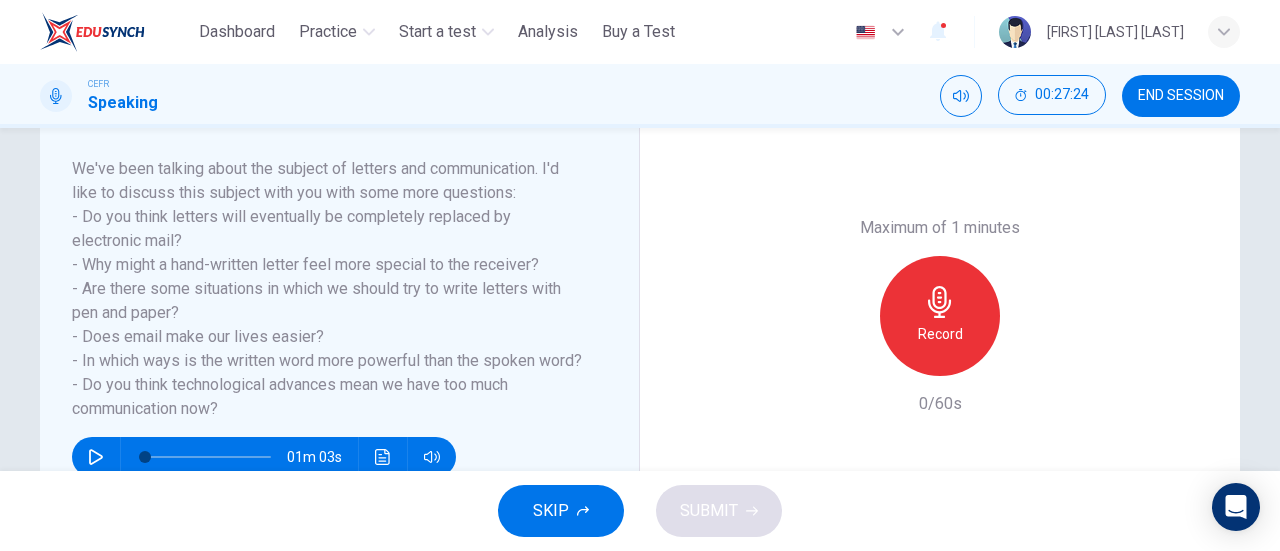 click on "Record" at bounding box center (940, 334) 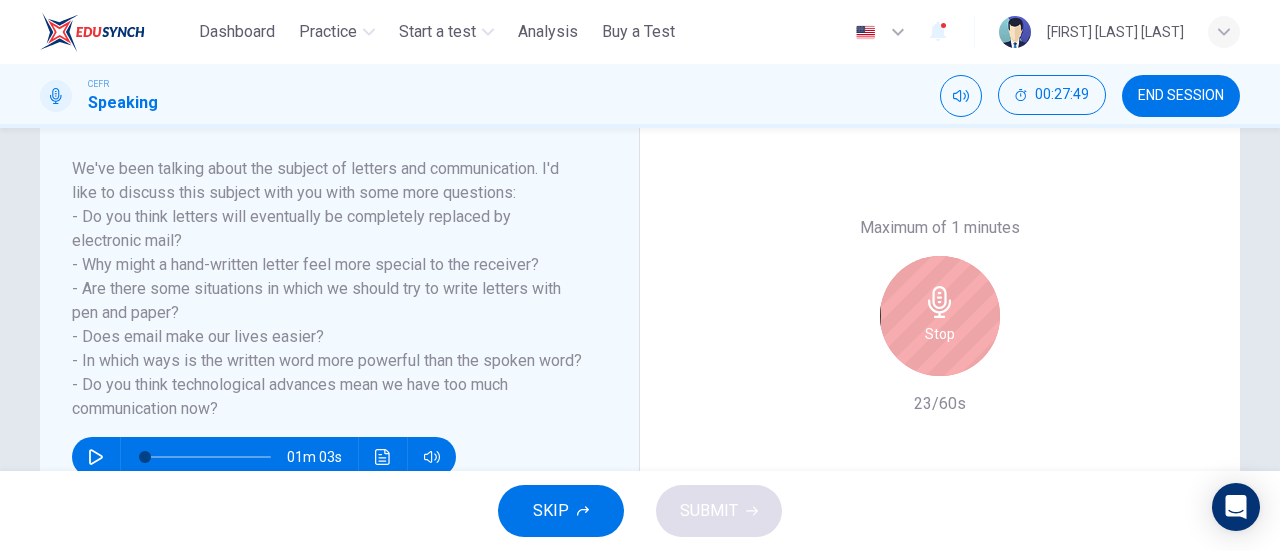 click 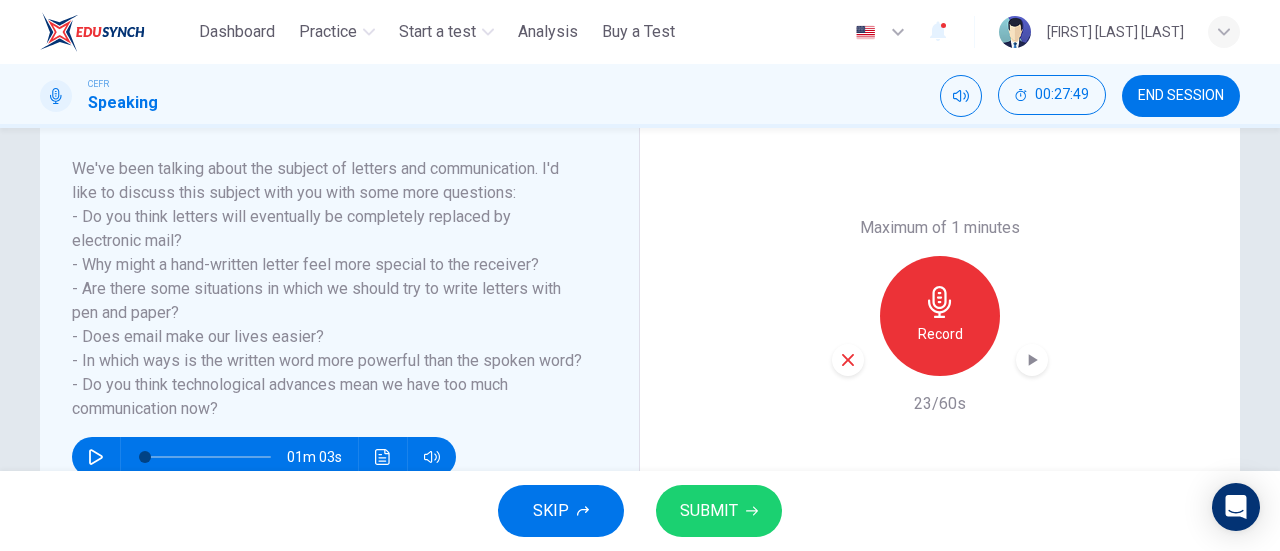 click 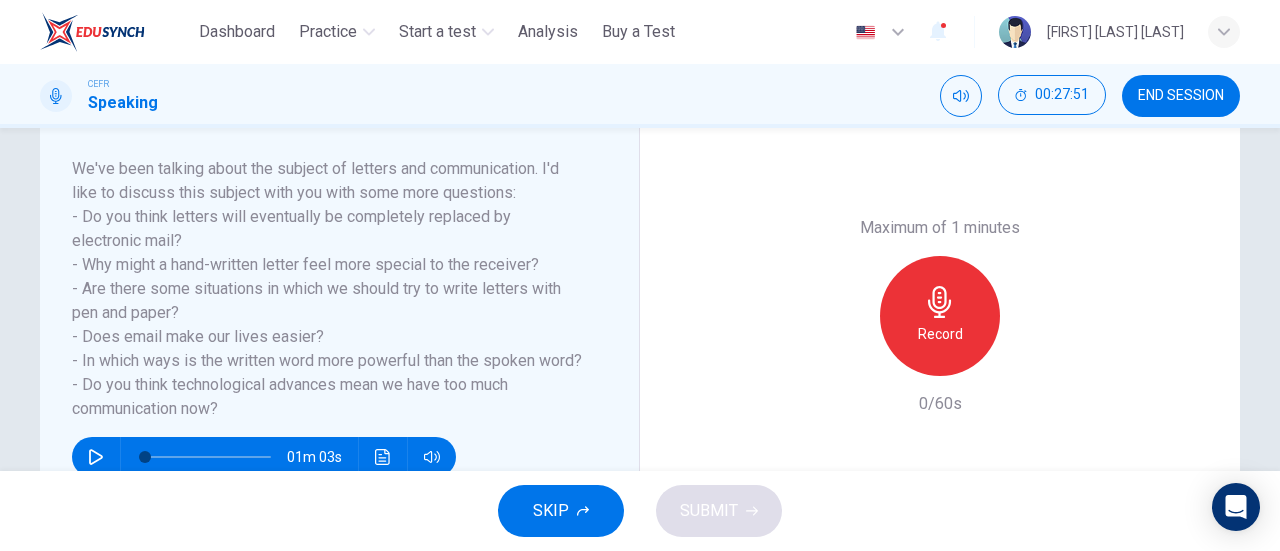 click on "Record" at bounding box center [940, 334] 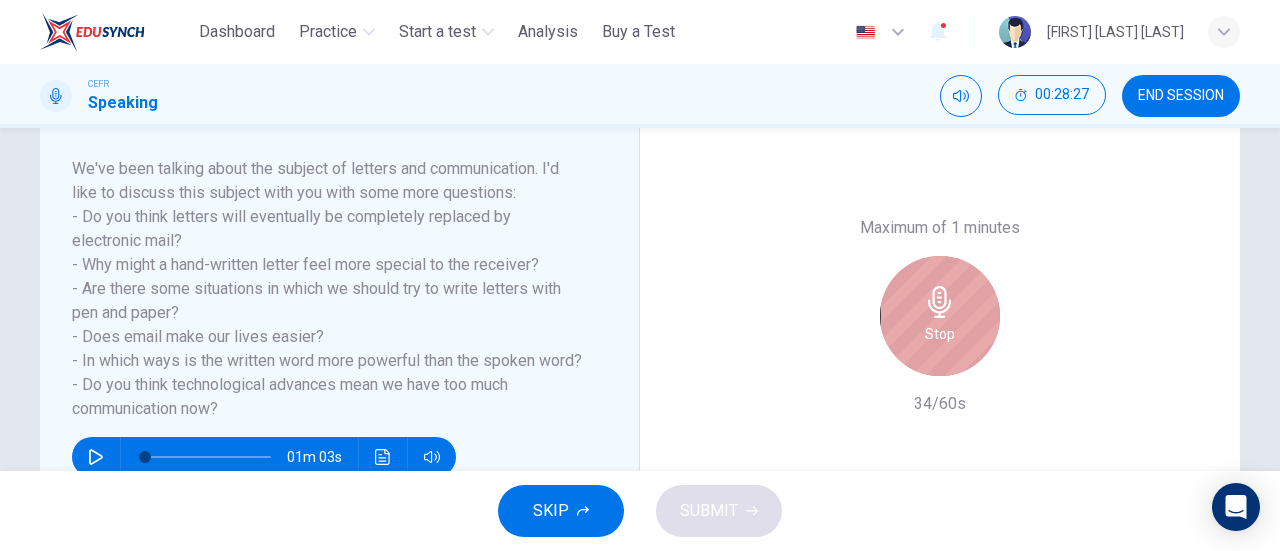 click on "Stop" at bounding box center [940, 334] 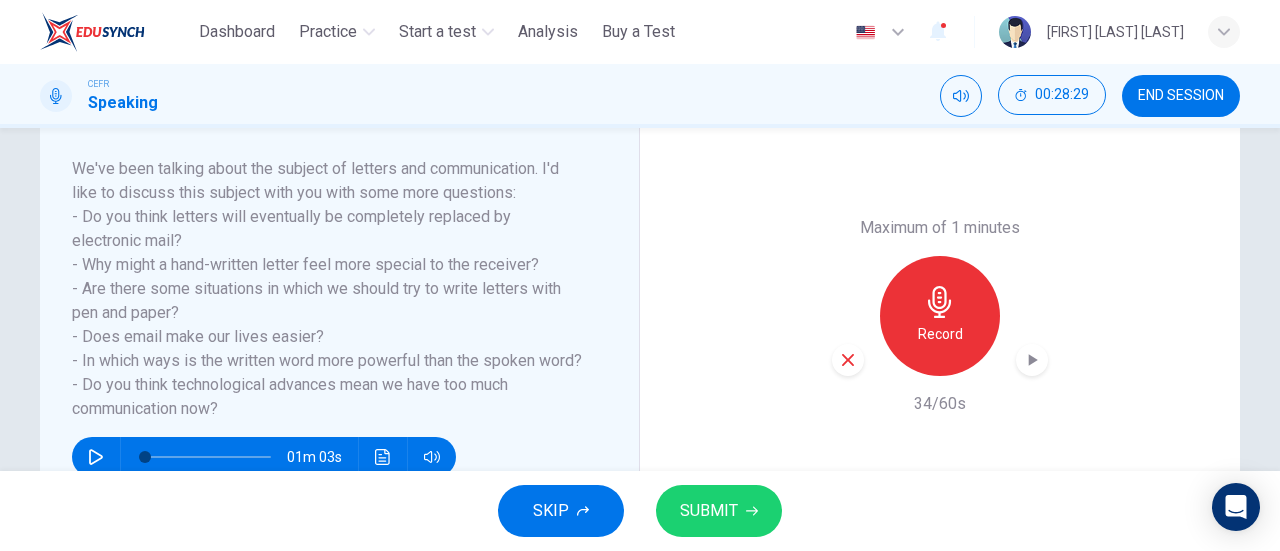 click at bounding box center (848, 360) 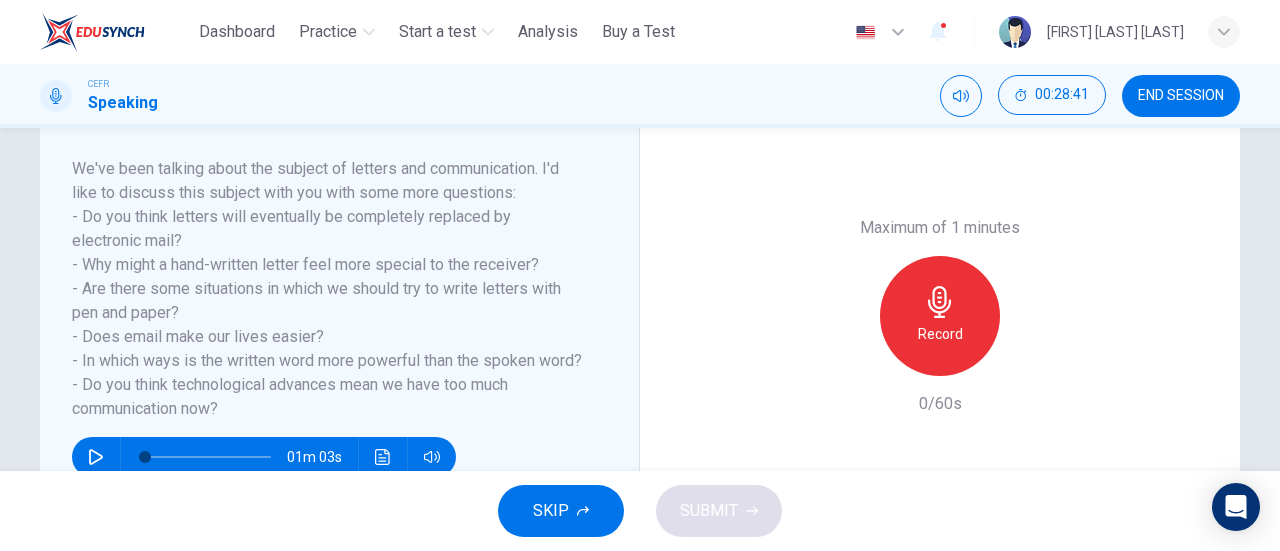 click 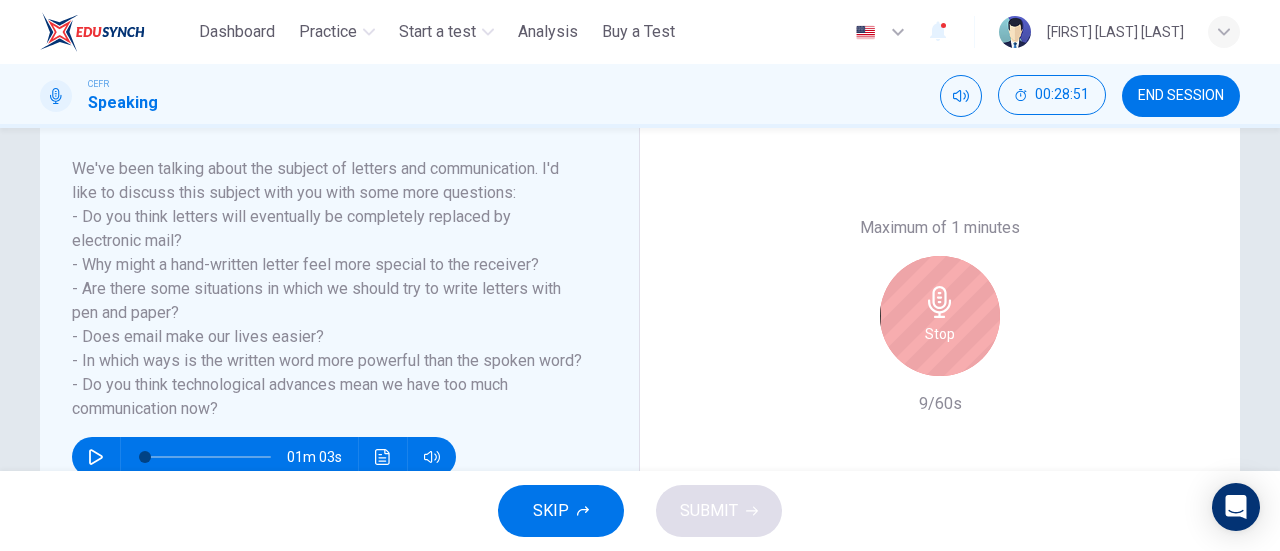 click on "Stop" at bounding box center (940, 316) 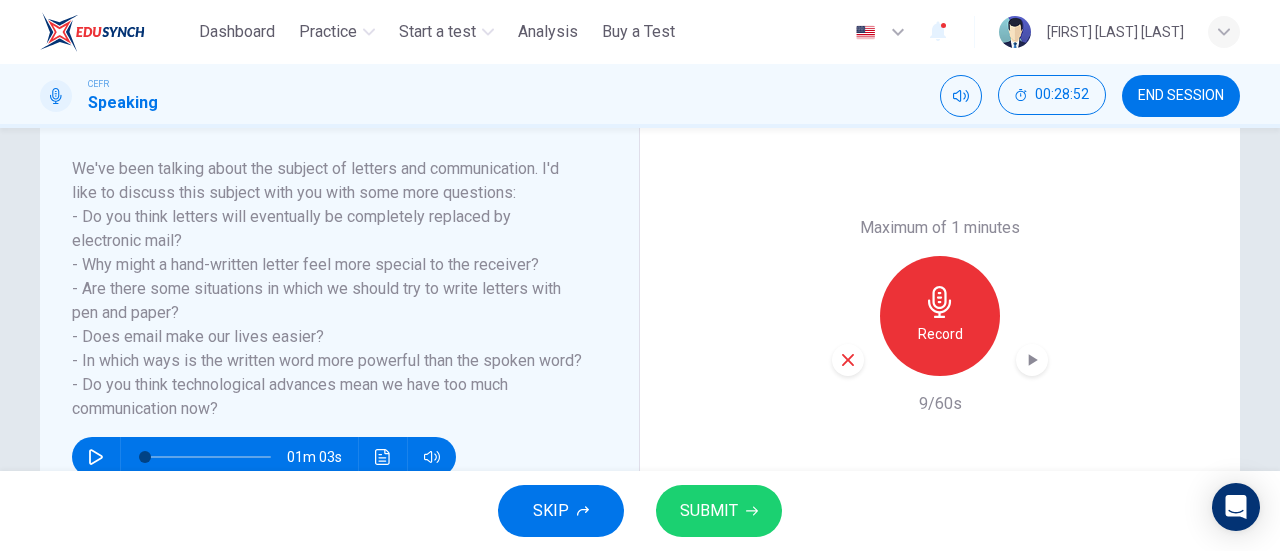 click at bounding box center [848, 360] 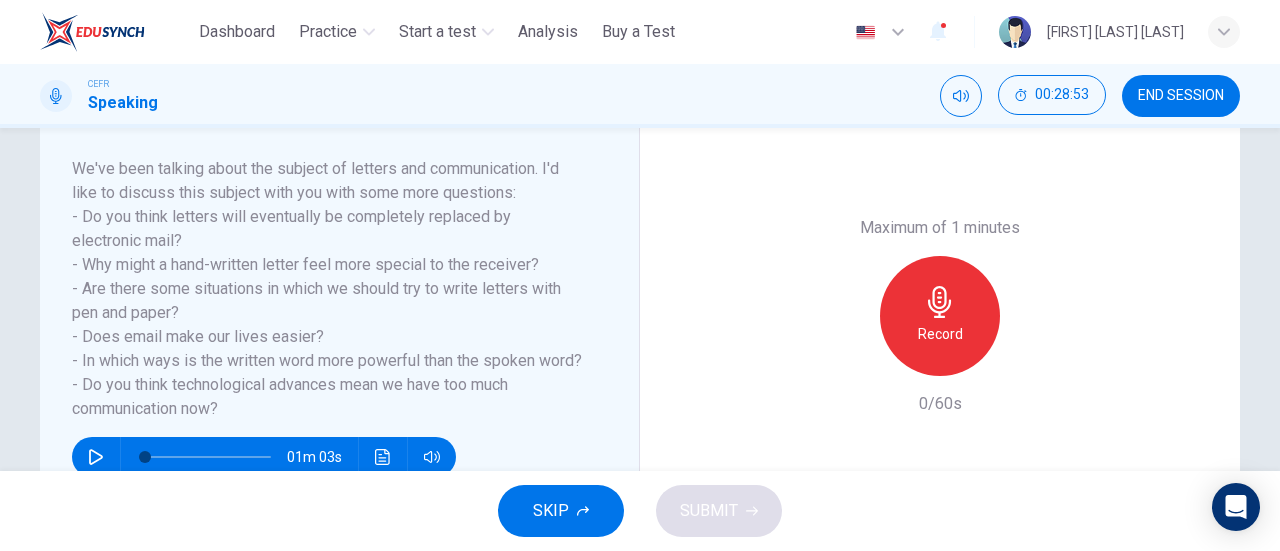 click on "Record" at bounding box center (940, 334) 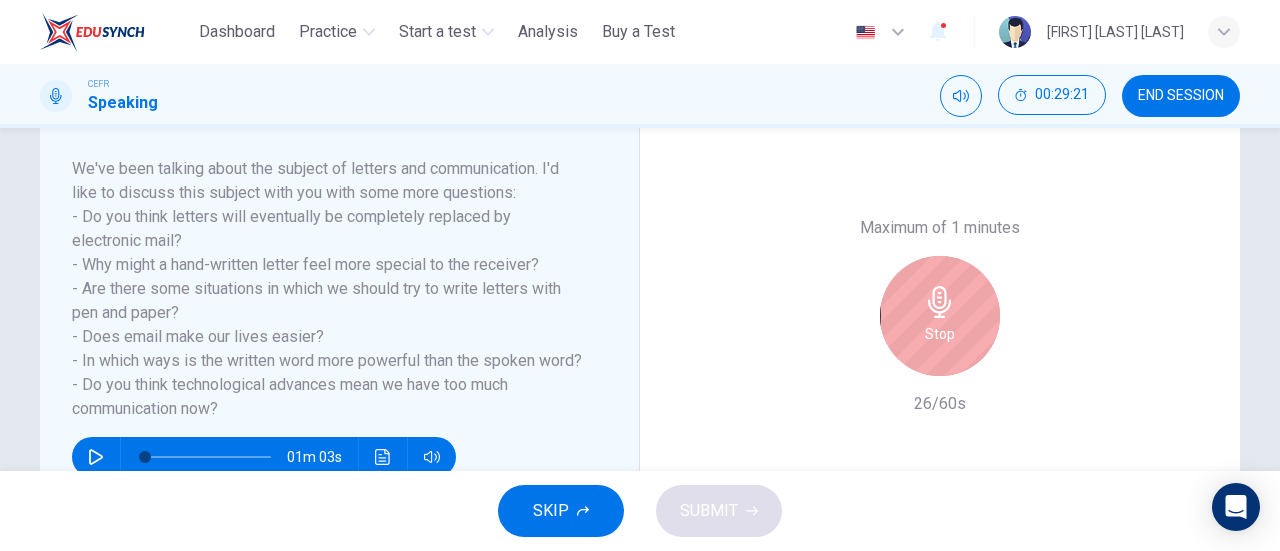 click 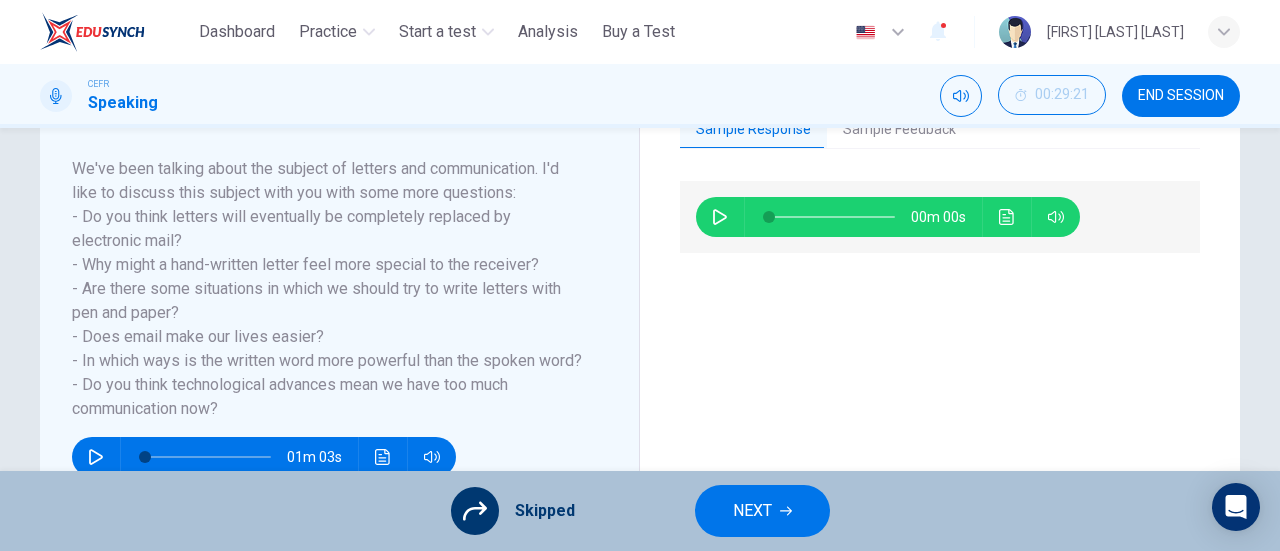 click on "NEXT" at bounding box center [762, 511] 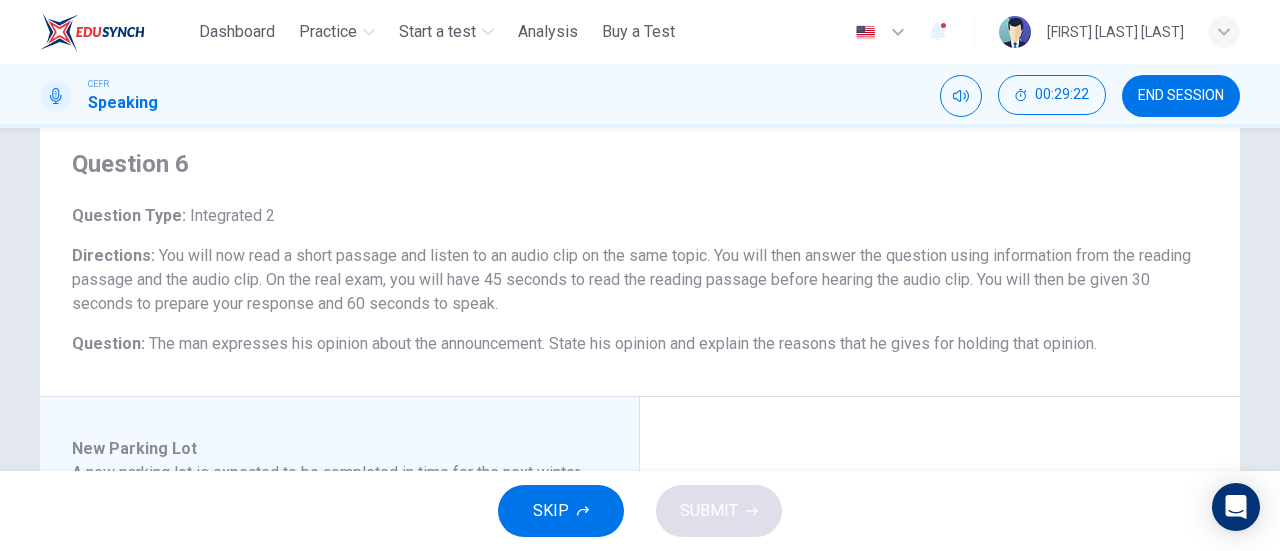 scroll, scrollTop: 0, scrollLeft: 0, axis: both 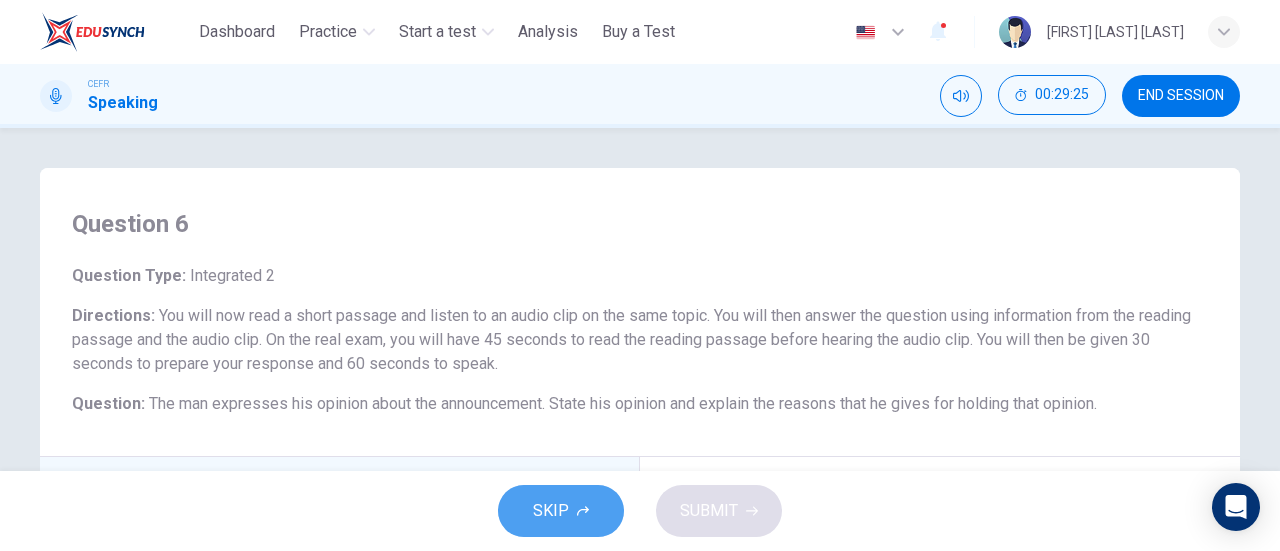click on "SKIP" at bounding box center [561, 511] 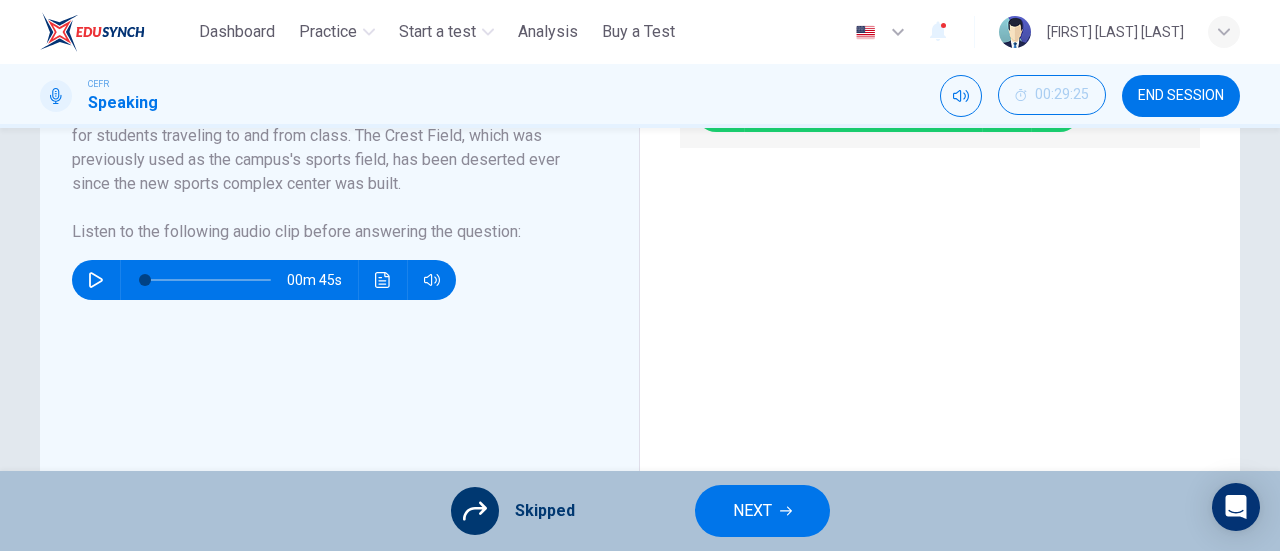 scroll, scrollTop: 500, scrollLeft: 0, axis: vertical 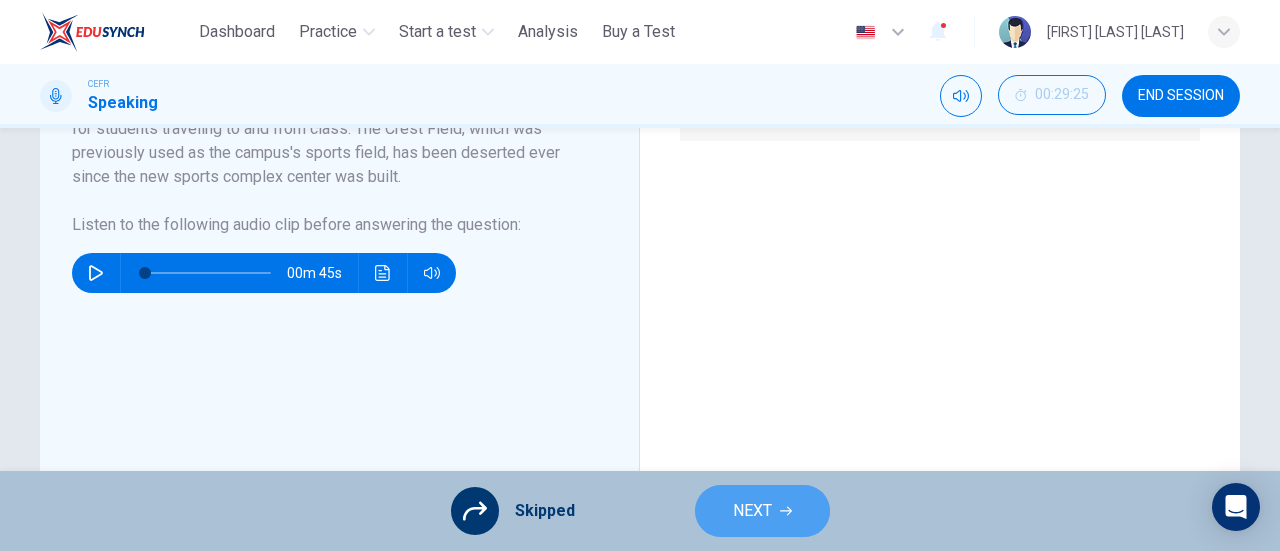 click on "NEXT" at bounding box center [752, 511] 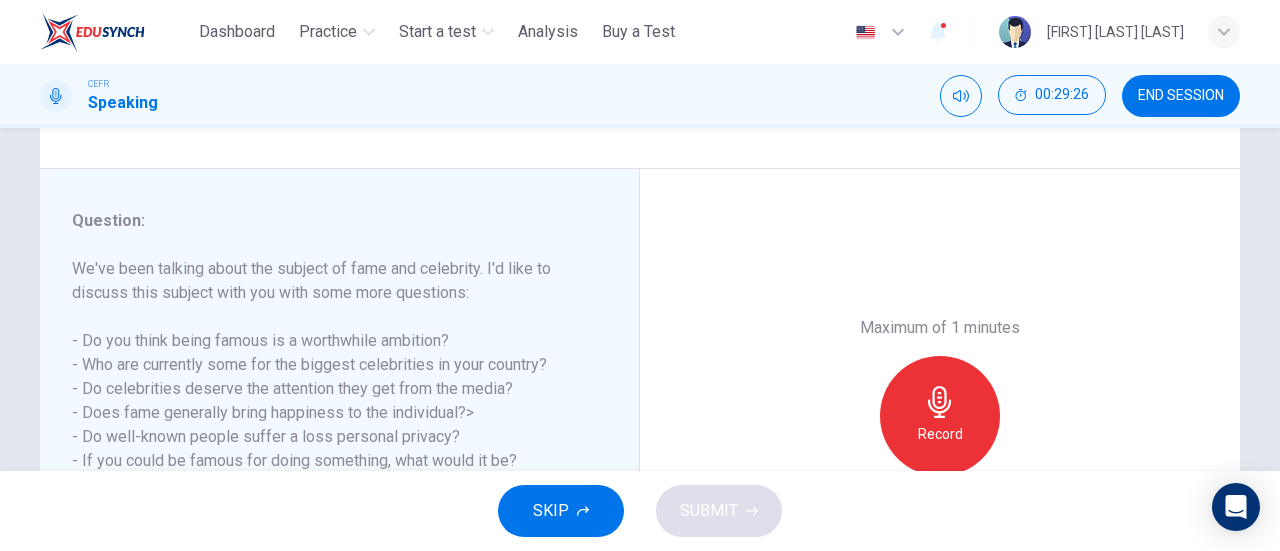 scroll, scrollTop: 300, scrollLeft: 0, axis: vertical 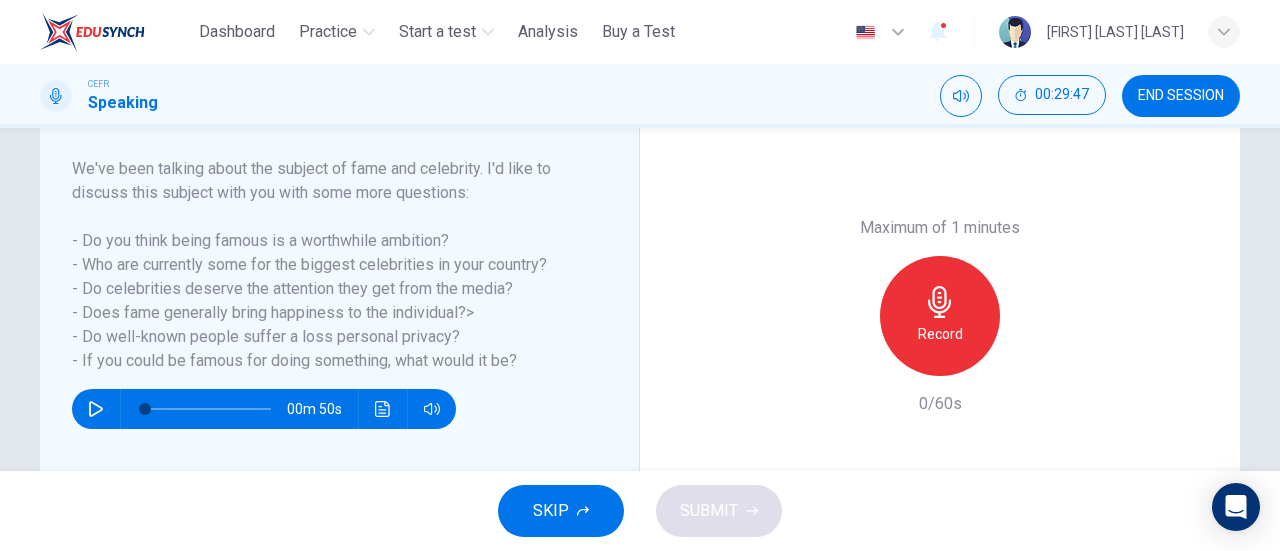 click 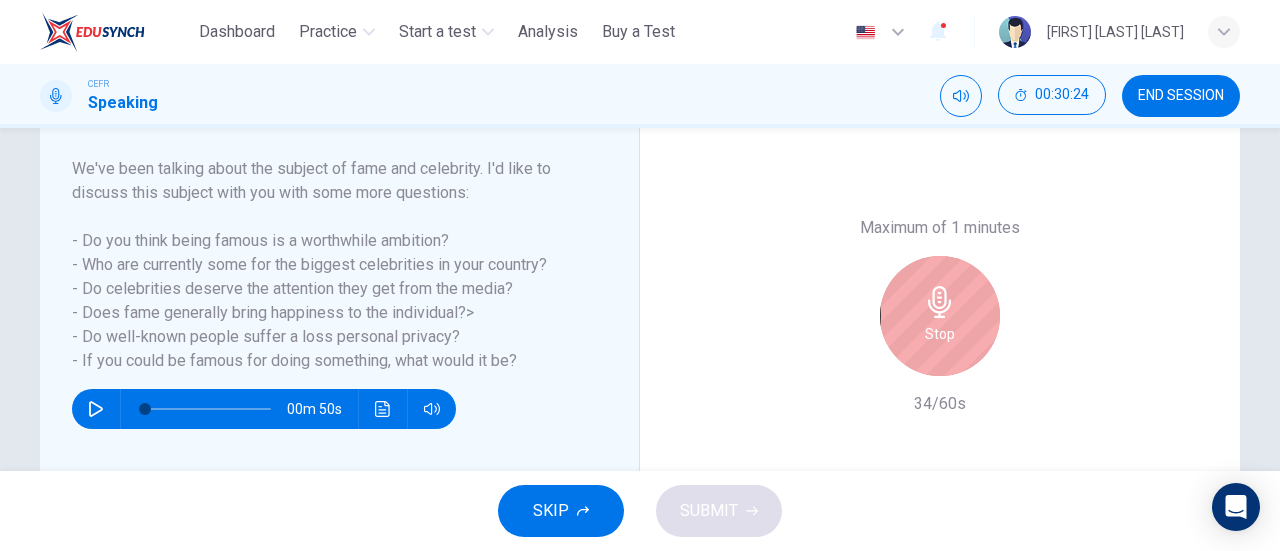 click 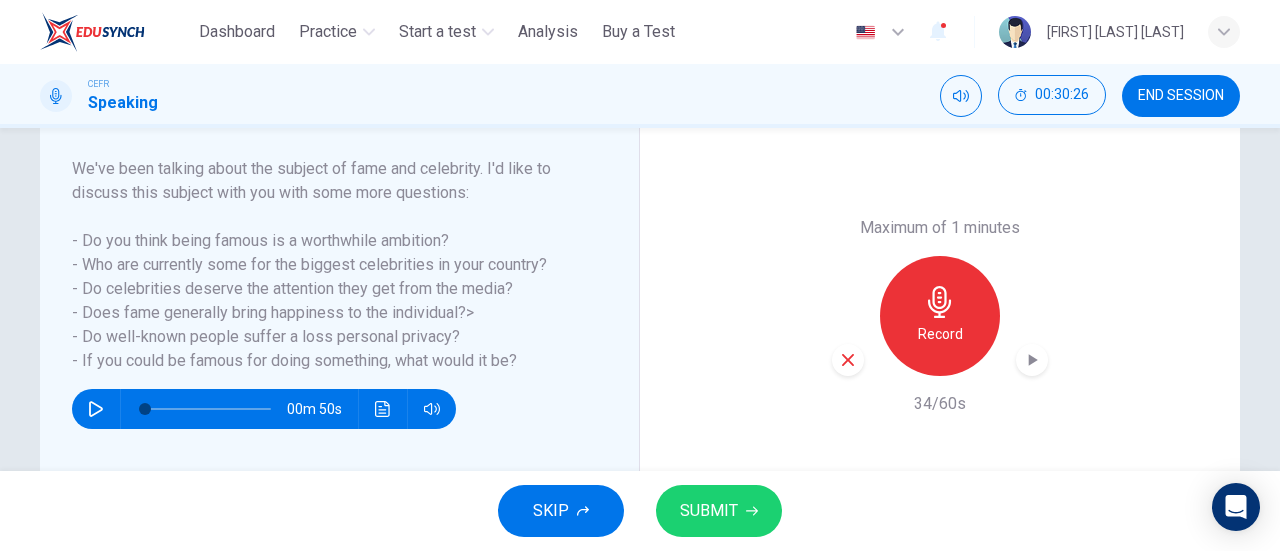 click at bounding box center [848, 360] 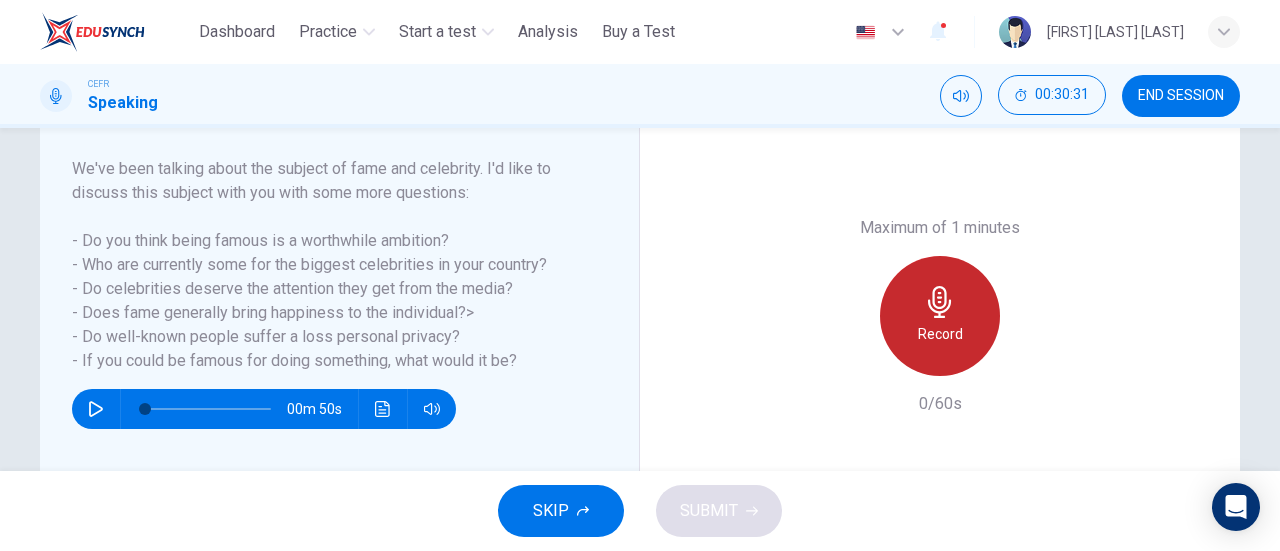 click 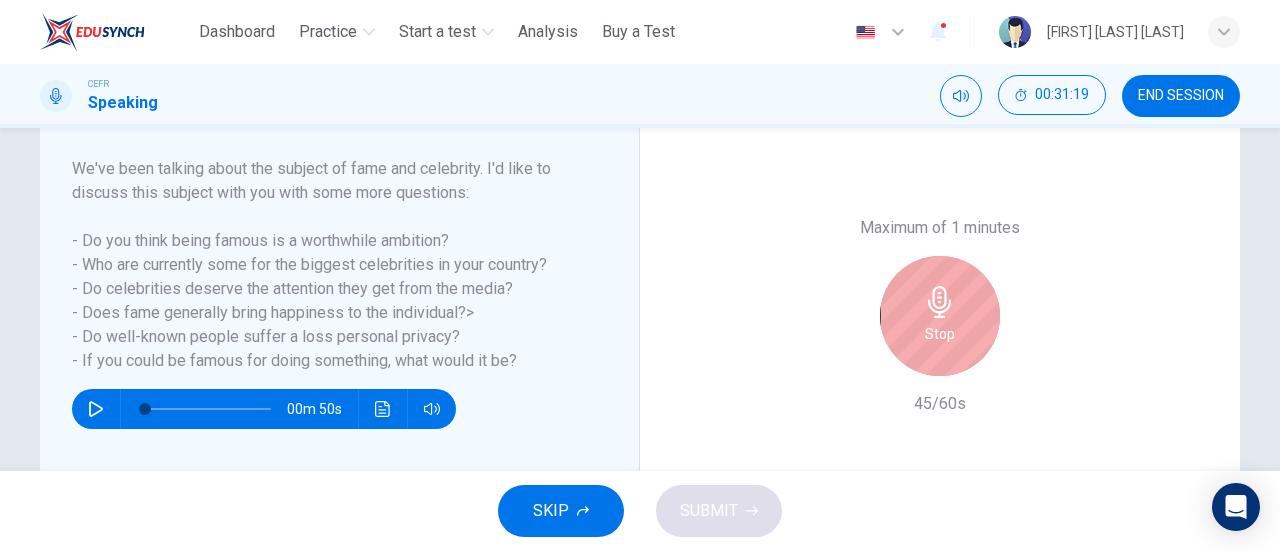 click on "Stop" at bounding box center [940, 334] 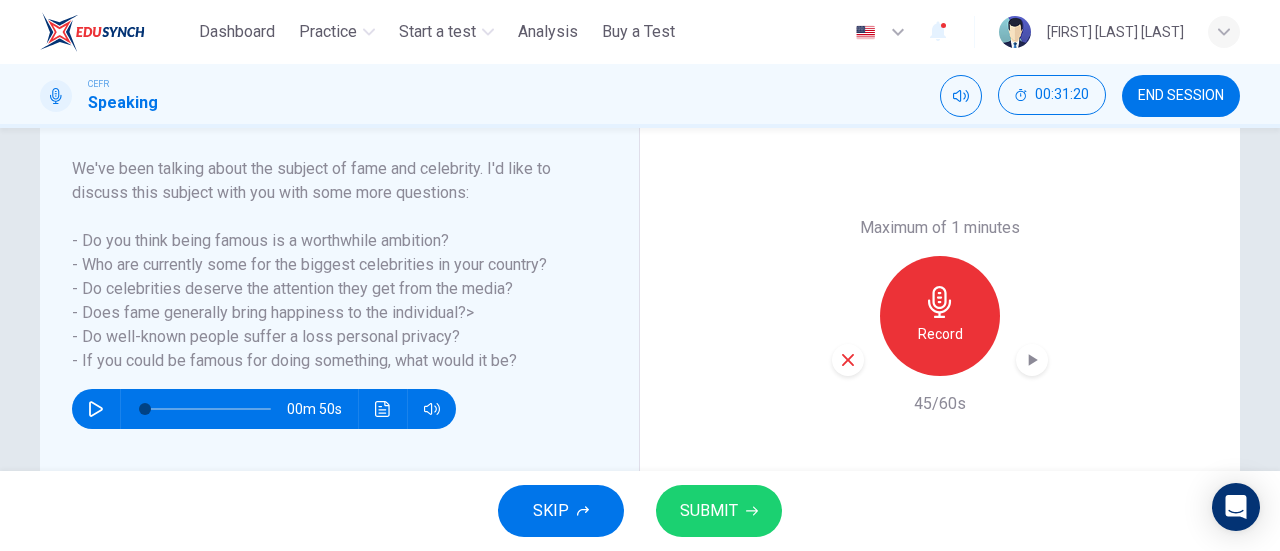 click on "Record" at bounding box center (940, 316) 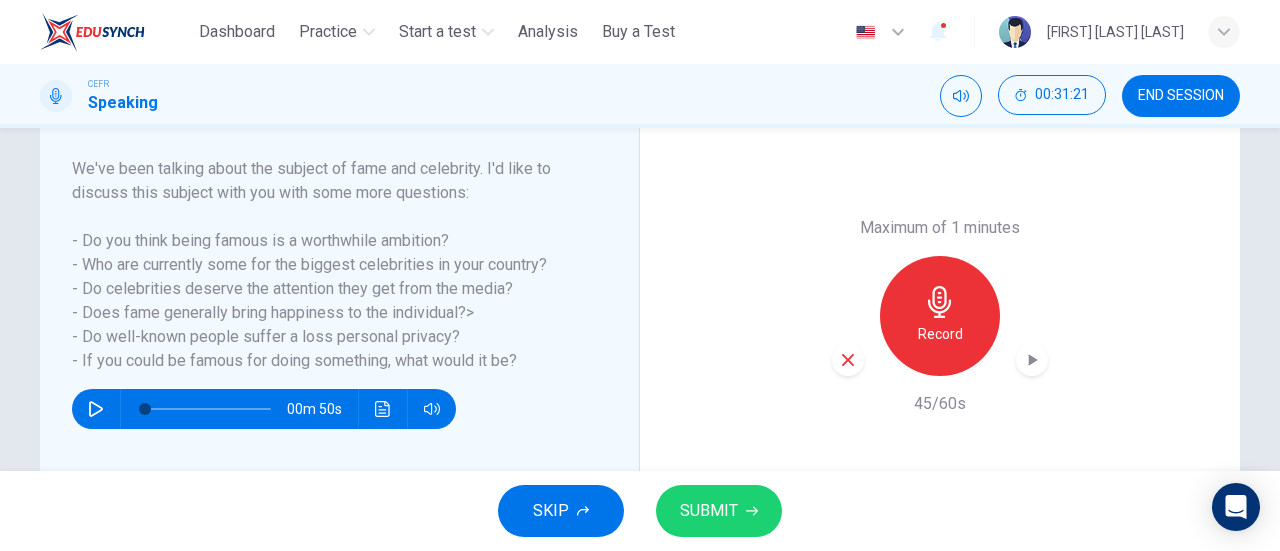 click 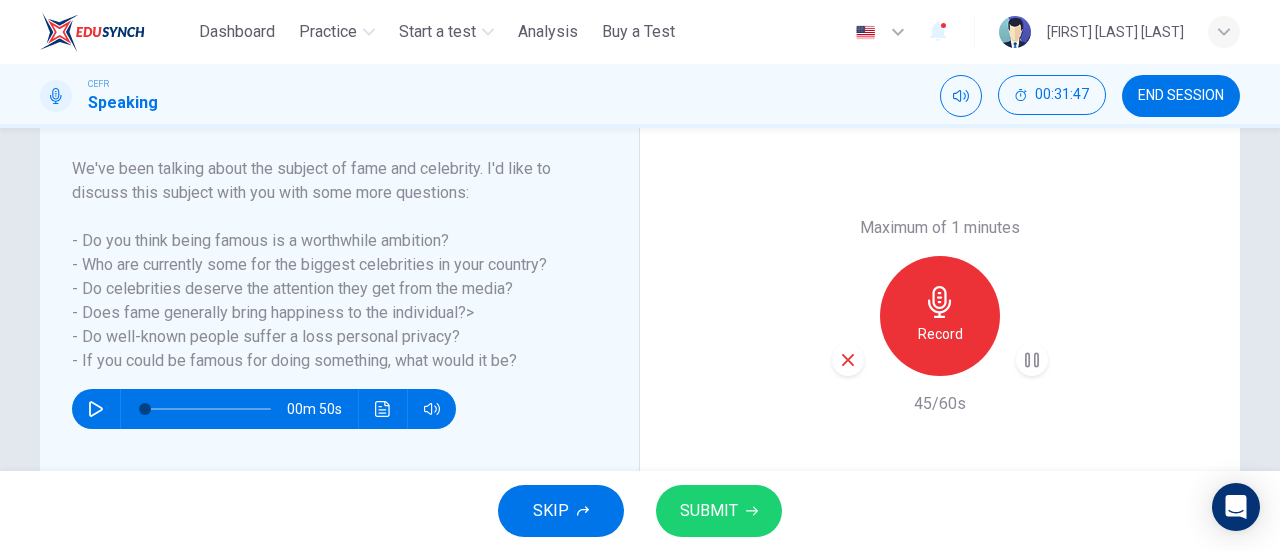 click on "Record" at bounding box center [940, 316] 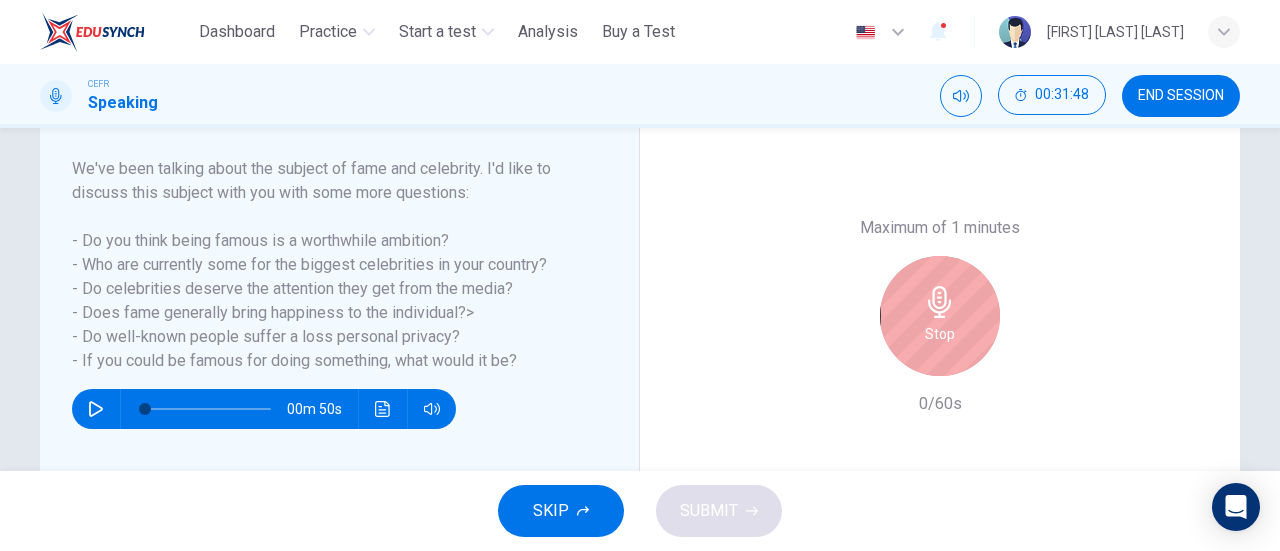 click on "Stop" at bounding box center [940, 316] 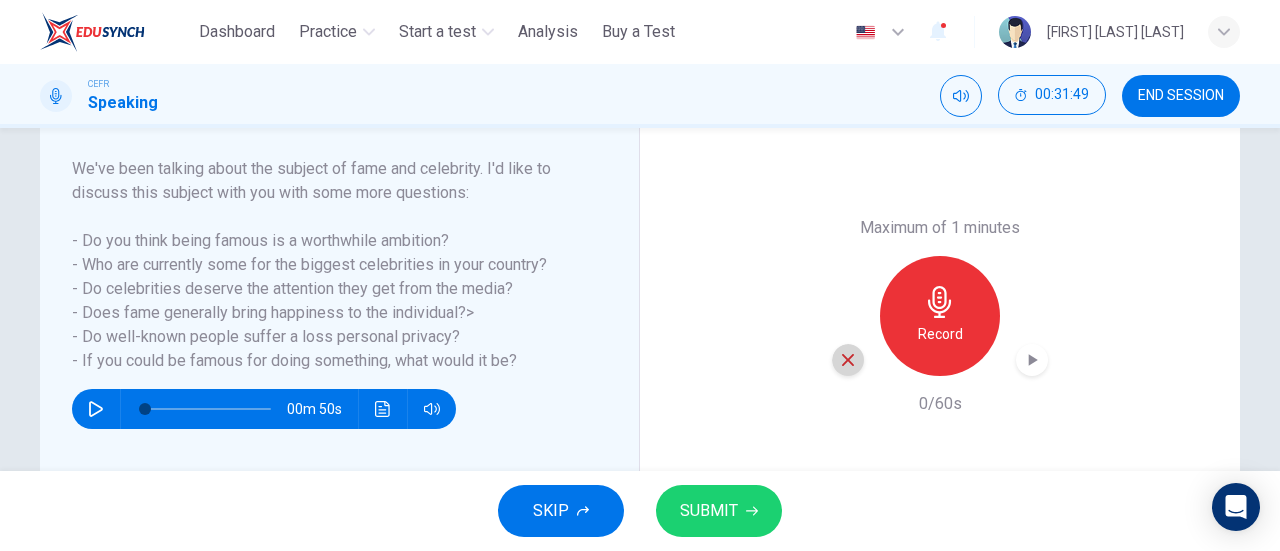 click 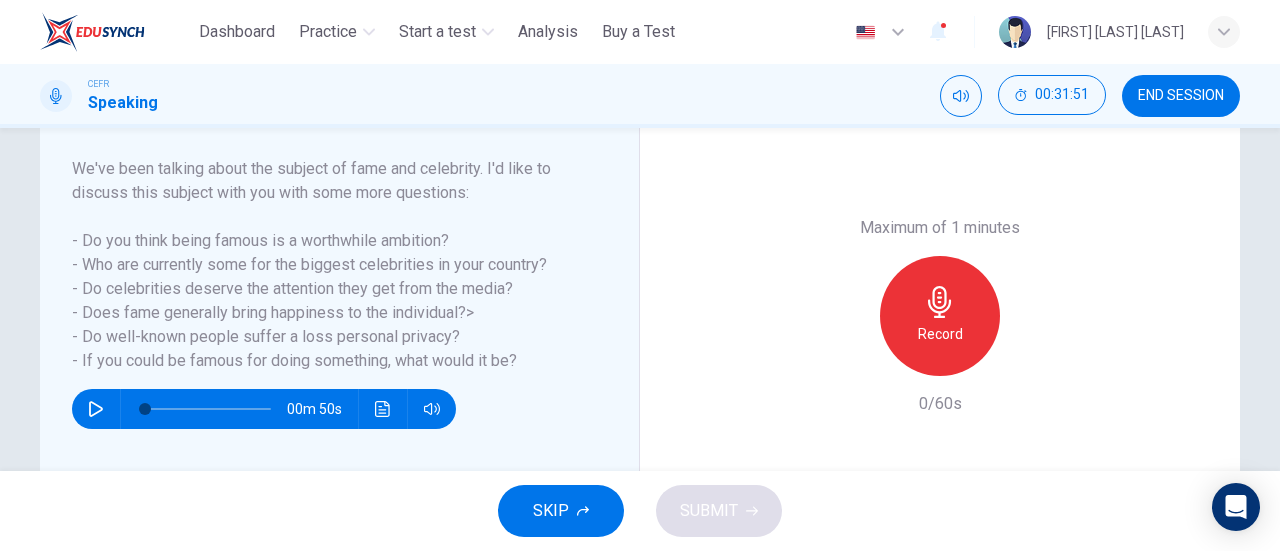 click on "Record" at bounding box center (940, 316) 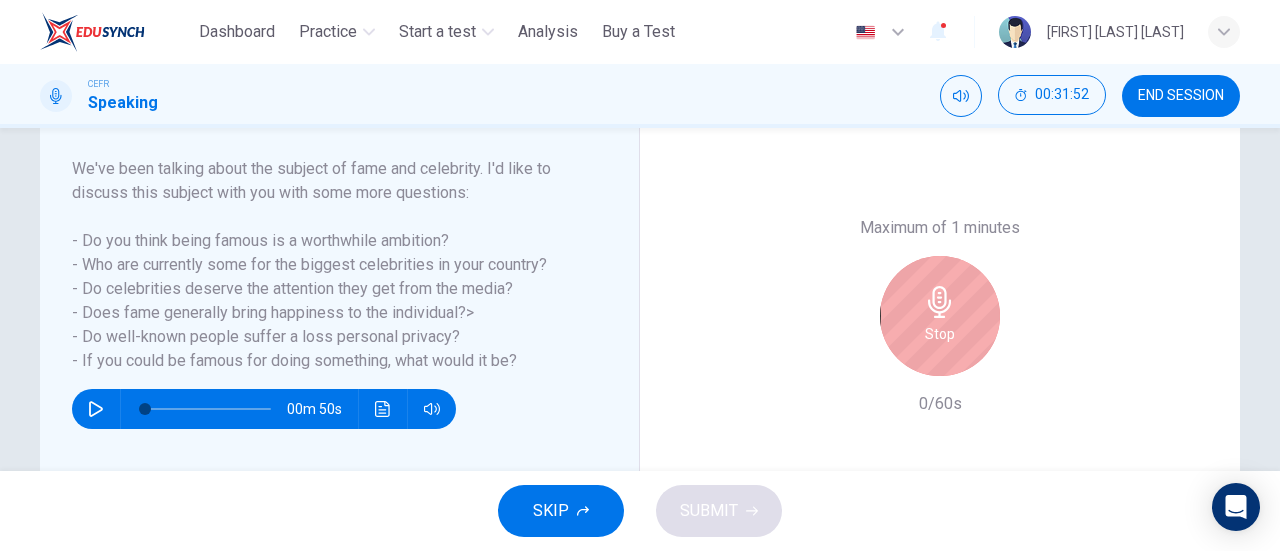 click on "Stop" at bounding box center [940, 316] 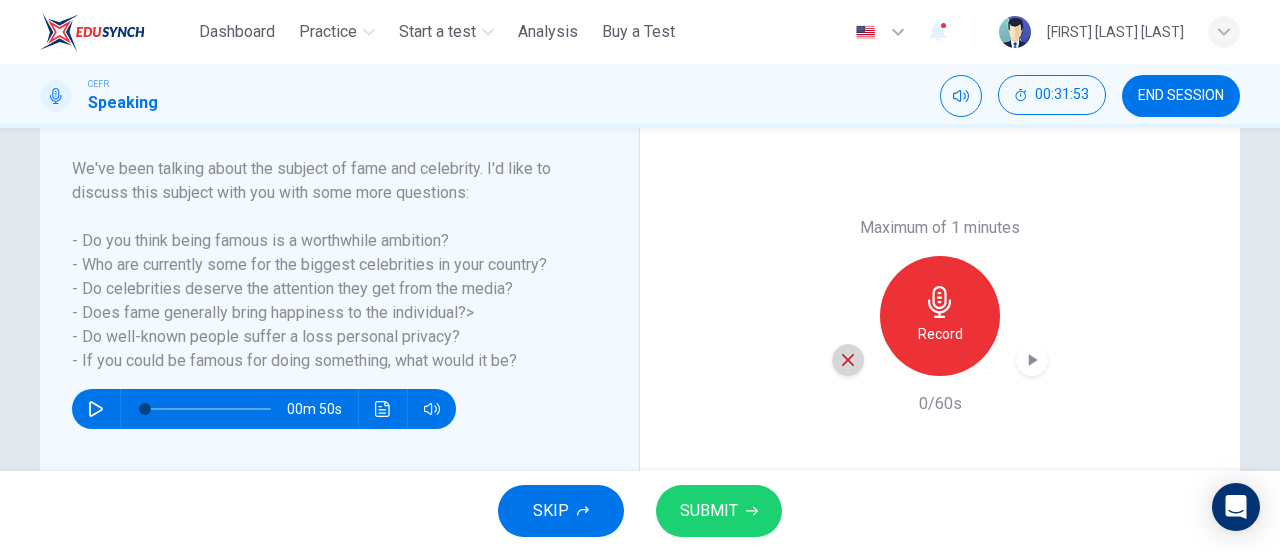 click 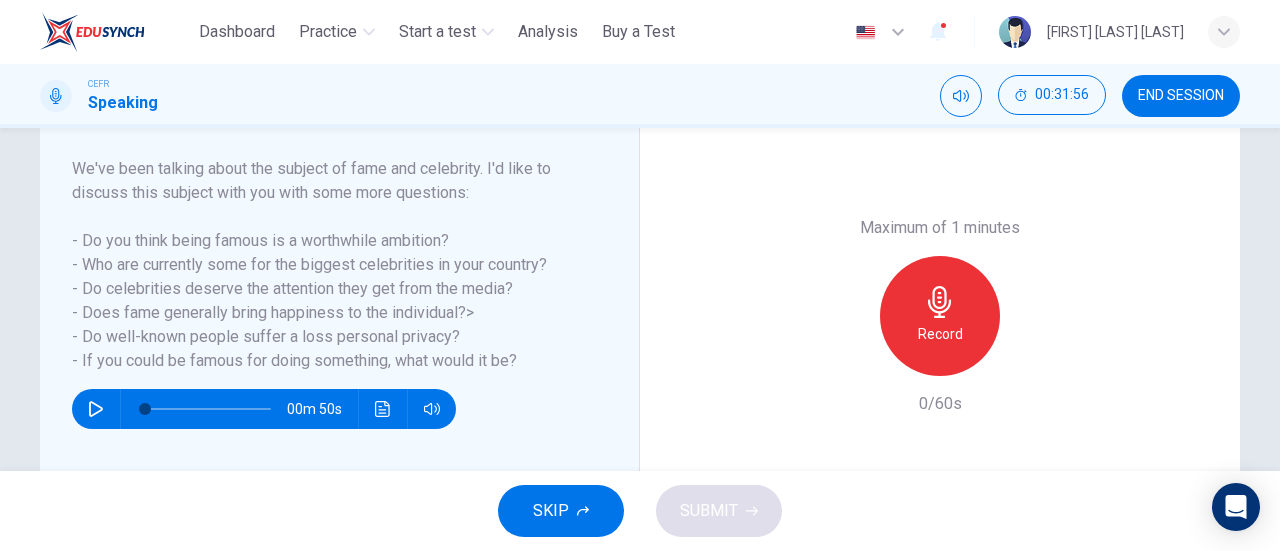 click on "Record" at bounding box center [940, 316] 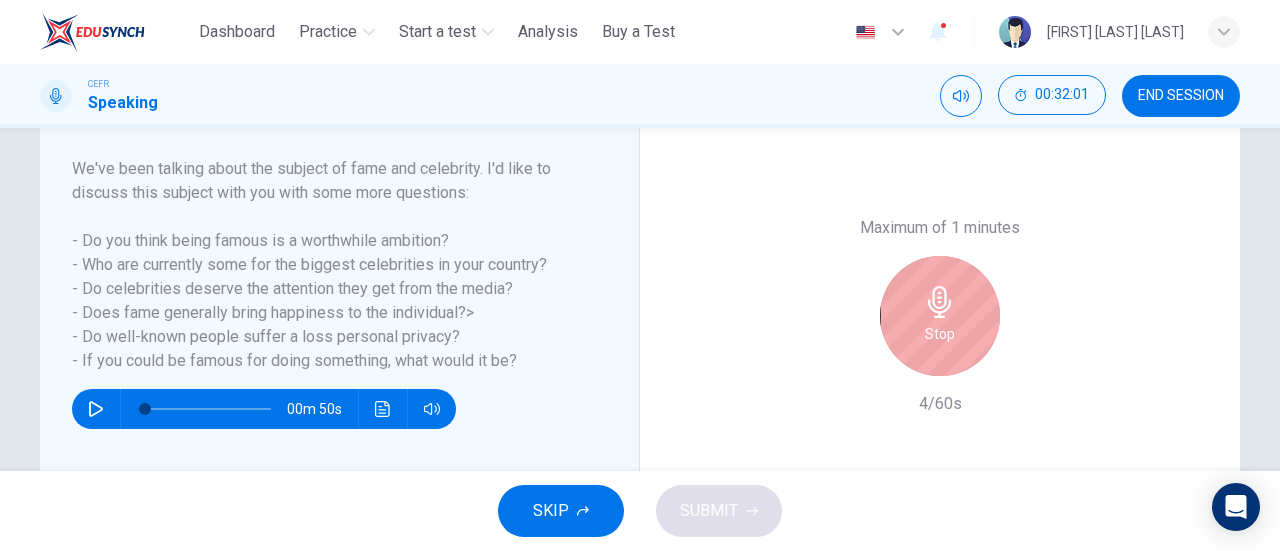 click 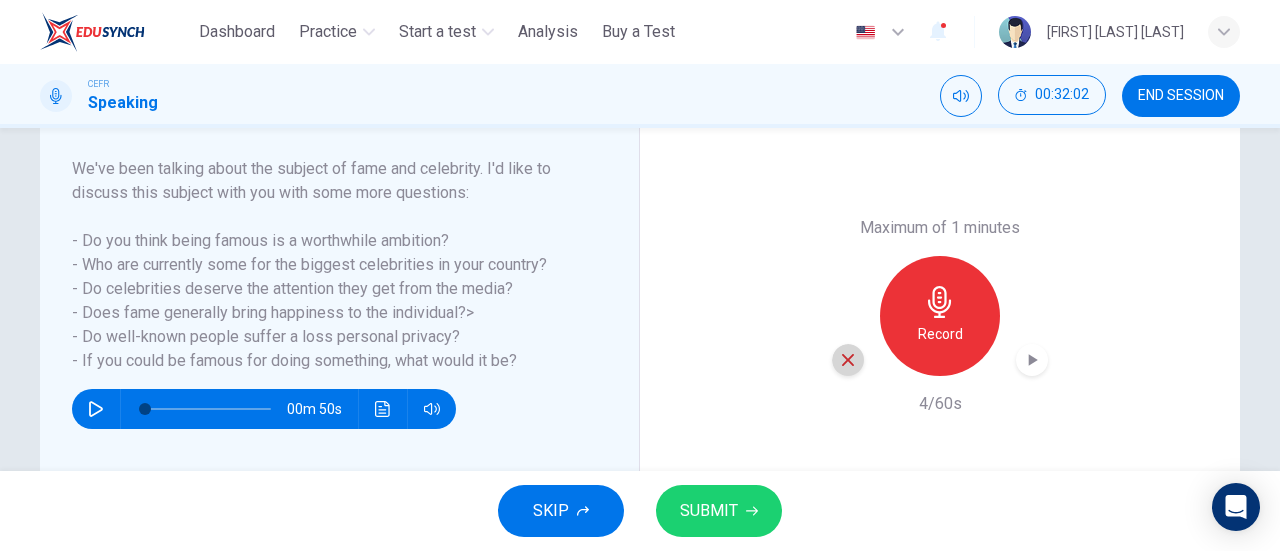 click 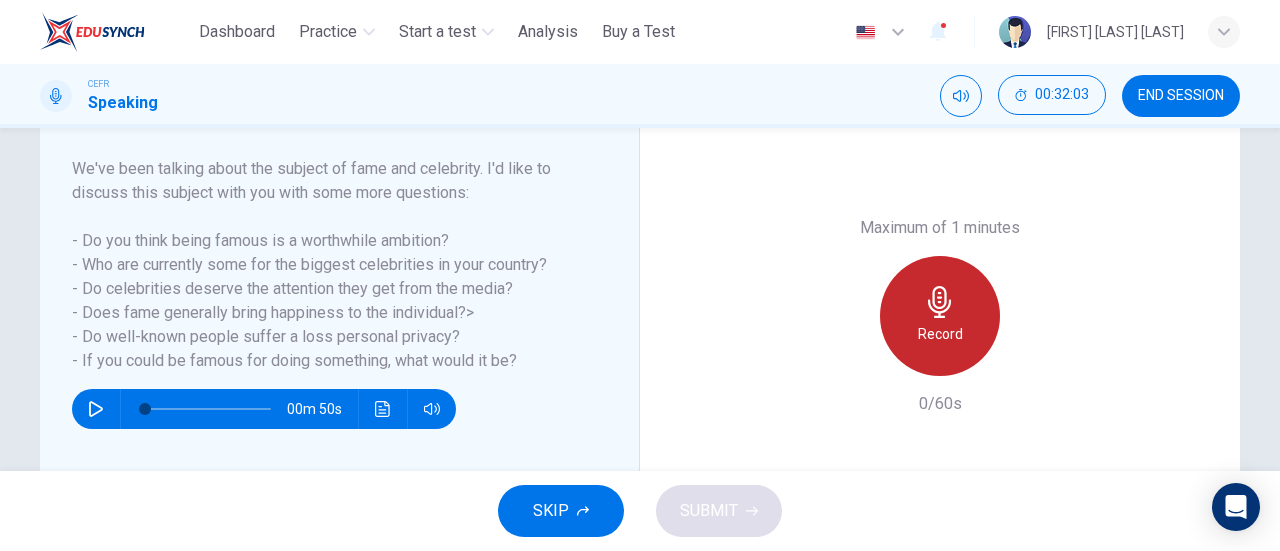 click on "Record" at bounding box center (940, 316) 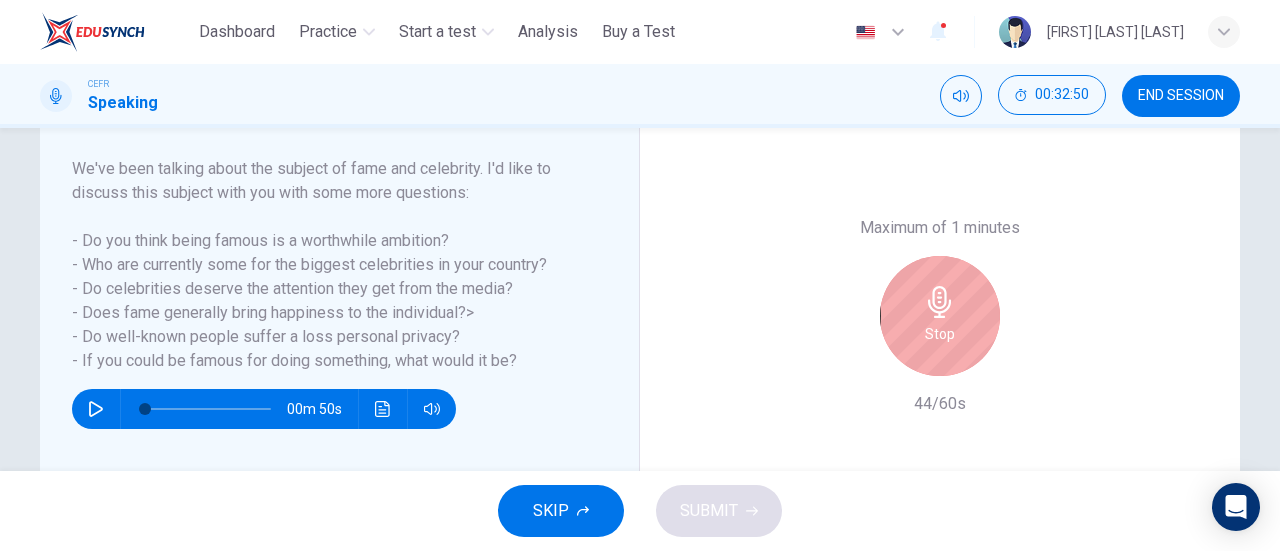click on "Stop" at bounding box center [940, 316] 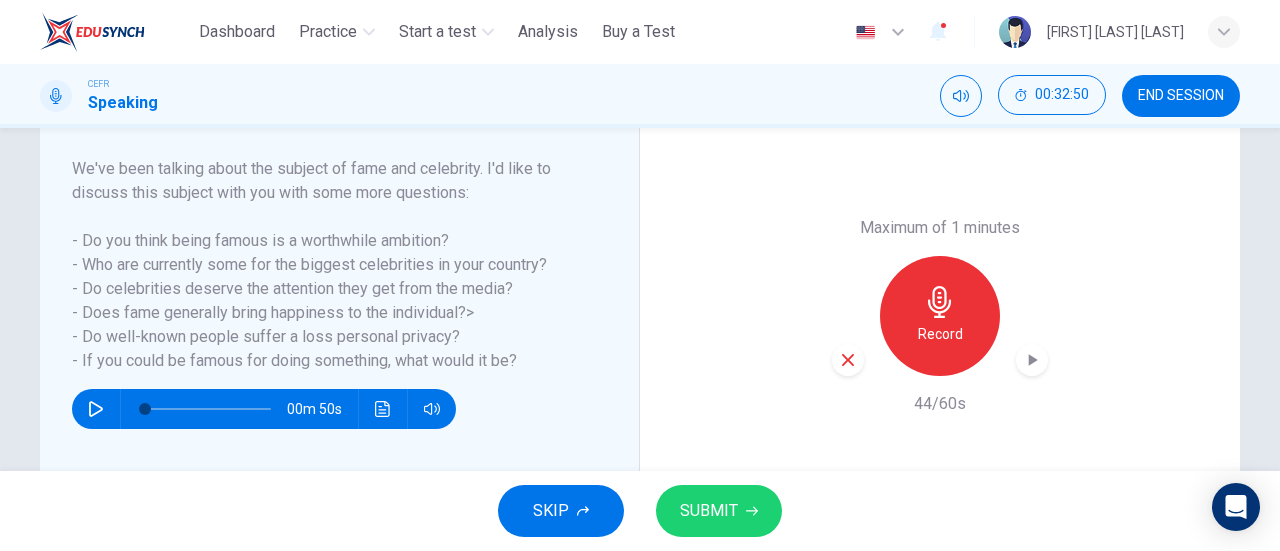 click 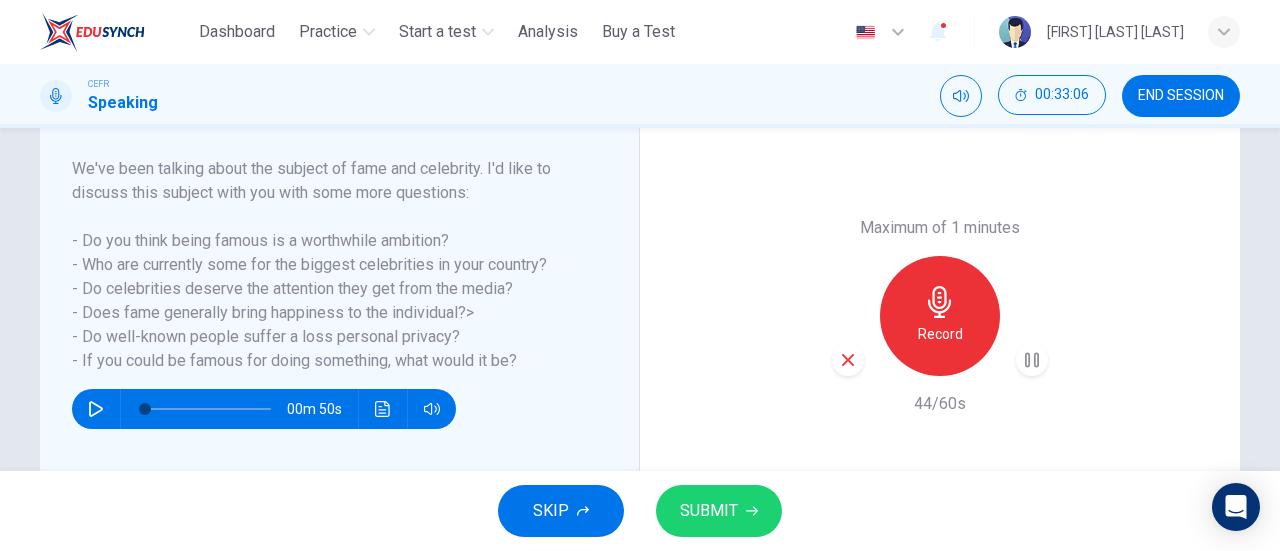 click on "Record" at bounding box center [940, 334] 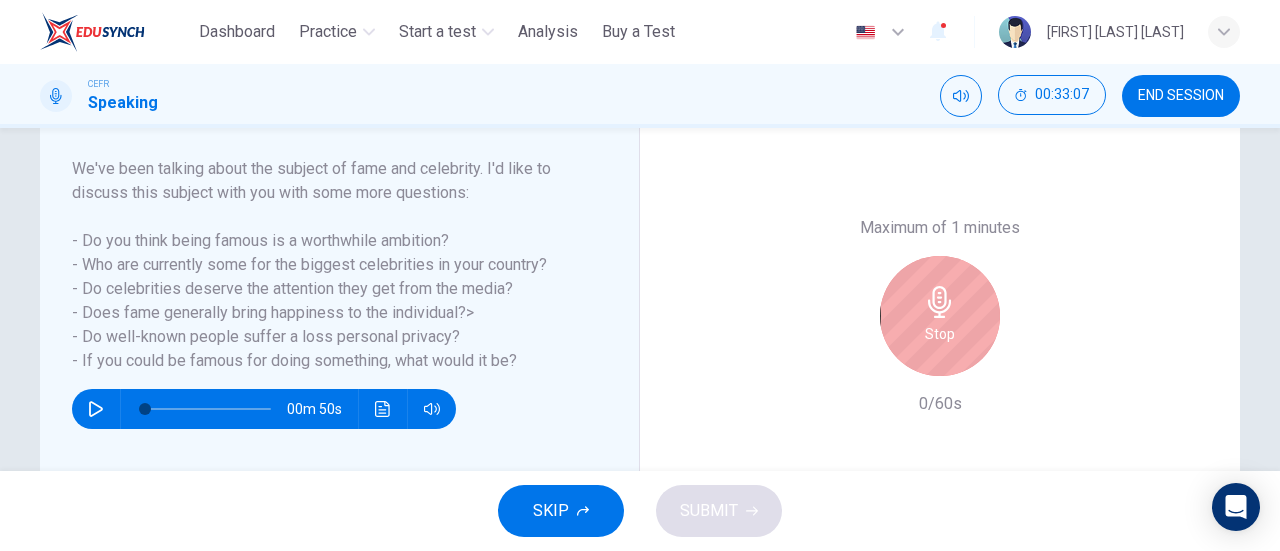 click on "Stop" at bounding box center [940, 316] 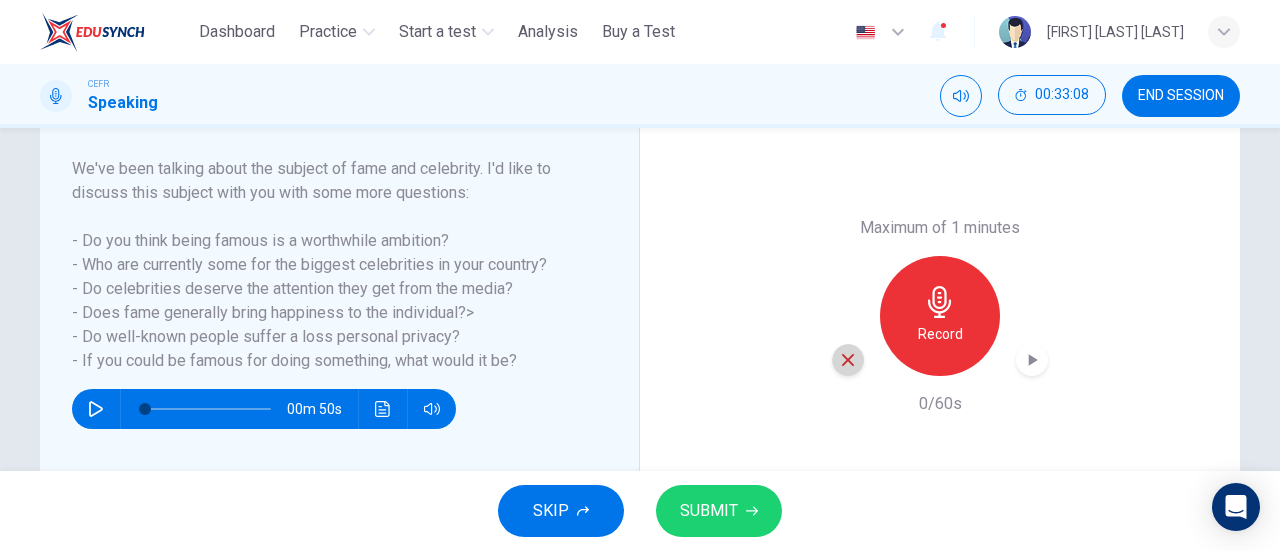click 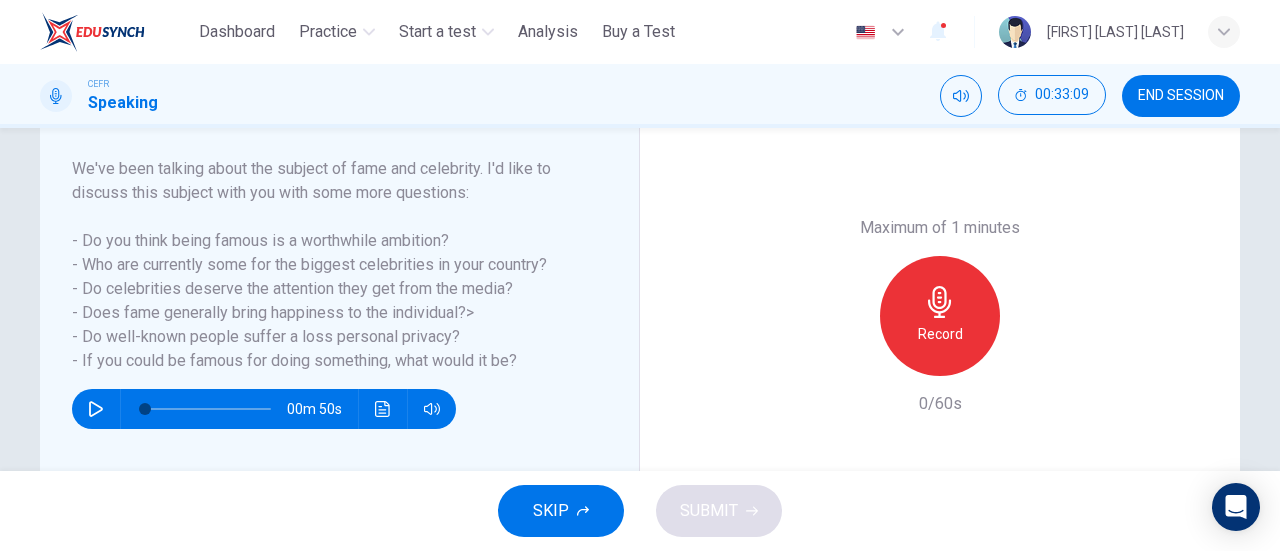 click on "Record" at bounding box center (940, 334) 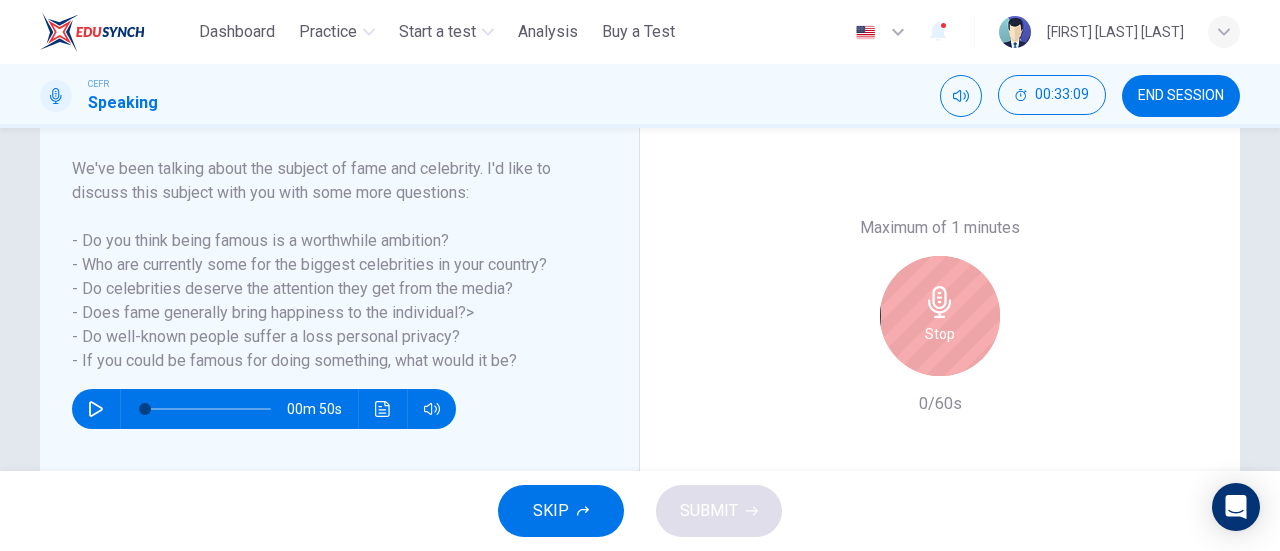 click on "Stop" at bounding box center [940, 334] 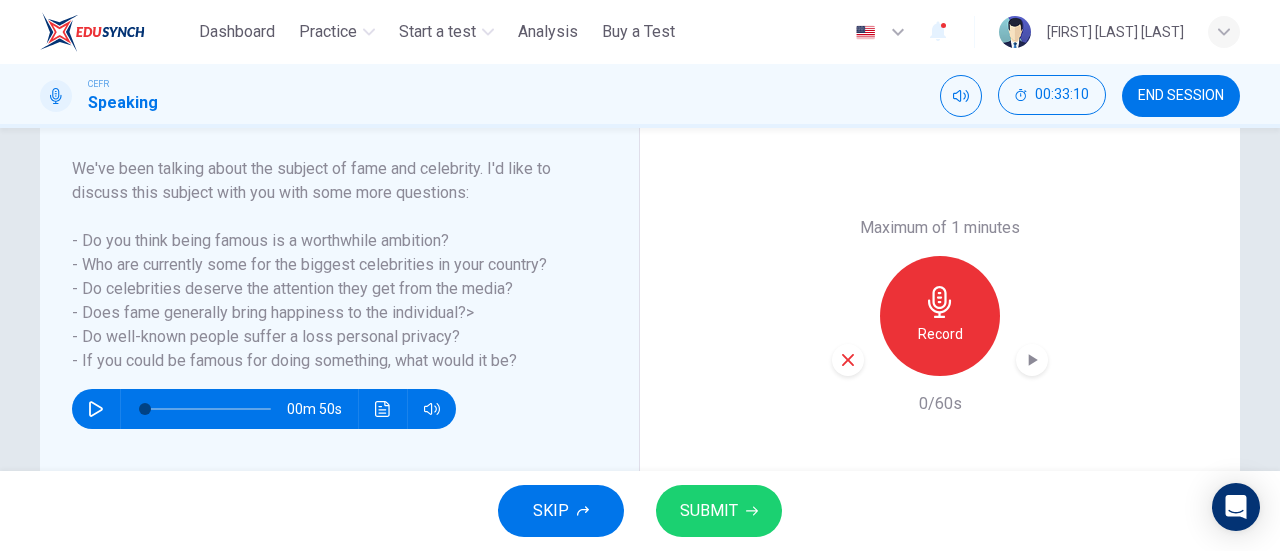 click 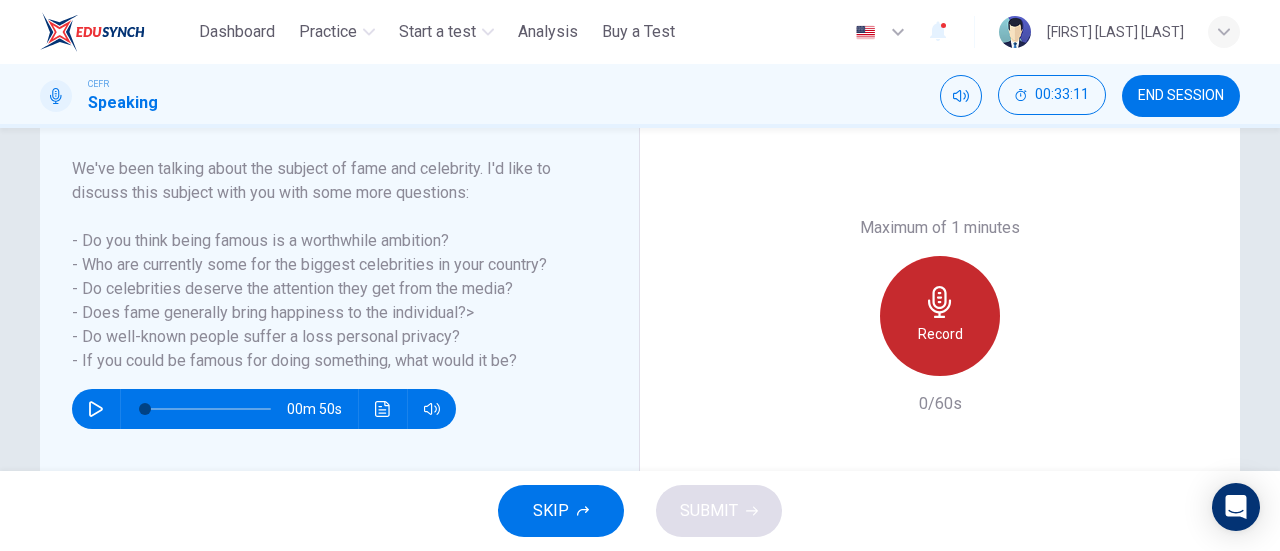 click 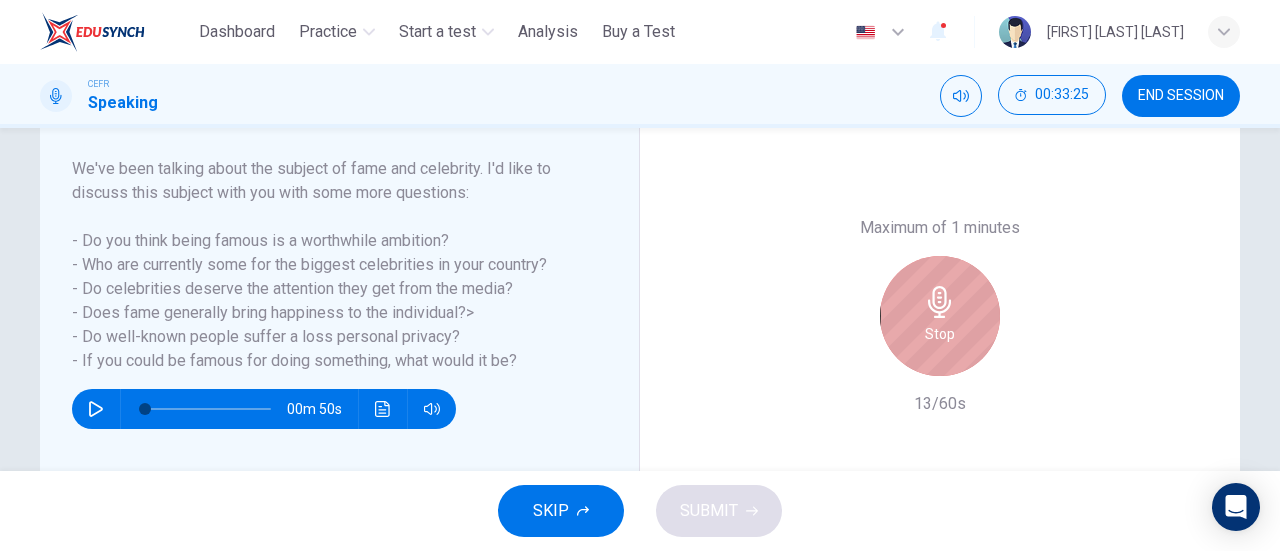 click 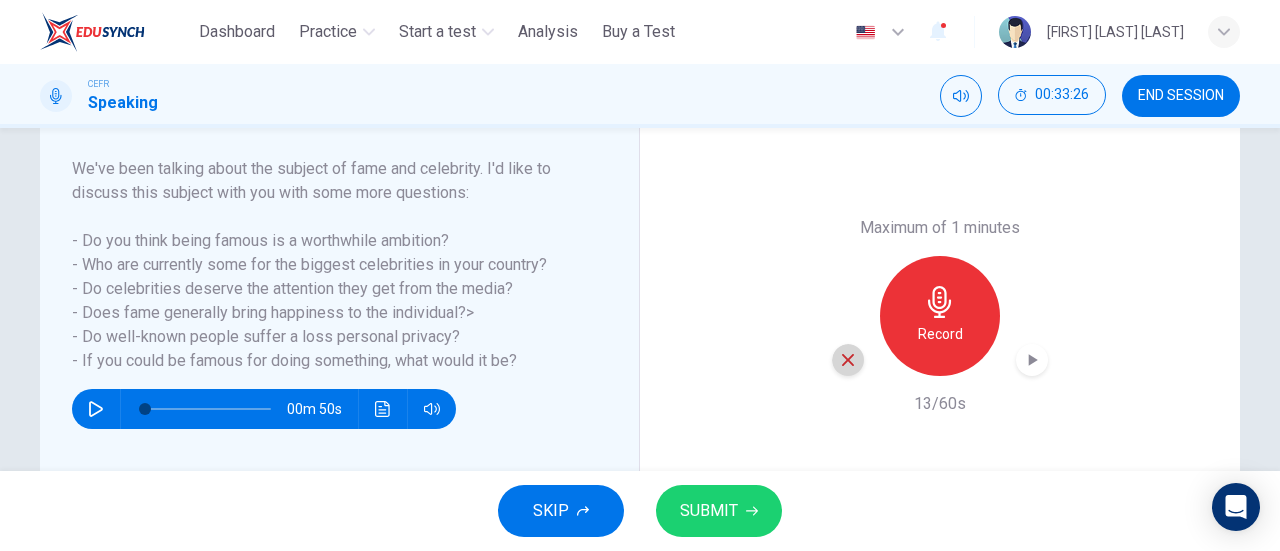 click 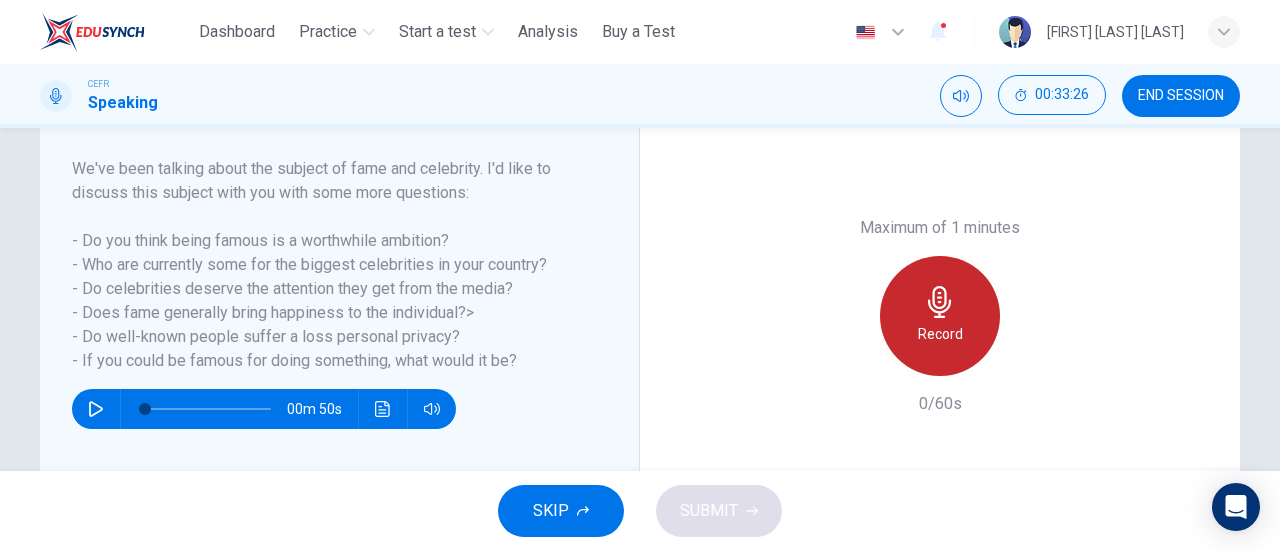 click on "Record" at bounding box center (940, 334) 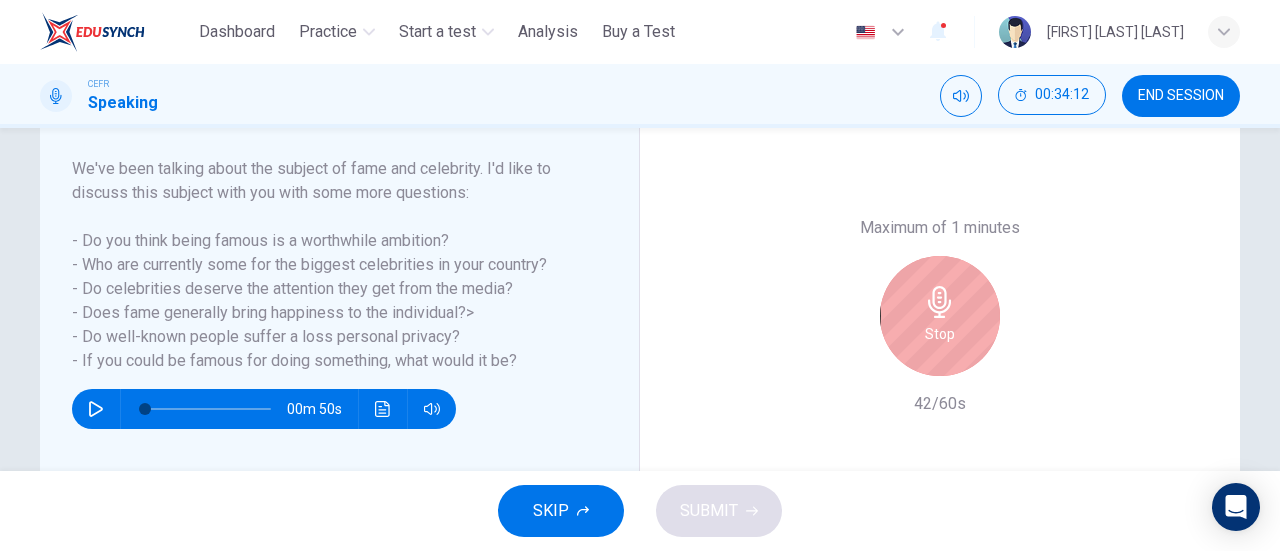 click on "Stop" at bounding box center (940, 334) 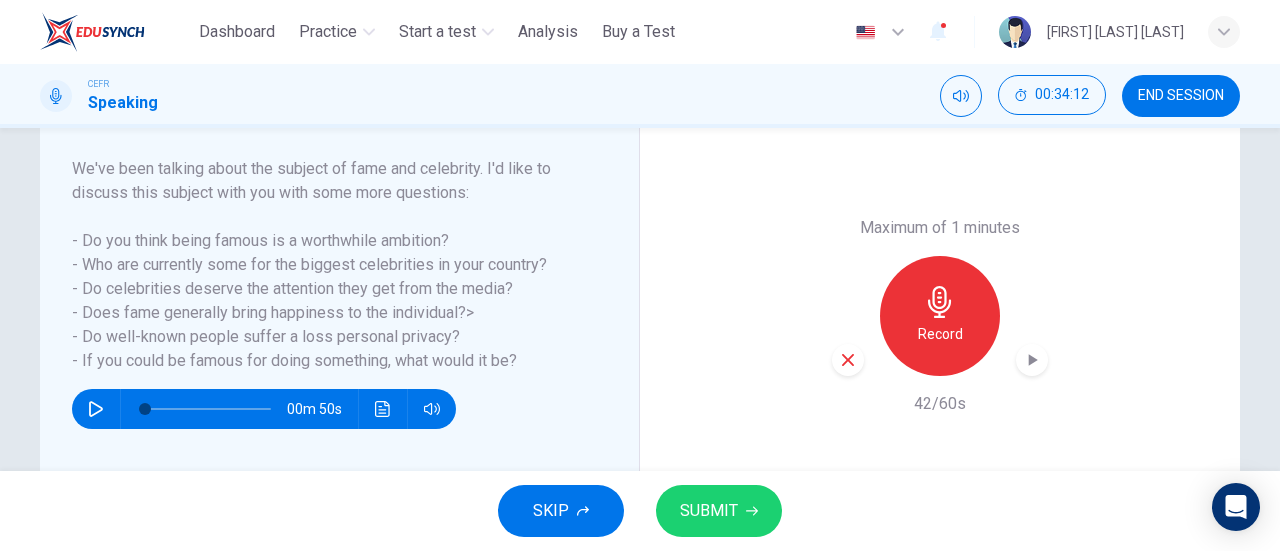 click 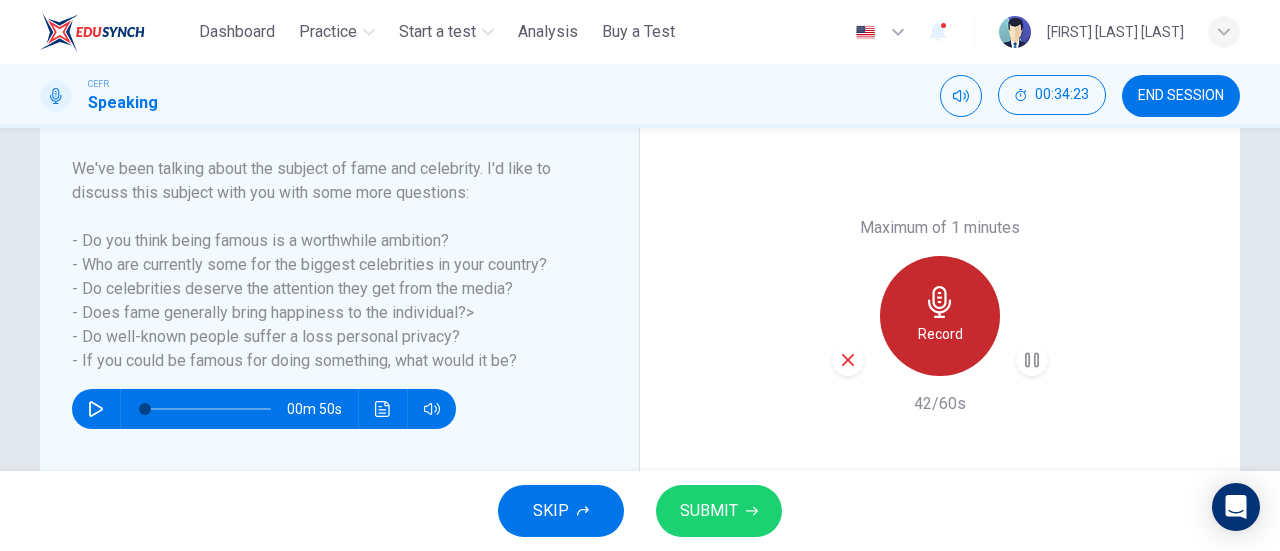 click on "Record" at bounding box center (940, 334) 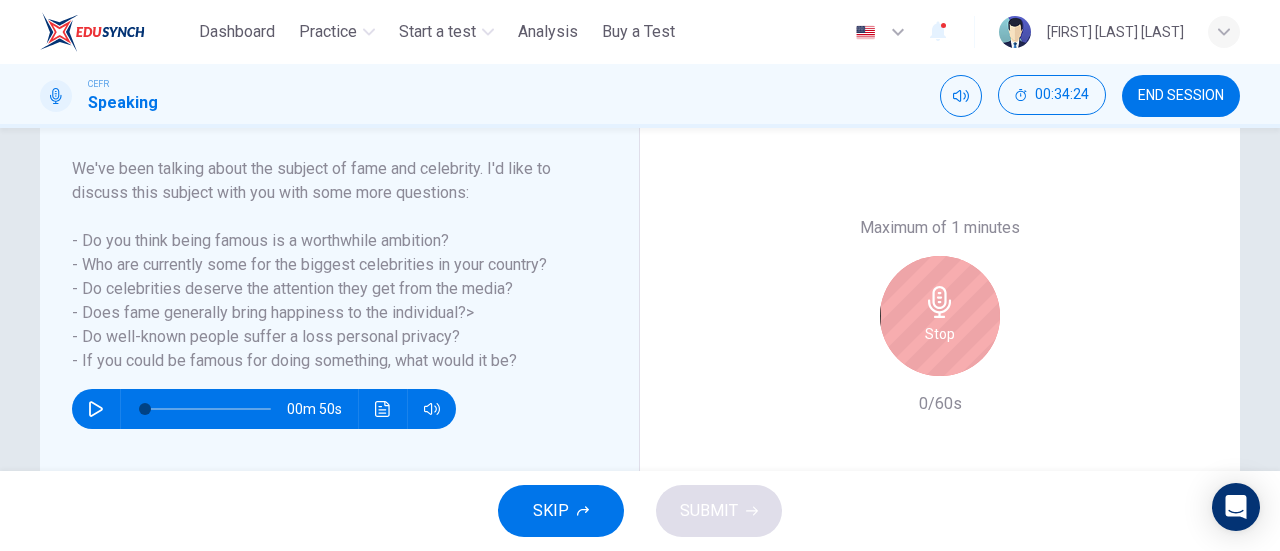 click on "Stop" at bounding box center (940, 316) 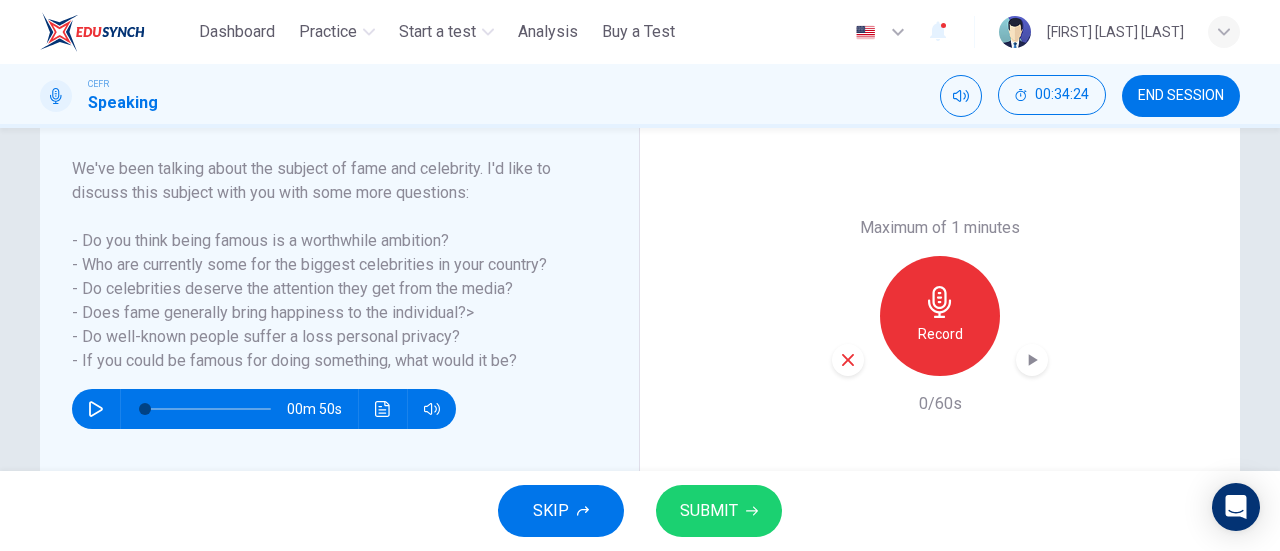 click at bounding box center (848, 360) 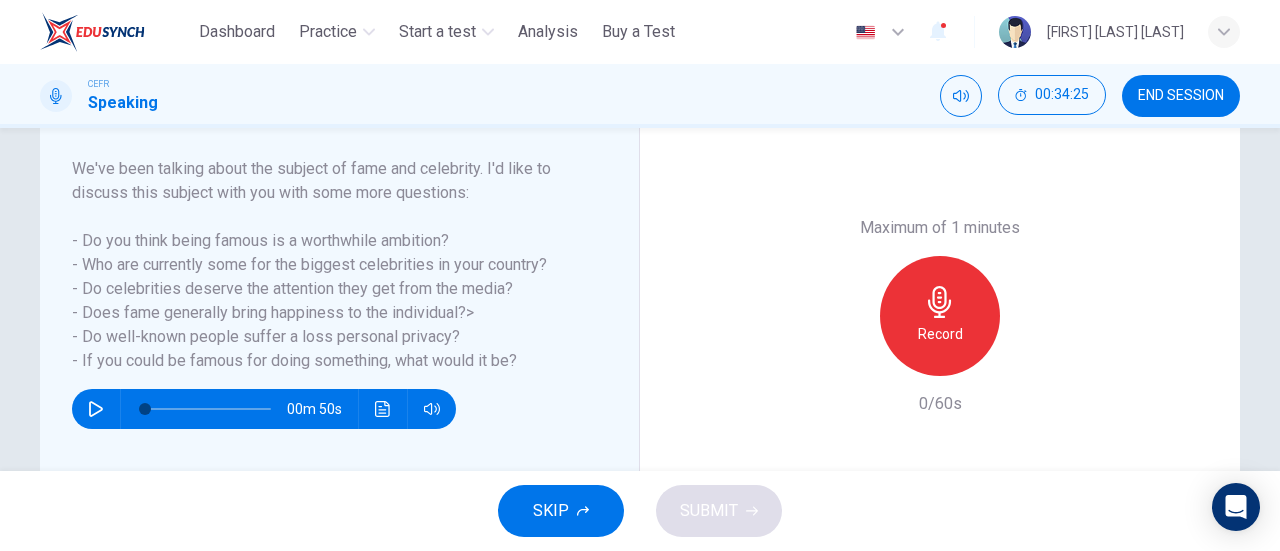 click on "Record" at bounding box center (940, 316) 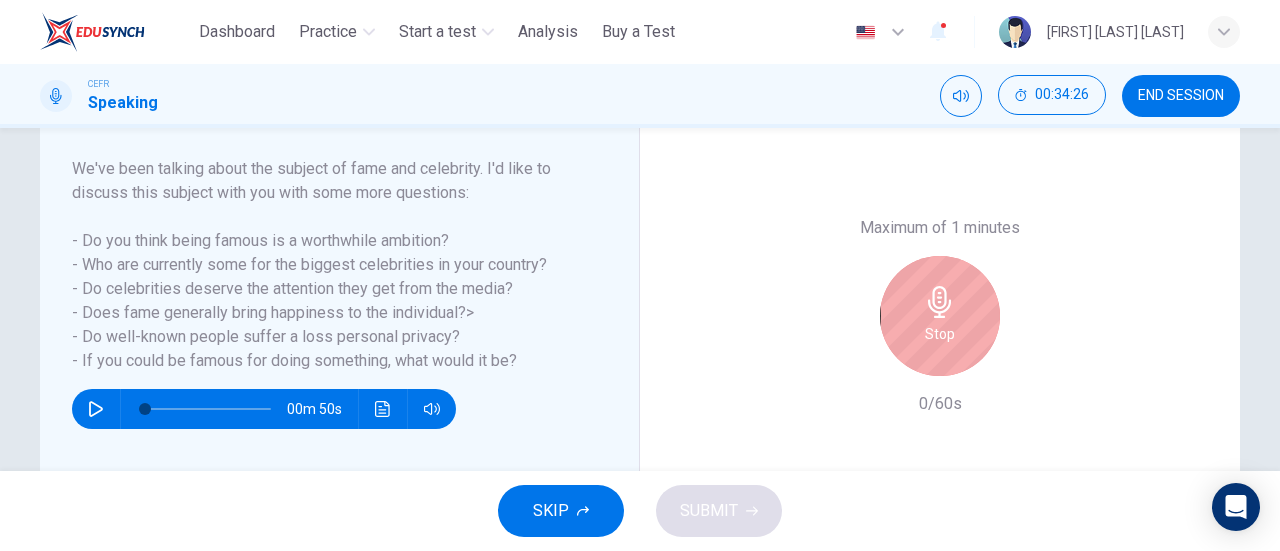 click on "Stop" at bounding box center [940, 316] 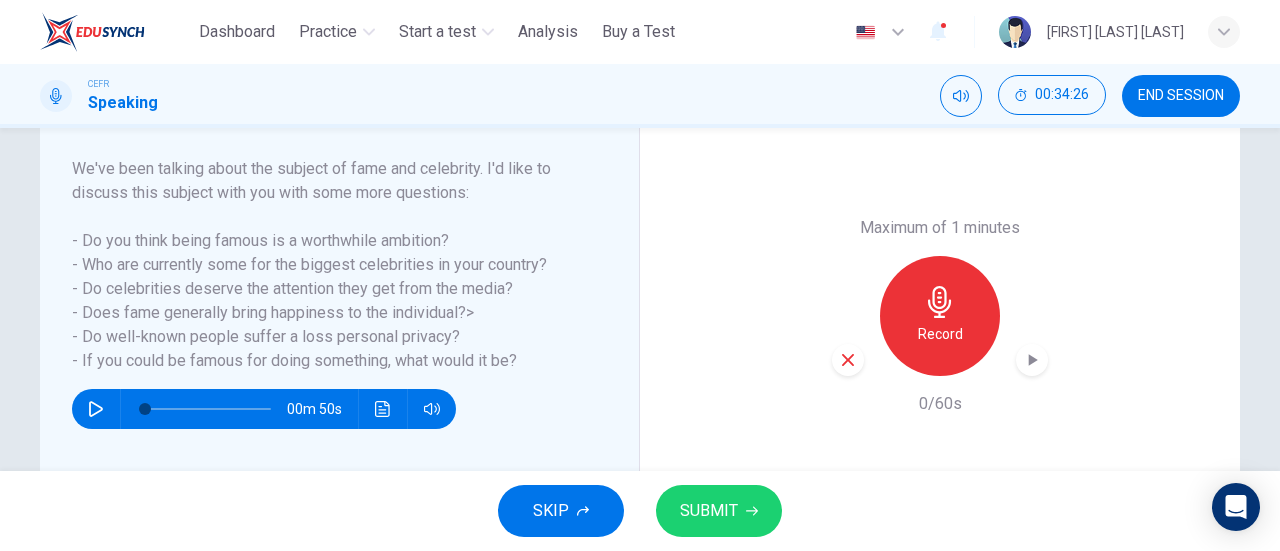 click at bounding box center [848, 360] 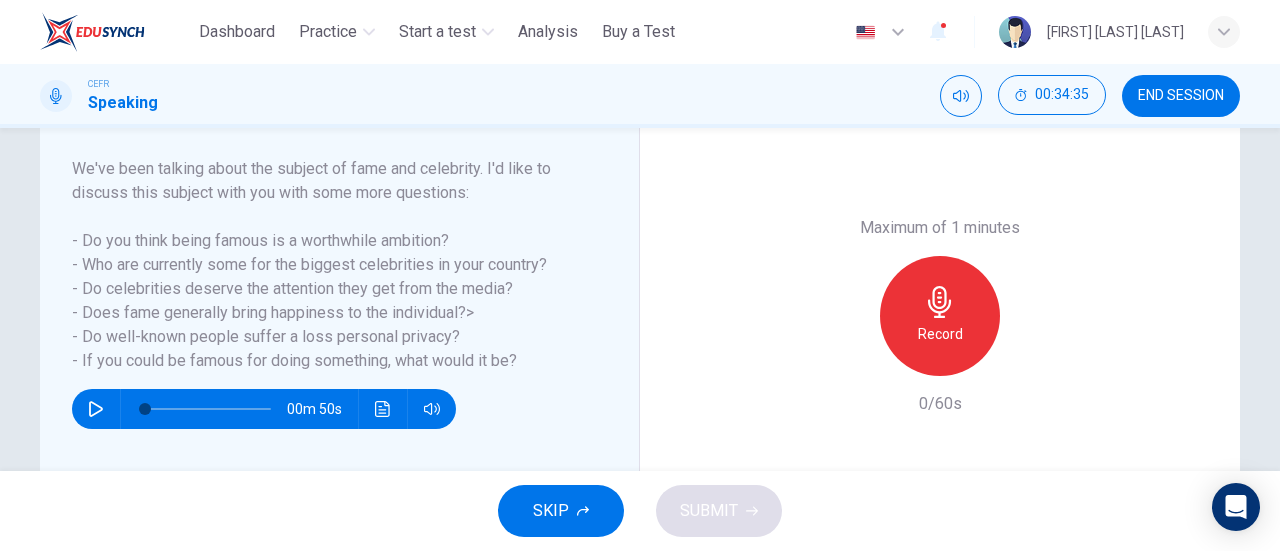 click on "Record" at bounding box center [940, 316] 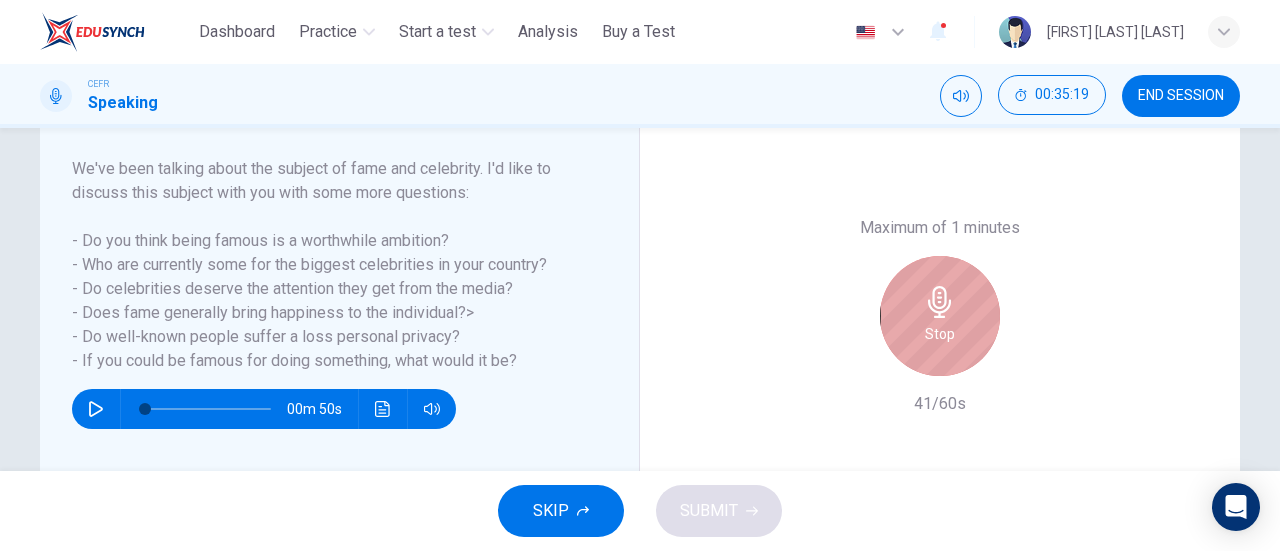 click on "Stop" at bounding box center [940, 316] 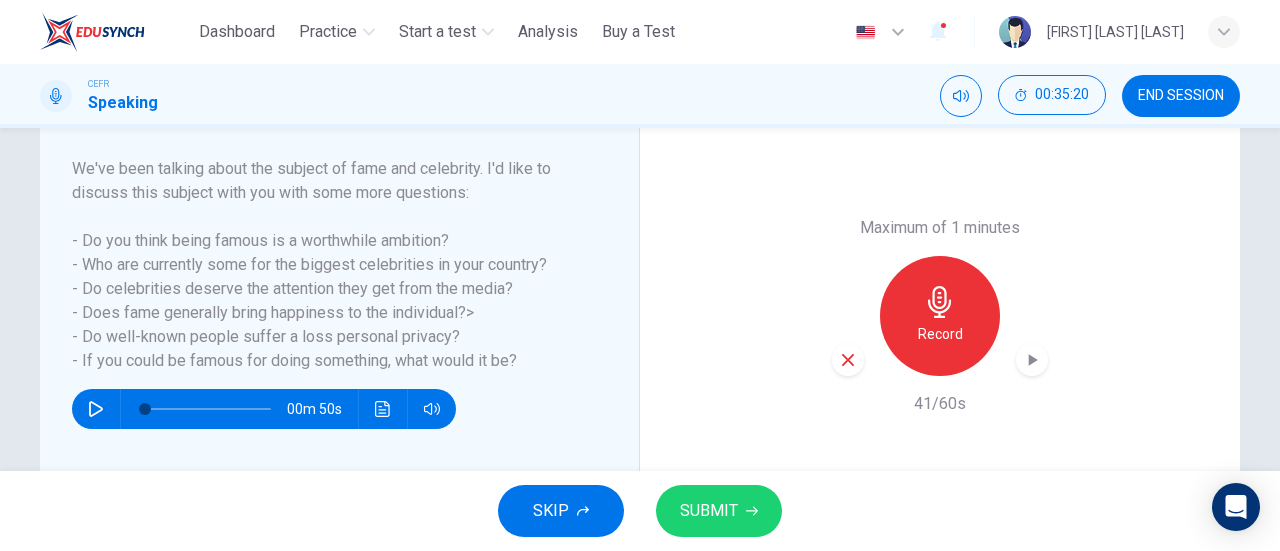 click 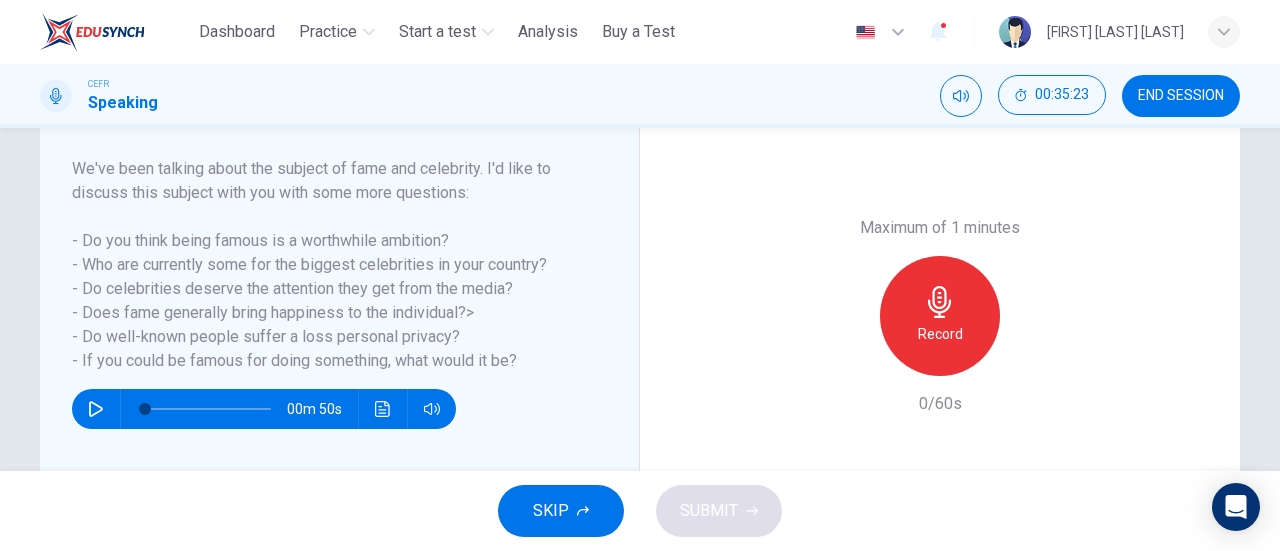 click 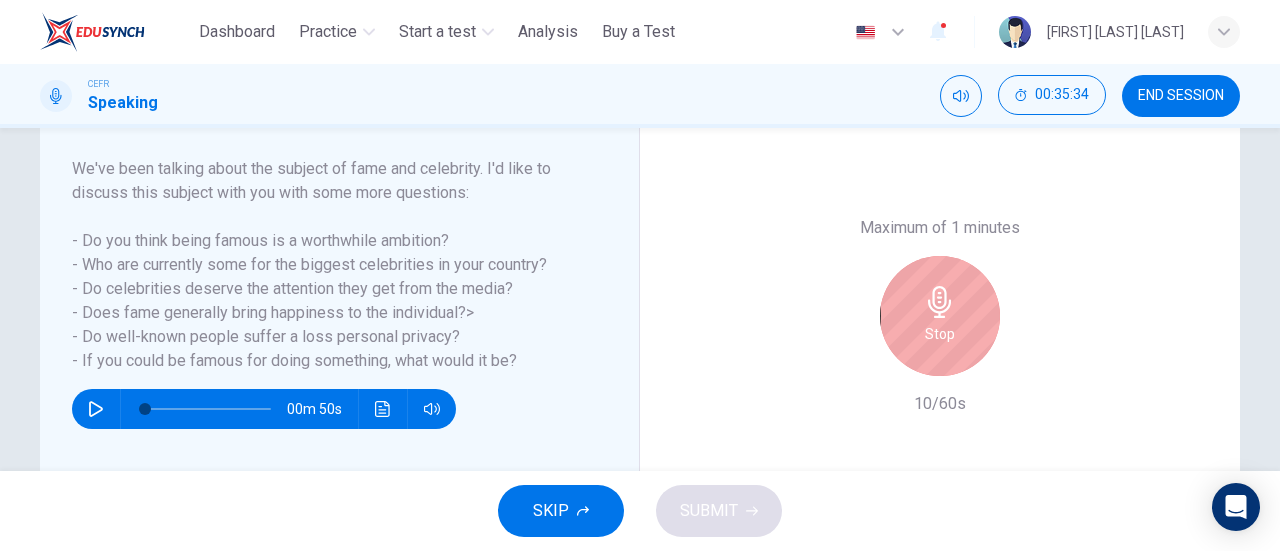 click on "Stop" at bounding box center (940, 316) 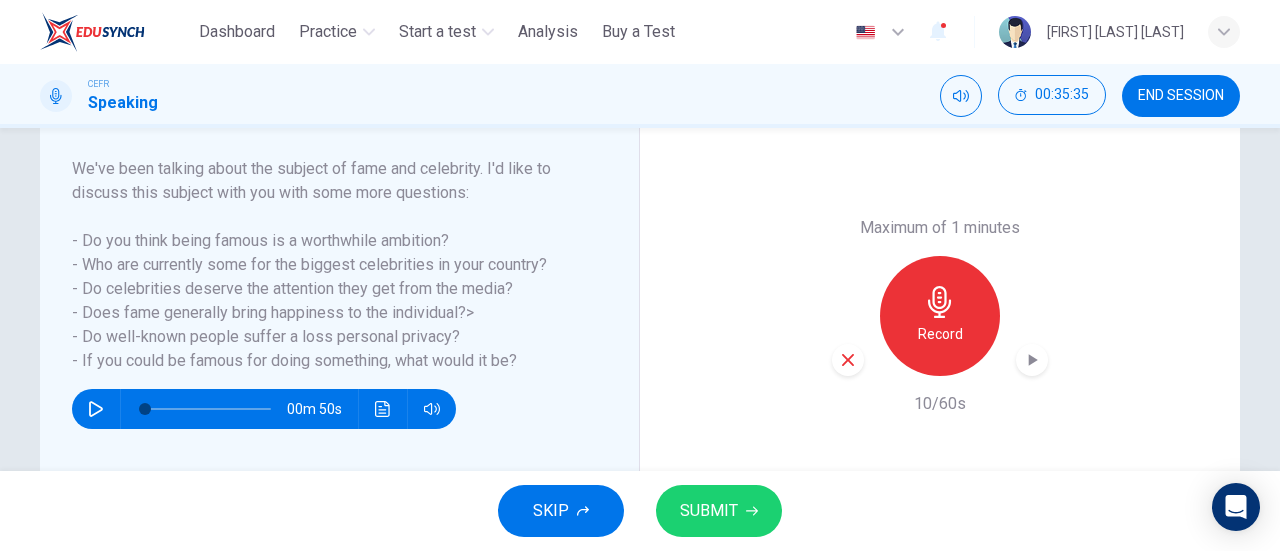 click 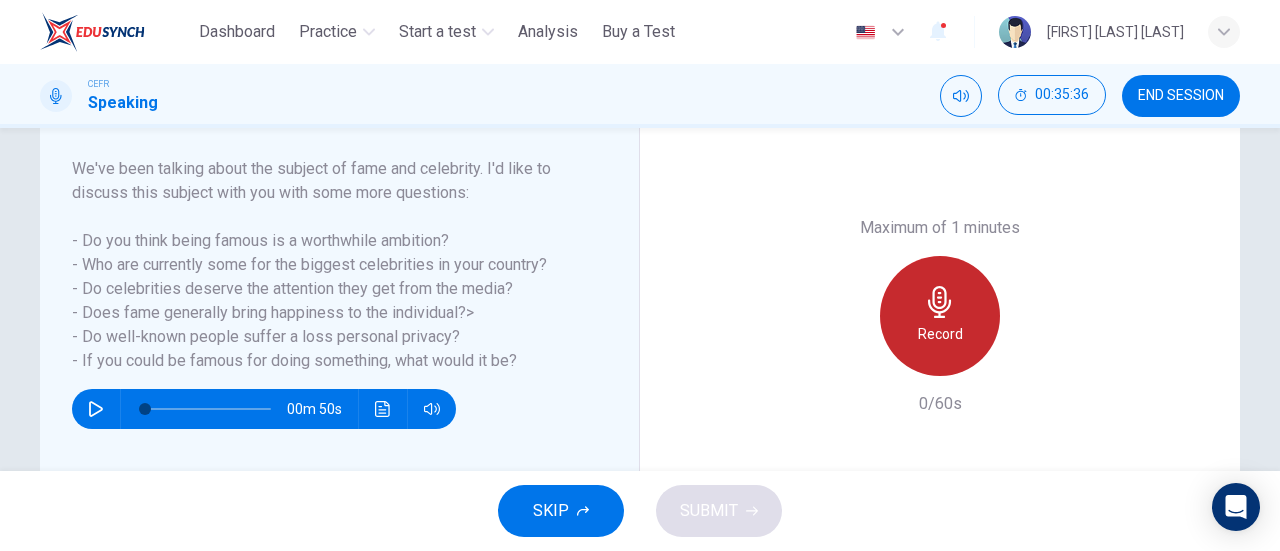 click on "Record" at bounding box center (940, 316) 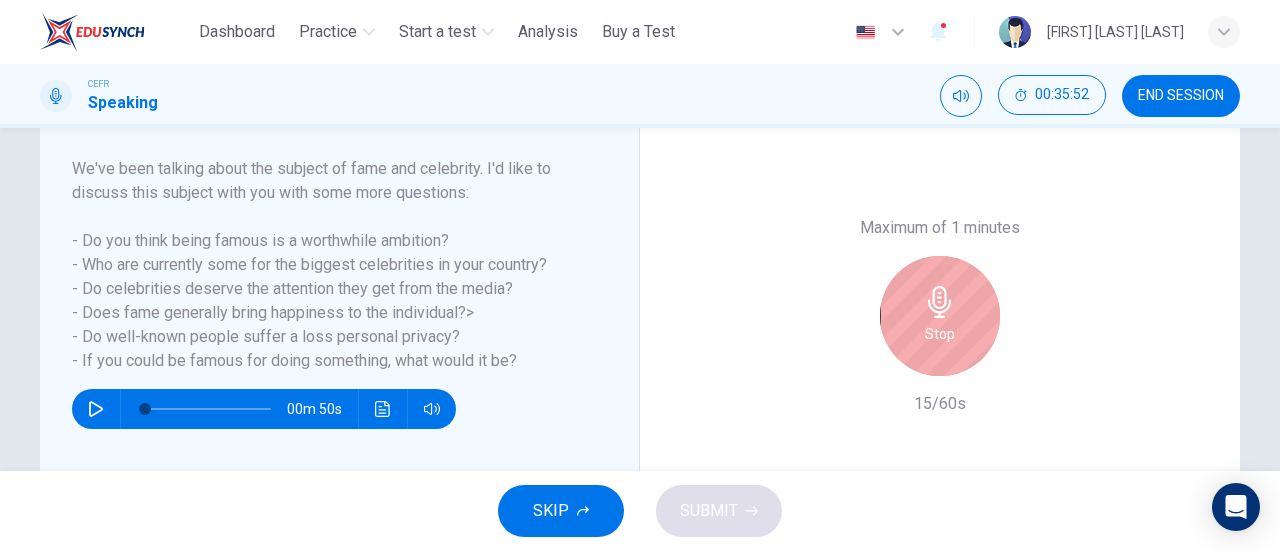 click on "Stop" at bounding box center (940, 316) 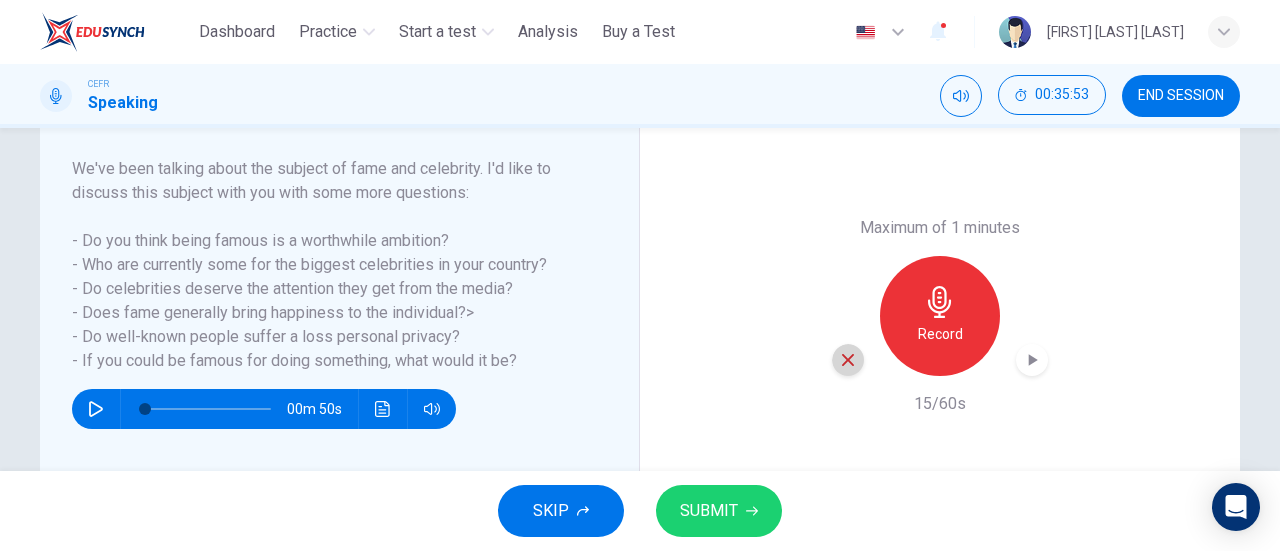 click 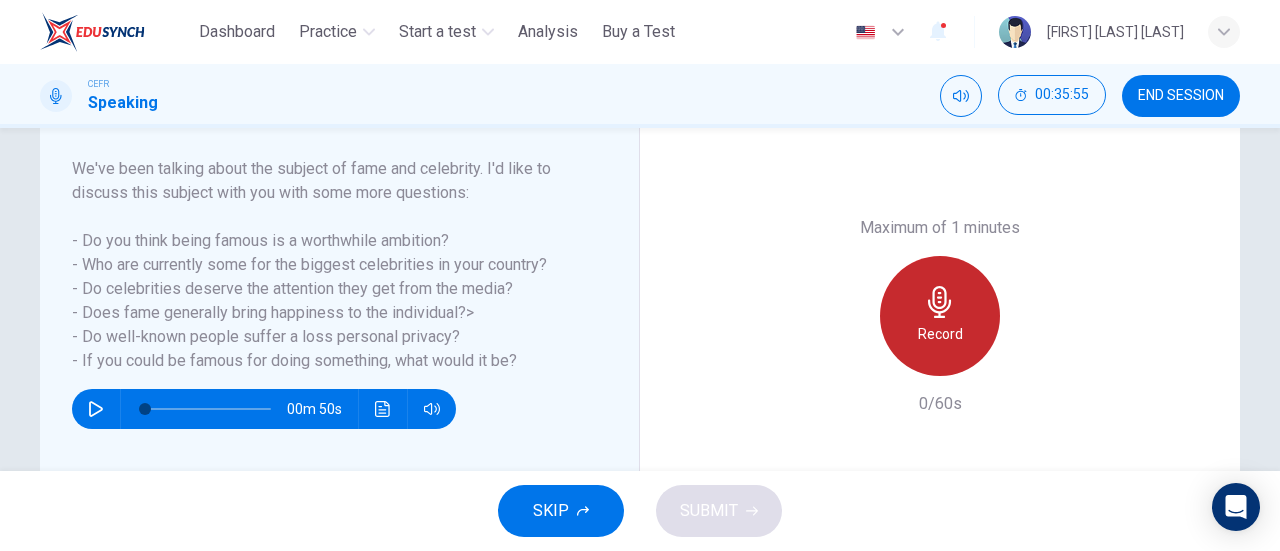 click on "Record" at bounding box center (940, 334) 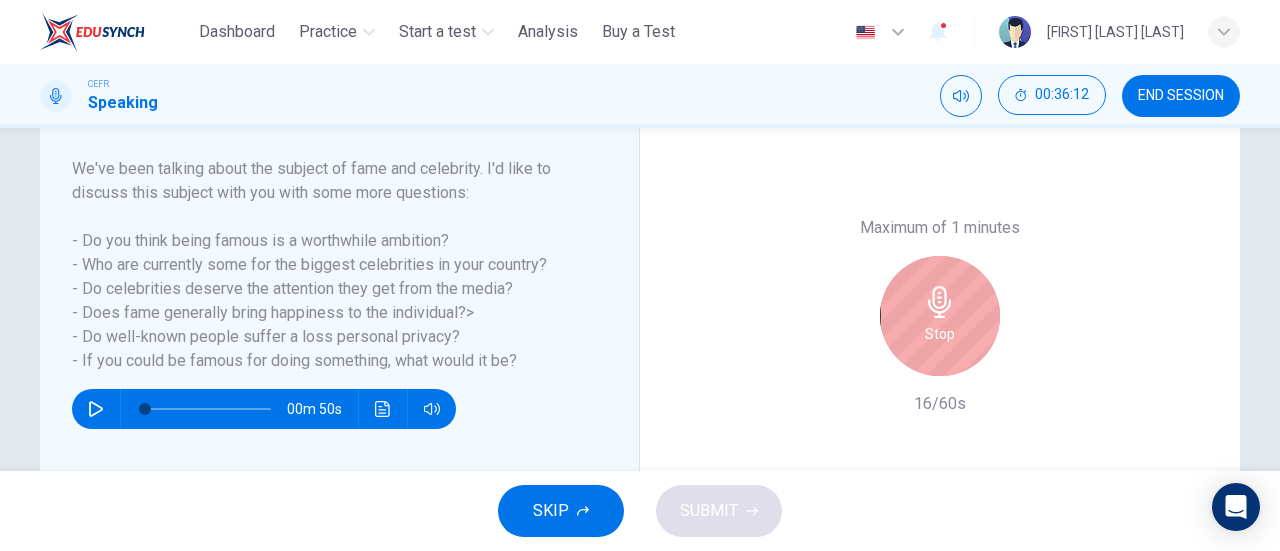 click on "Stop" at bounding box center [940, 316] 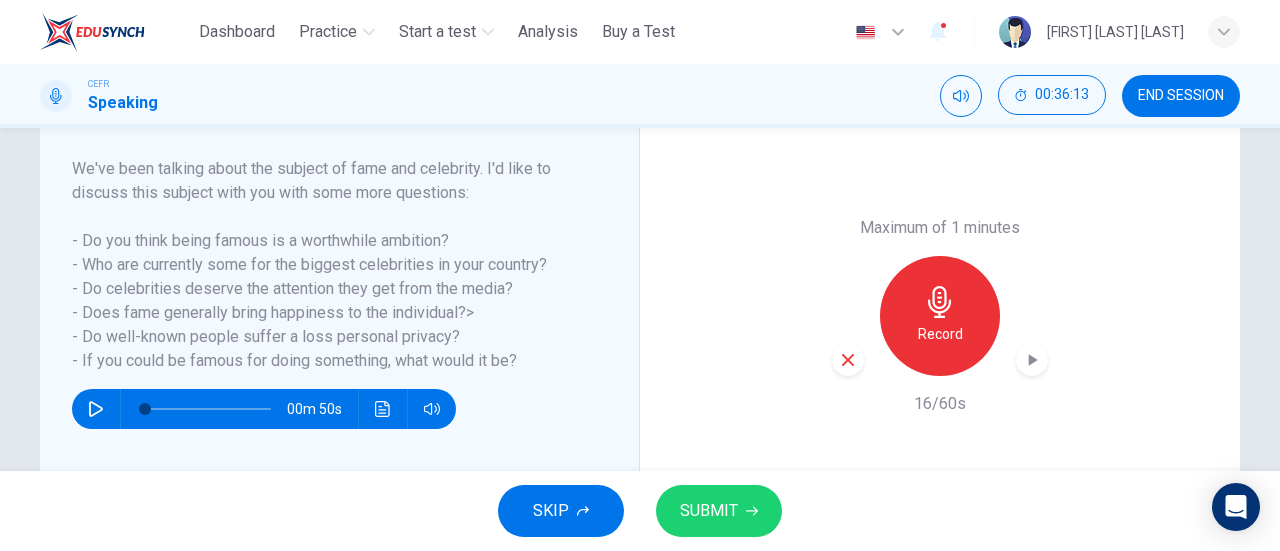 click 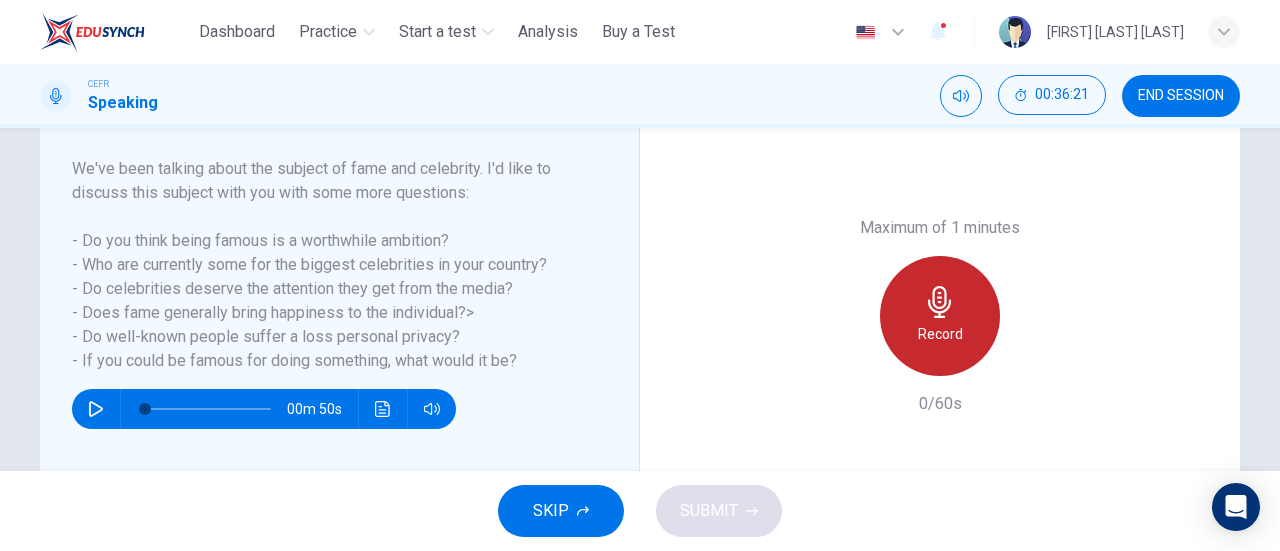 click 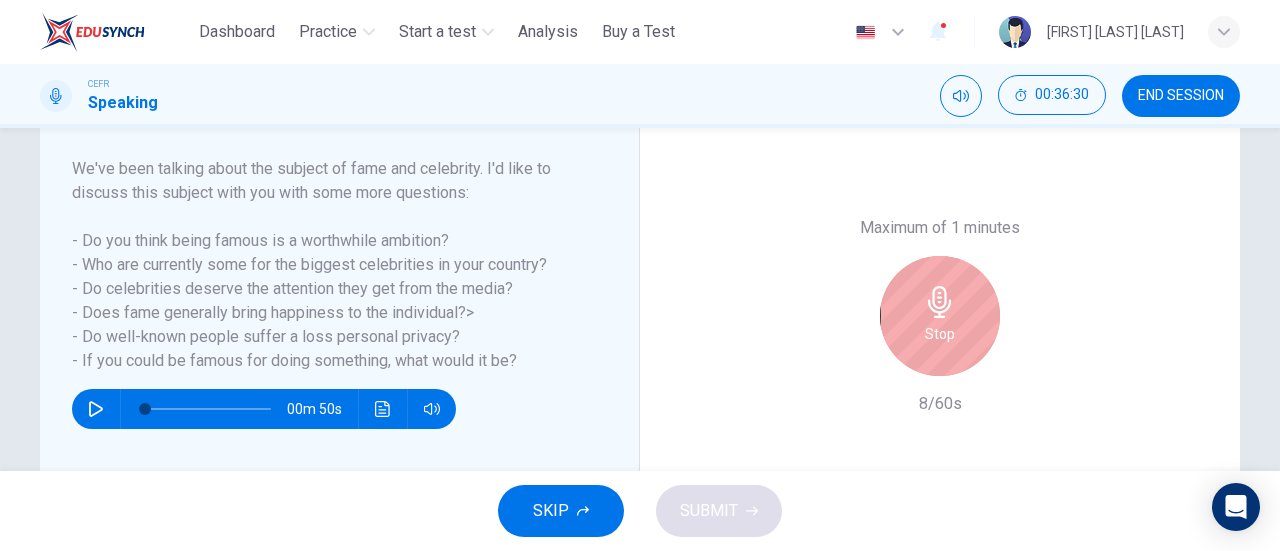 click on "Stop" at bounding box center (940, 316) 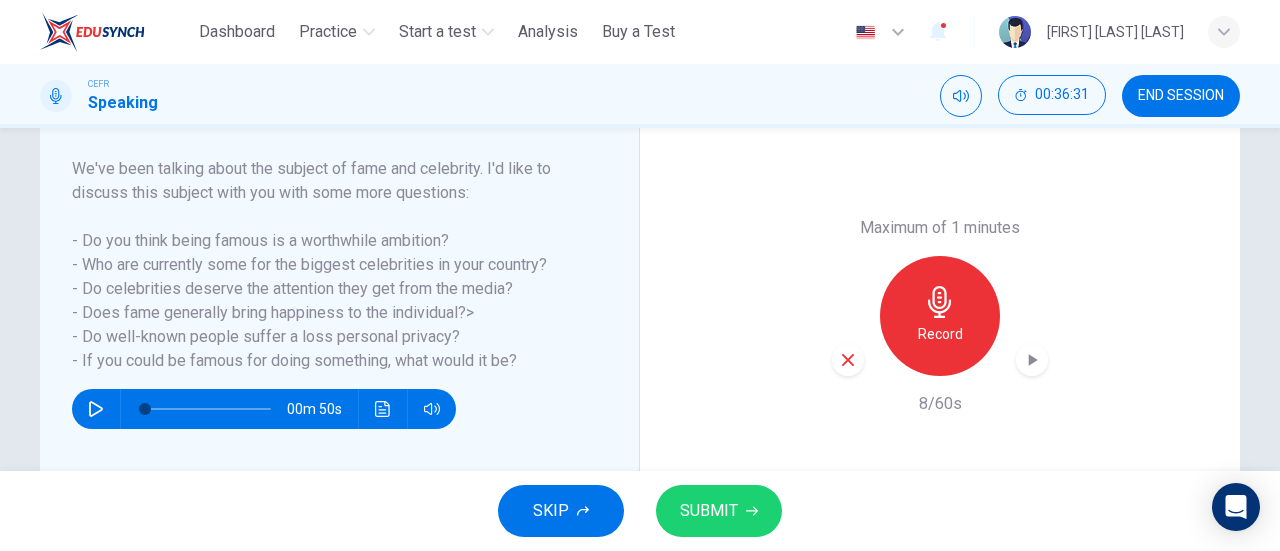 click 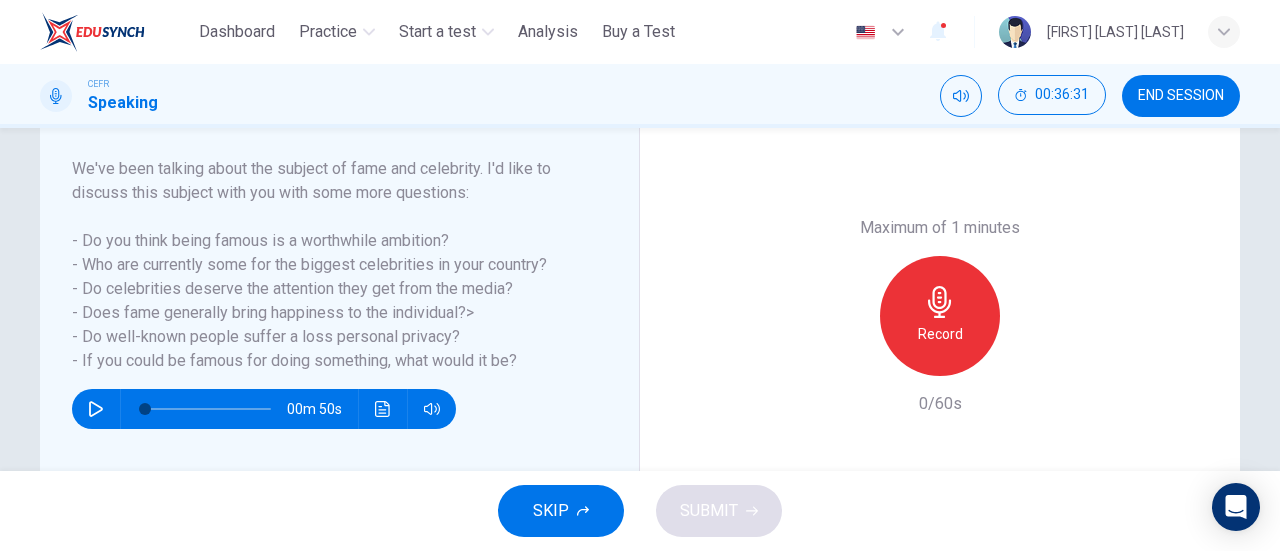 click 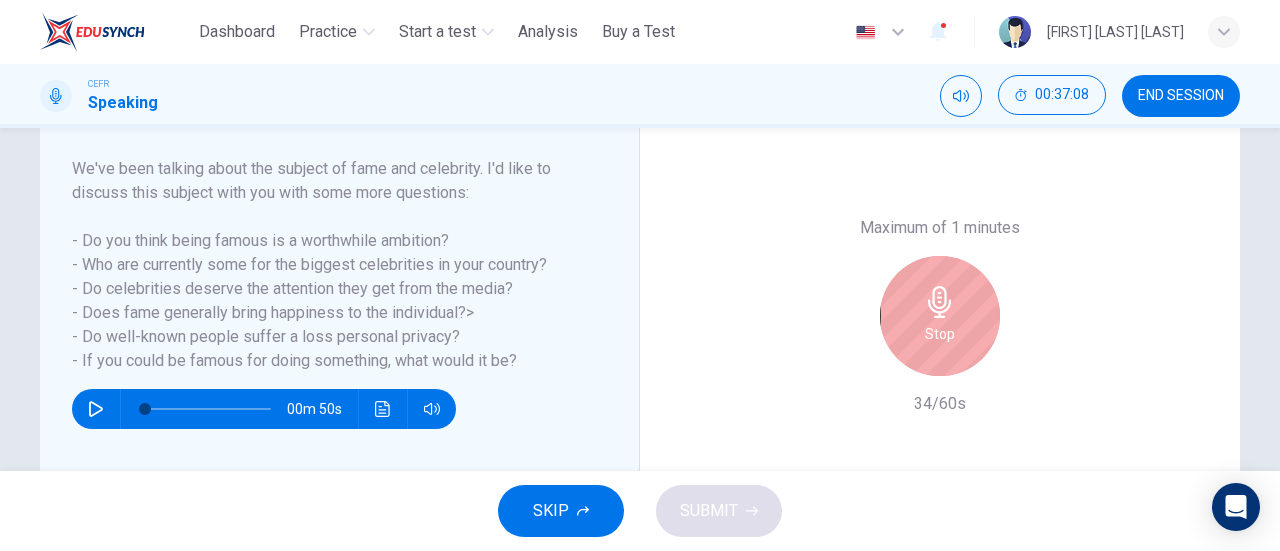 click on "Stop" at bounding box center (940, 334) 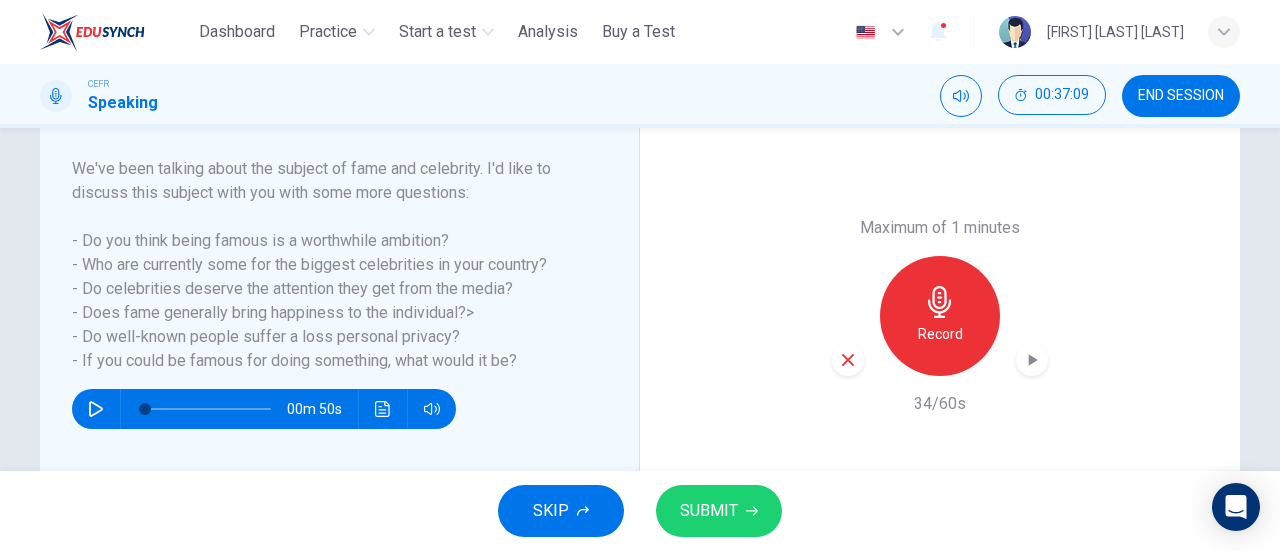 click 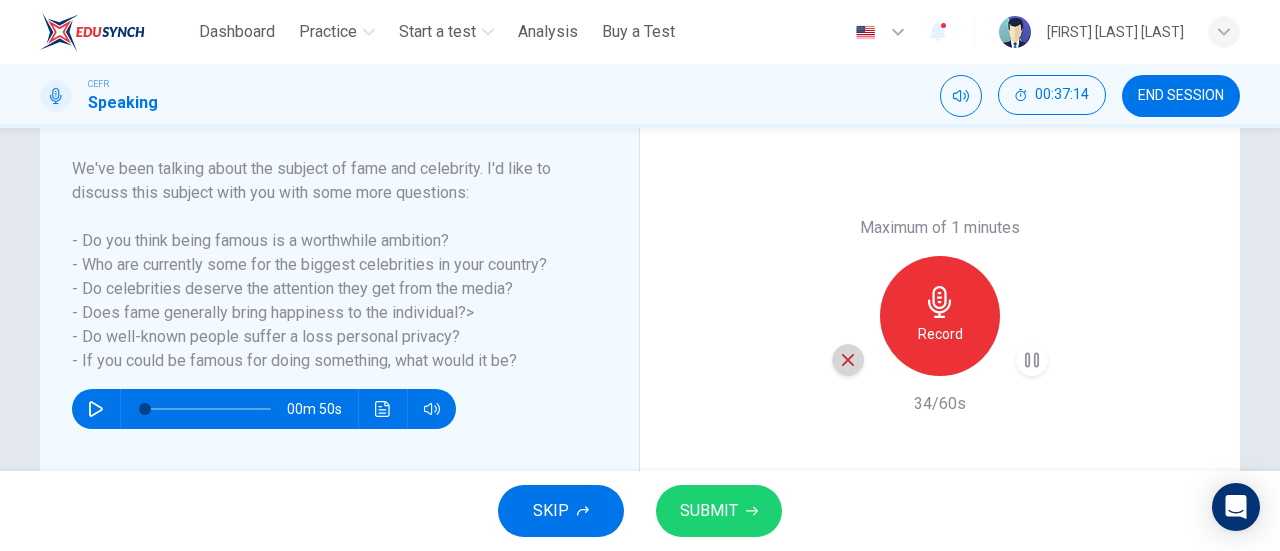 click 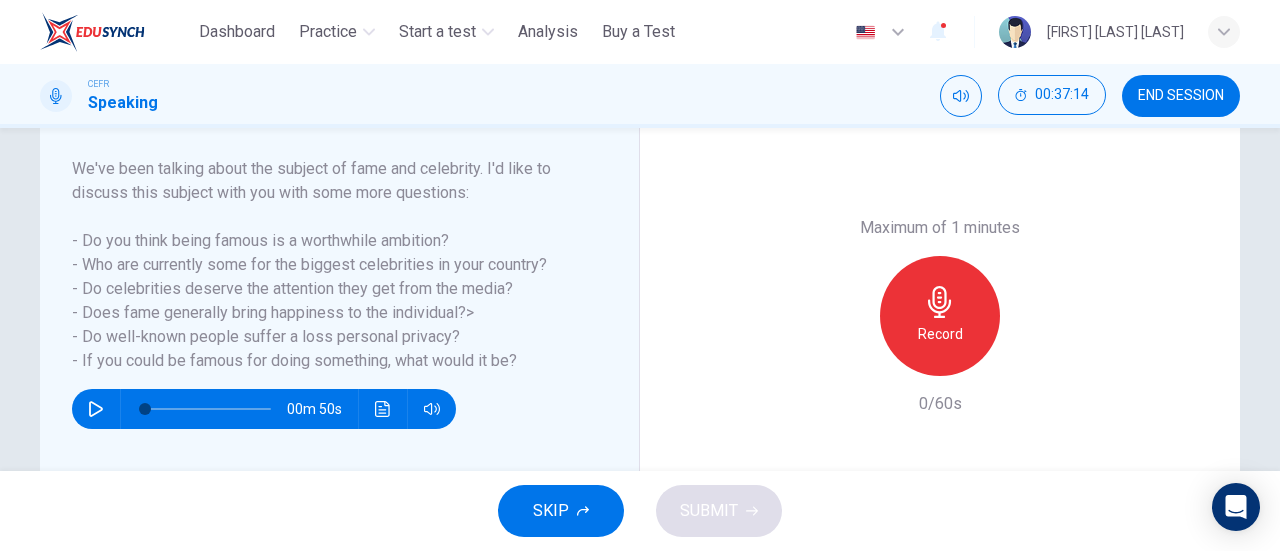 click on "Record" at bounding box center (940, 316) 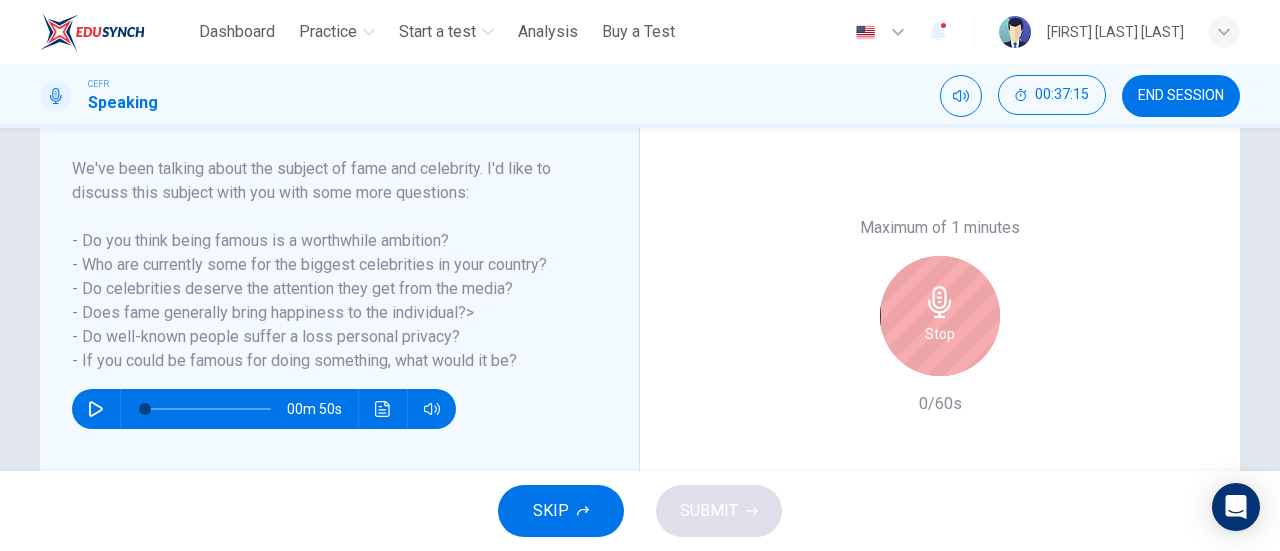 click on "Stop" at bounding box center (940, 334) 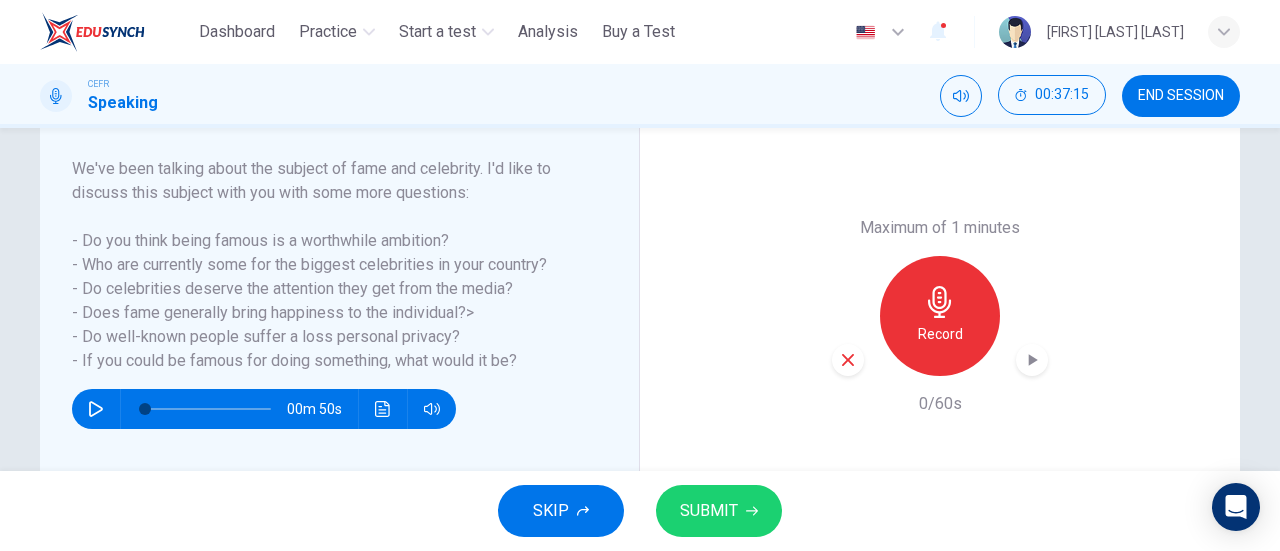 click 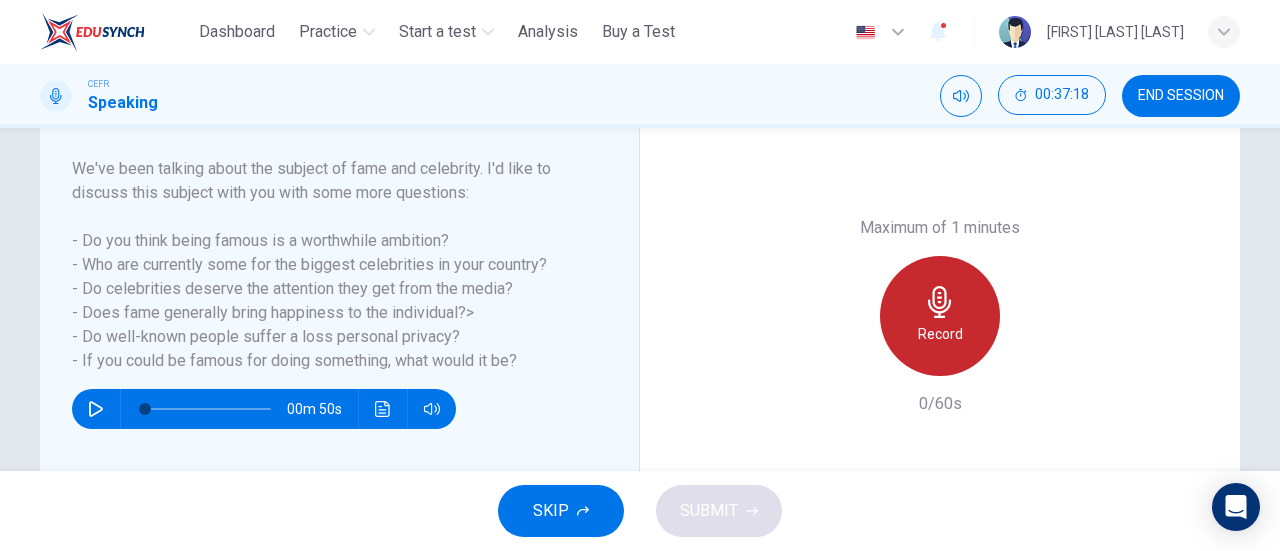 click on "Record" at bounding box center (940, 334) 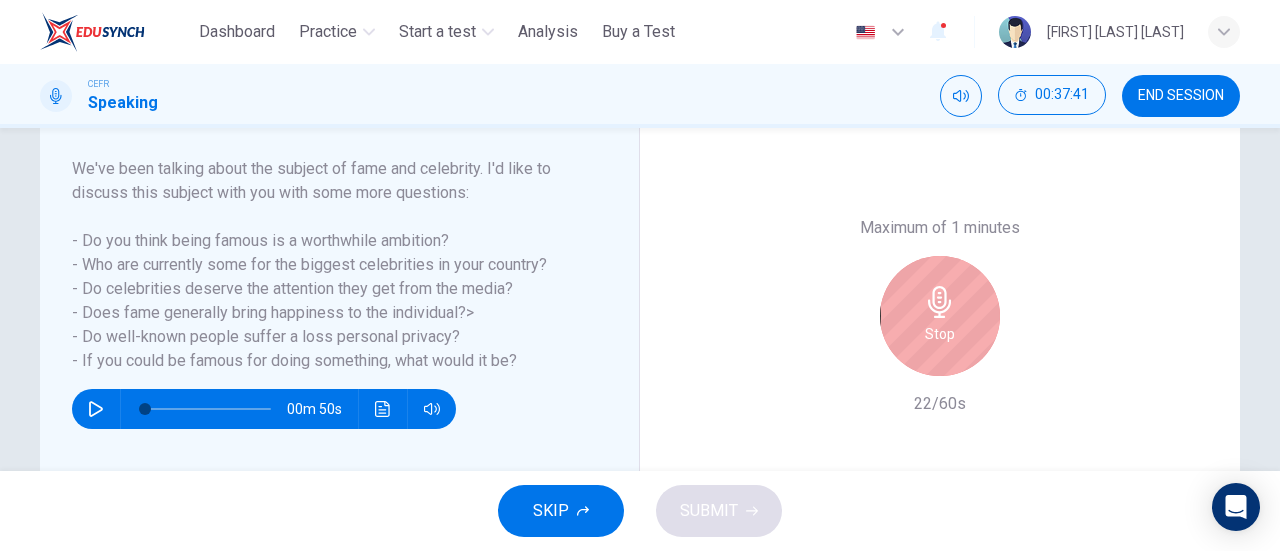 click on "Stop" at bounding box center [940, 316] 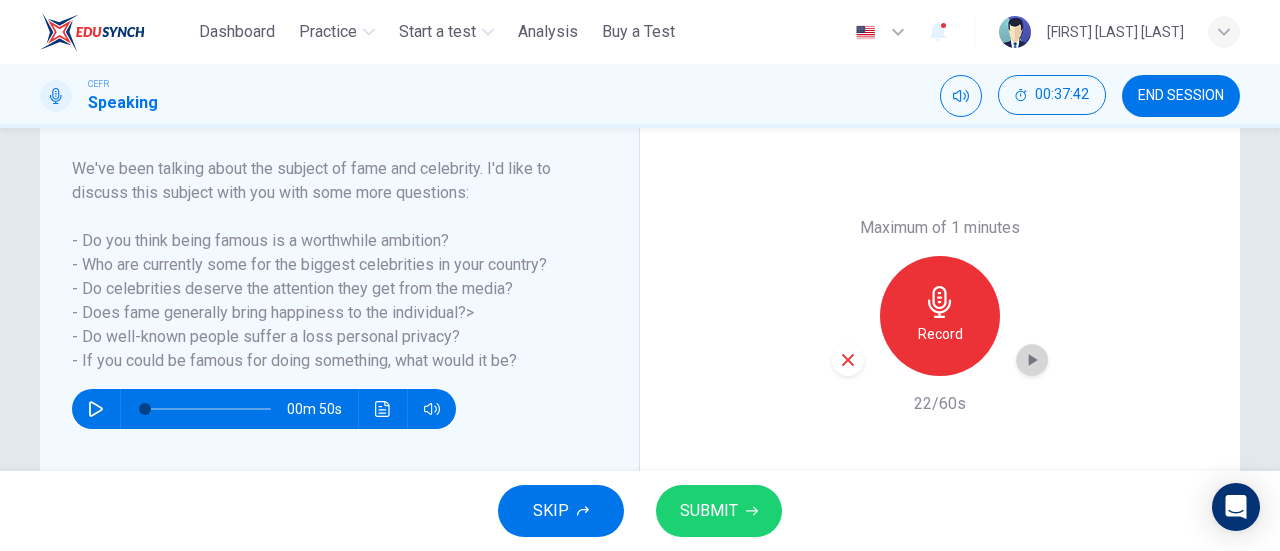 click 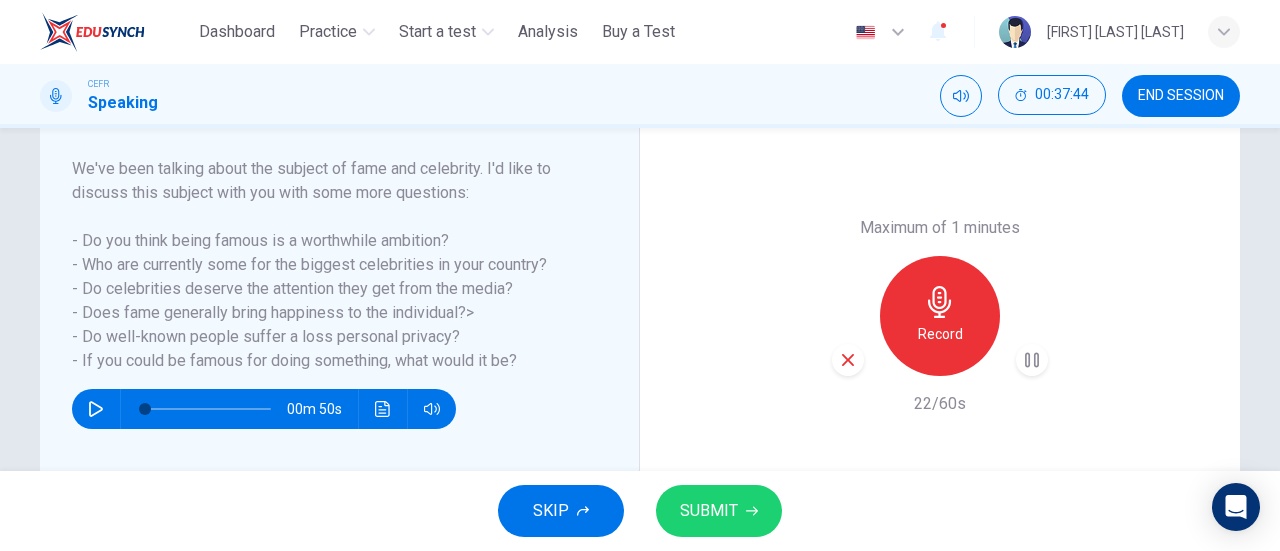 click 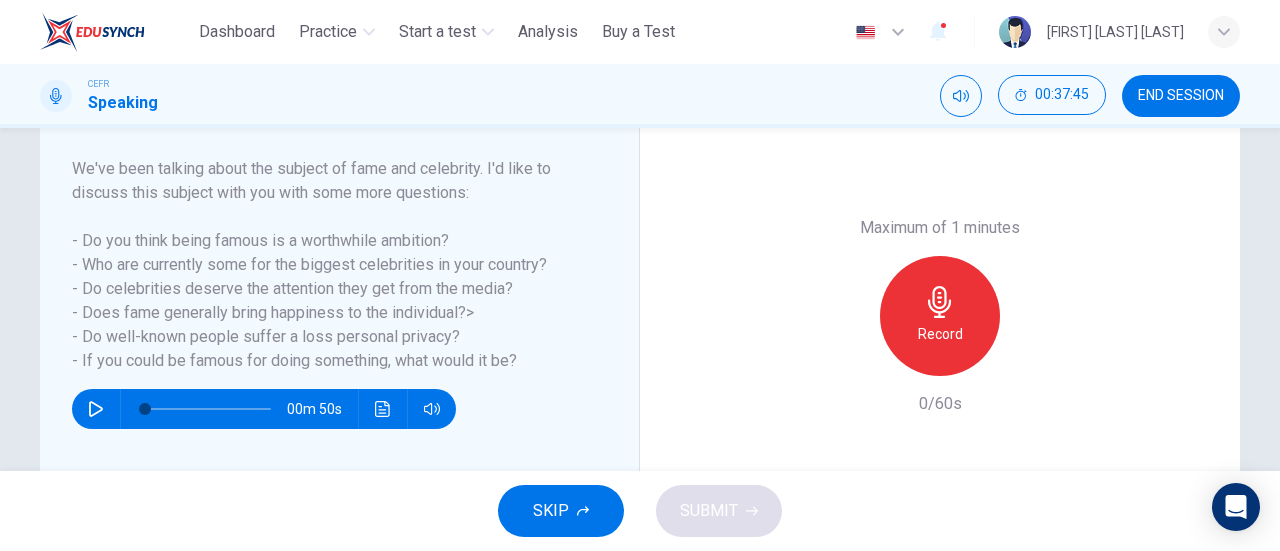 click 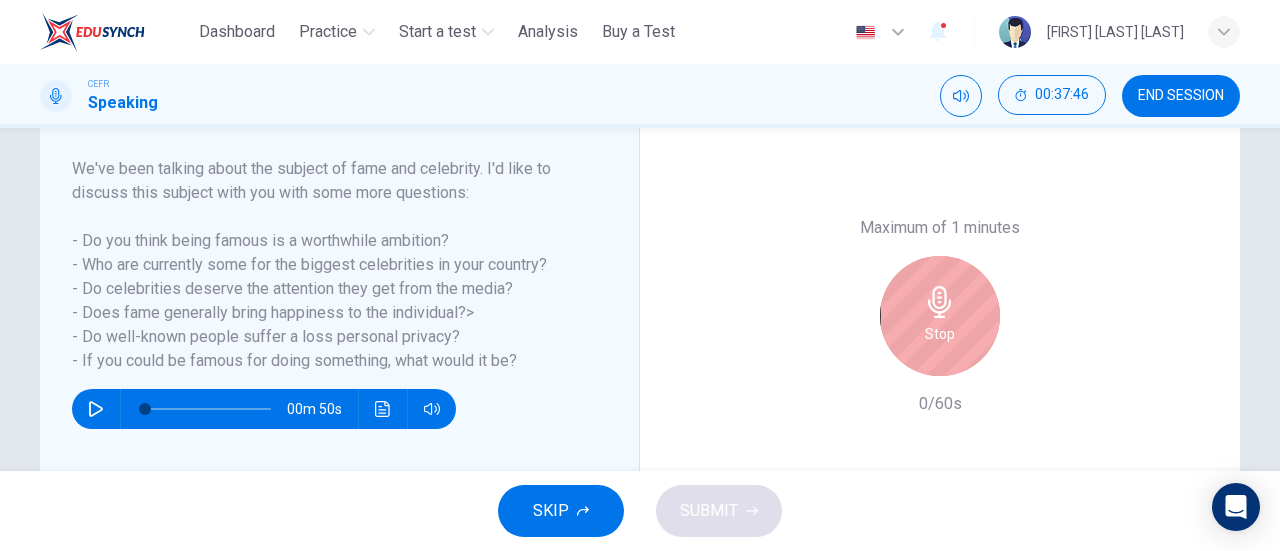 click on "Stop" at bounding box center (940, 334) 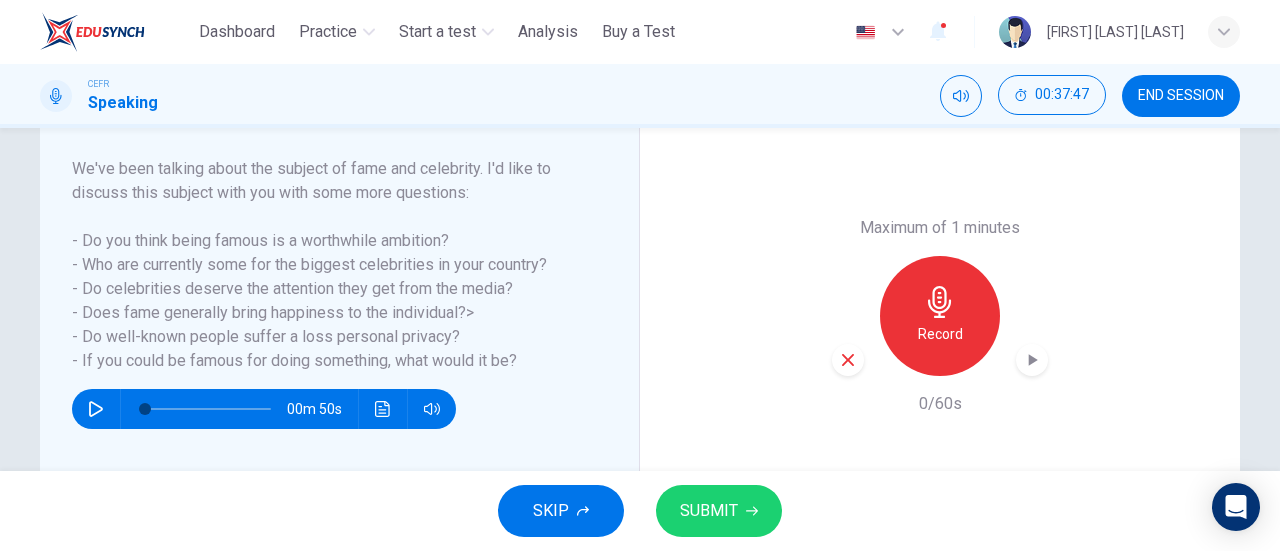 click at bounding box center (848, 360) 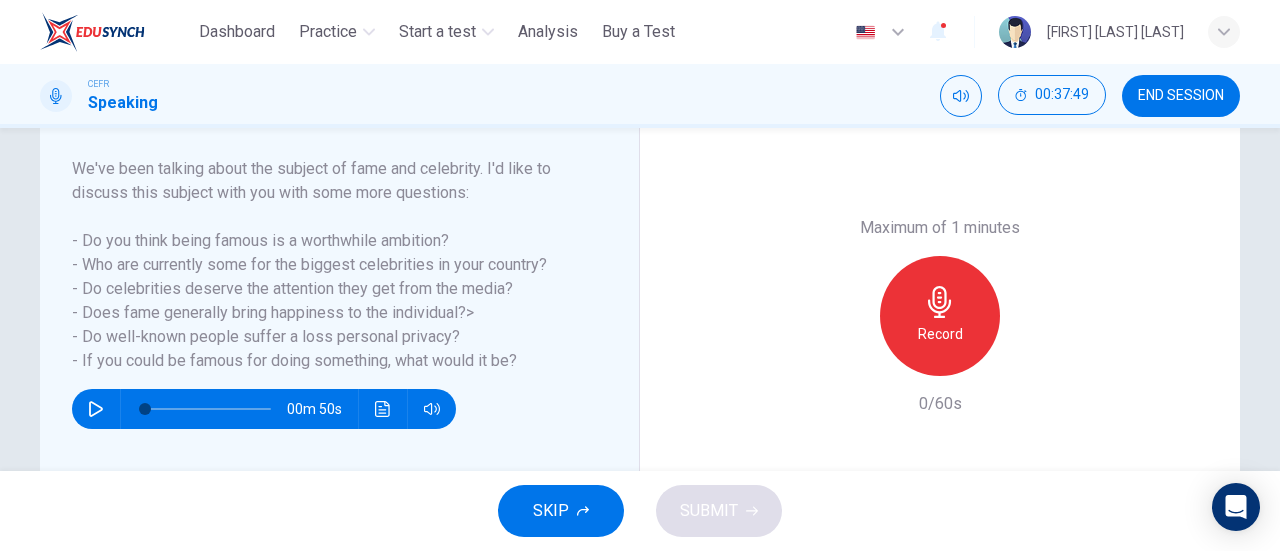 click on "Record" at bounding box center [940, 334] 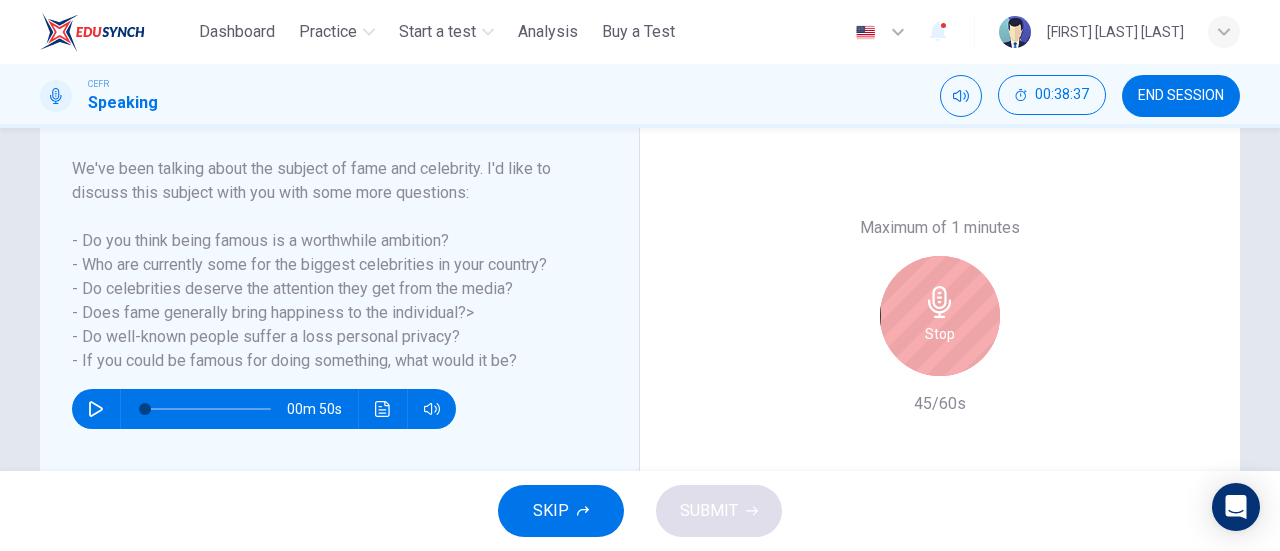 drag, startPoint x: 956, startPoint y: 317, endPoint x: 936, endPoint y: 337, distance: 28.284271 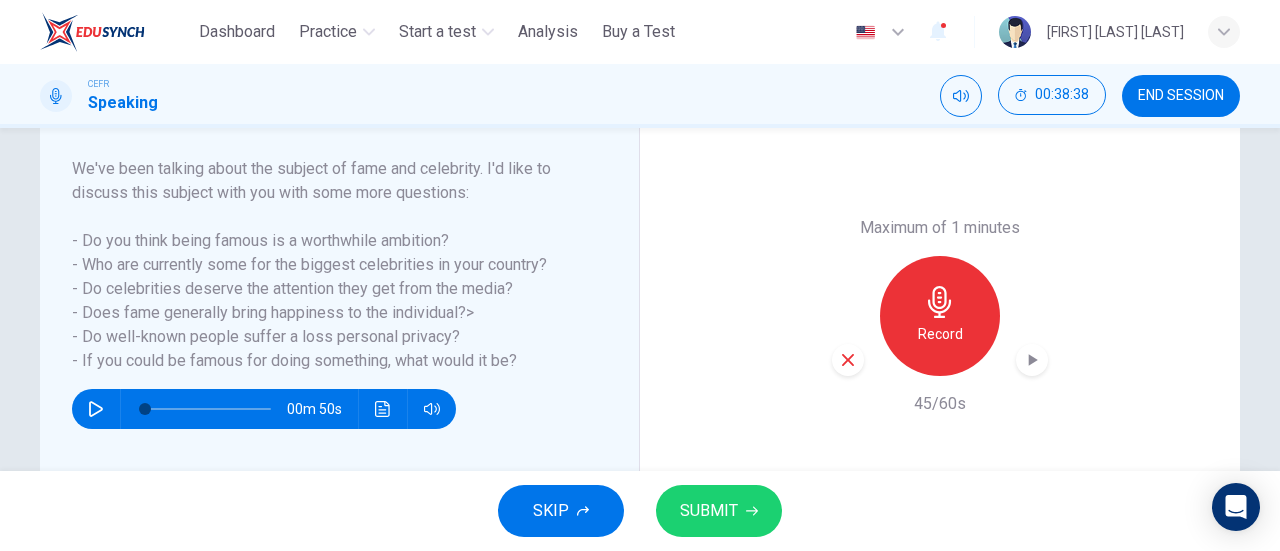 click 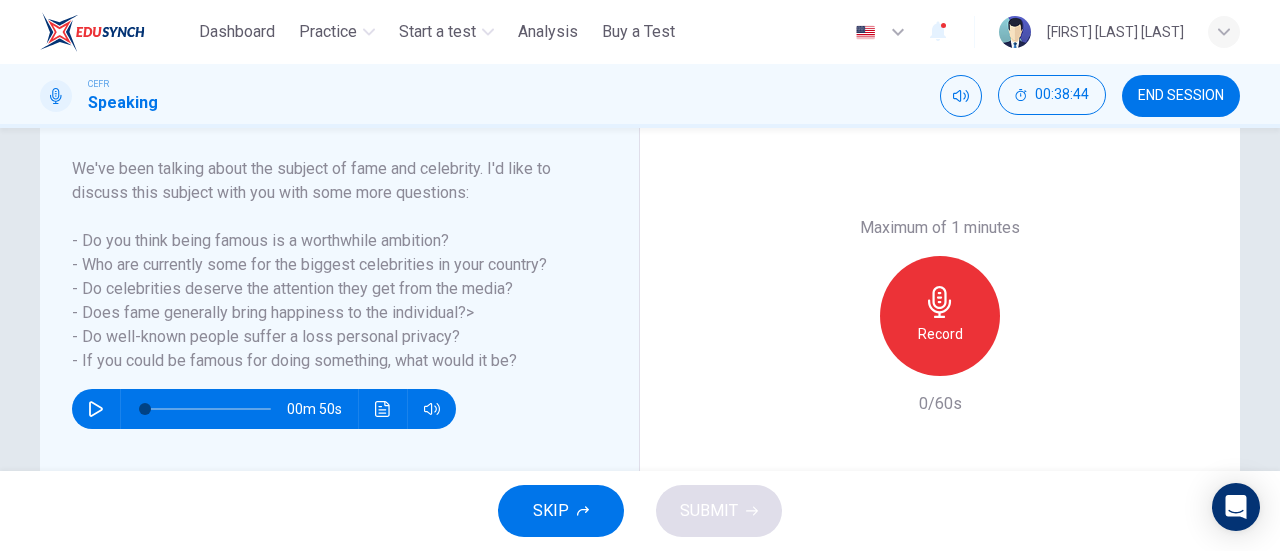 click on "Record" at bounding box center [940, 334] 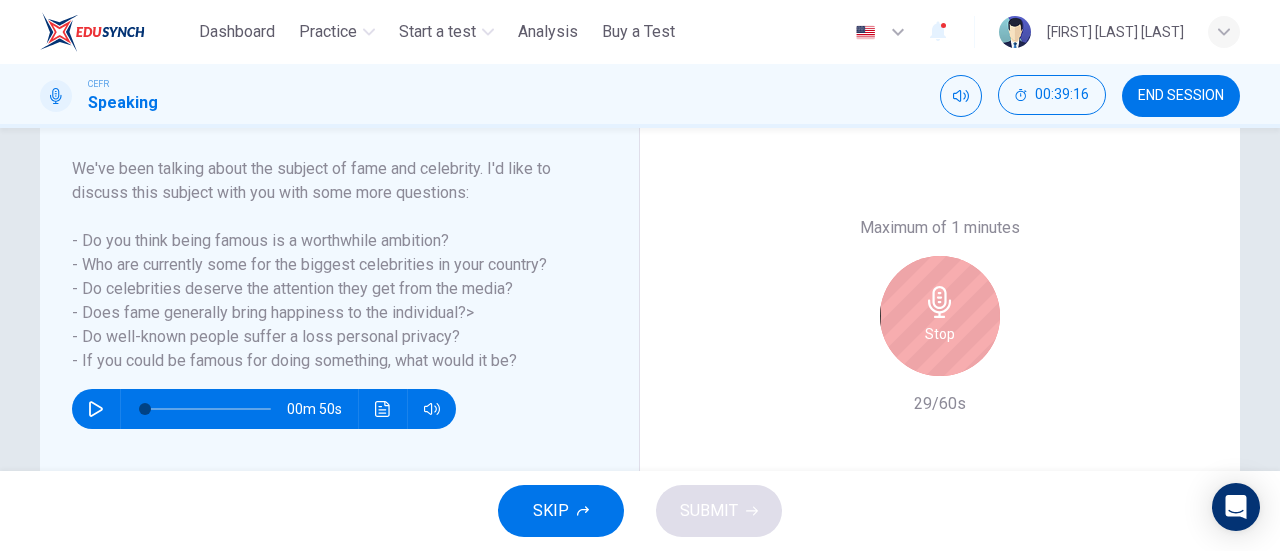 click on "Stop" at bounding box center [940, 316] 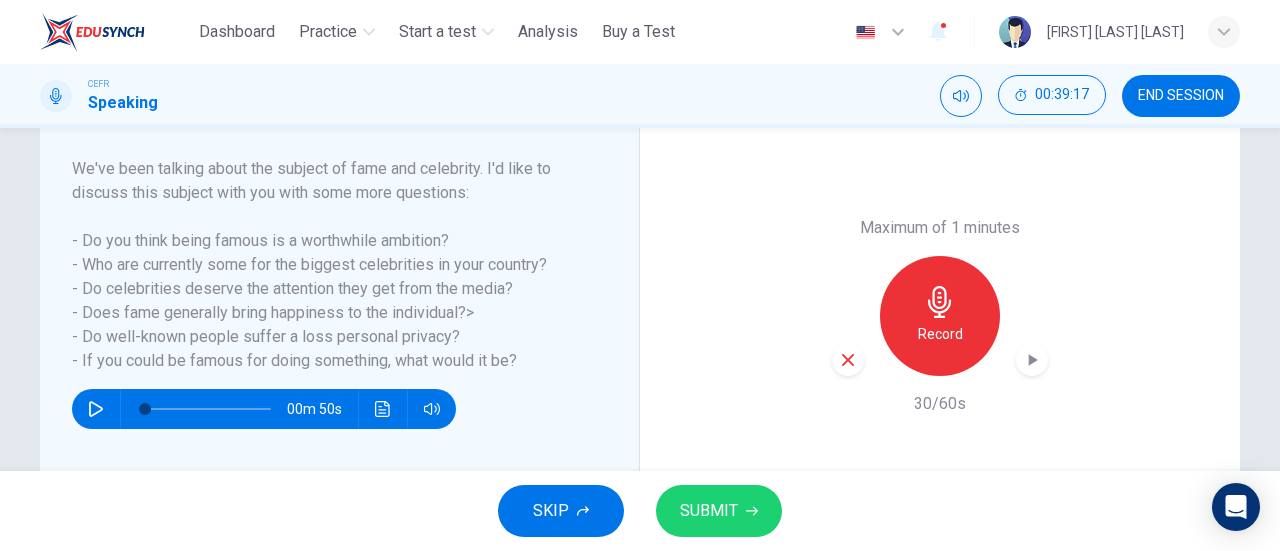 click 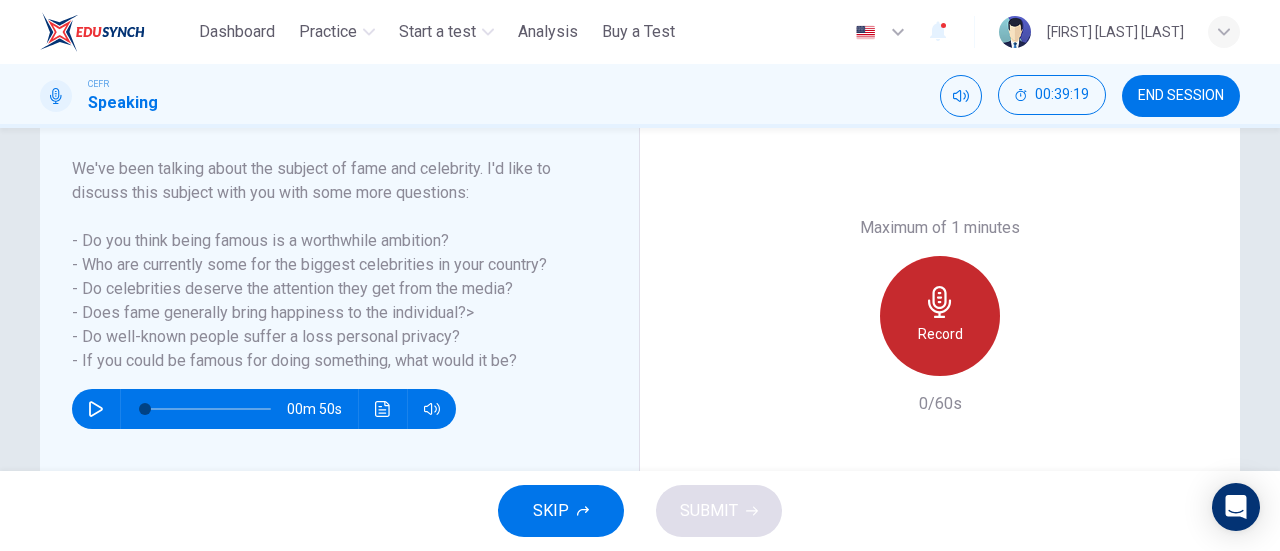 click on "Record" at bounding box center (940, 316) 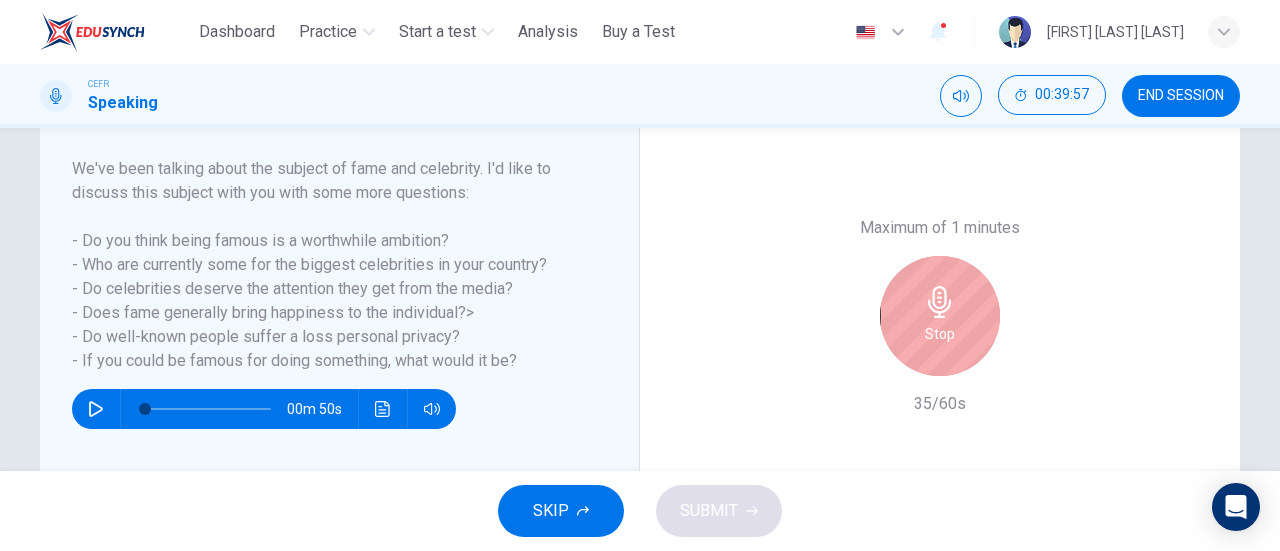 click on "Stop" at bounding box center (940, 334) 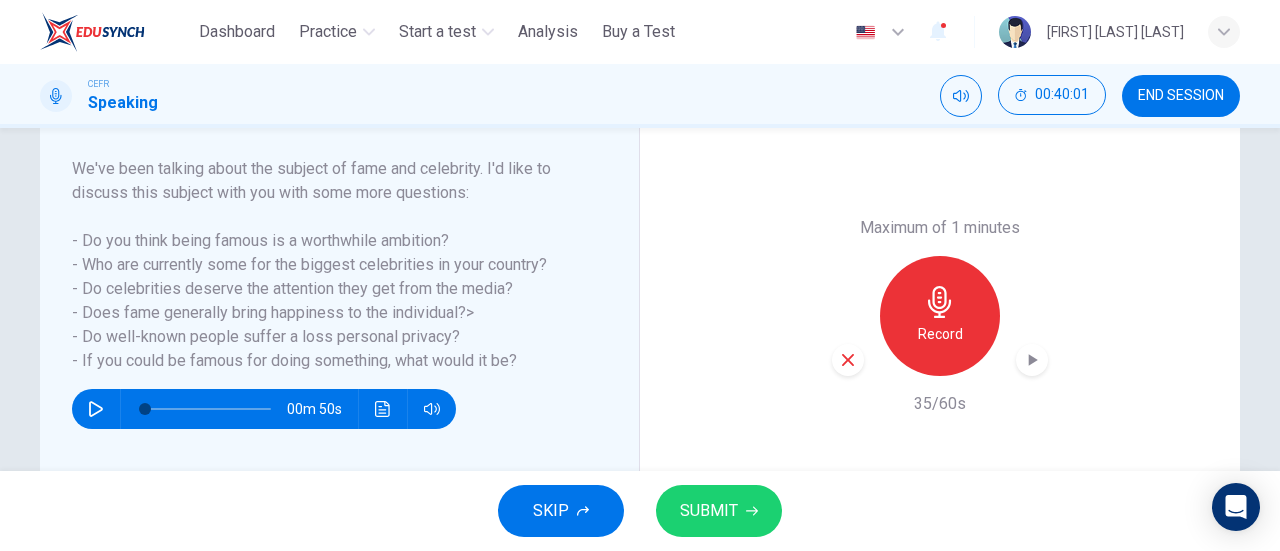 click 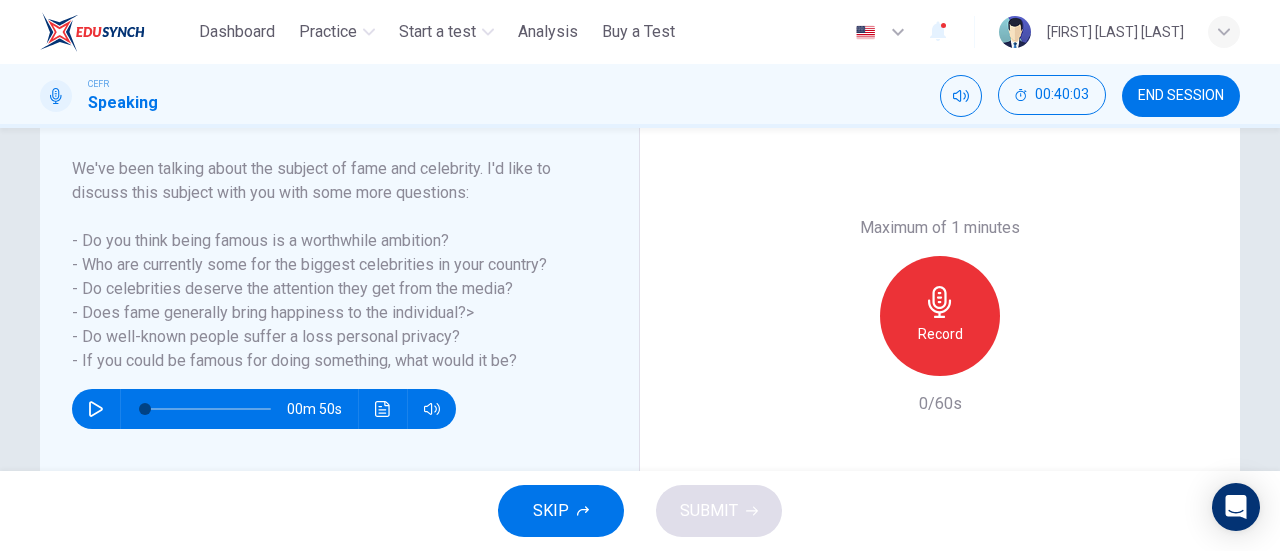 click 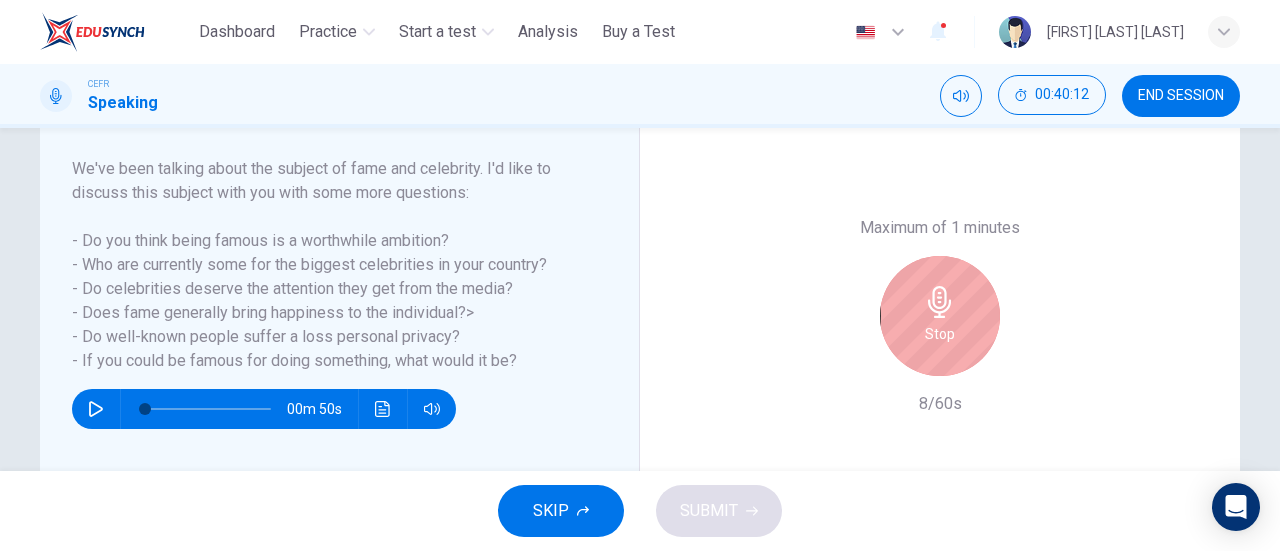 click on "Stop" at bounding box center (940, 316) 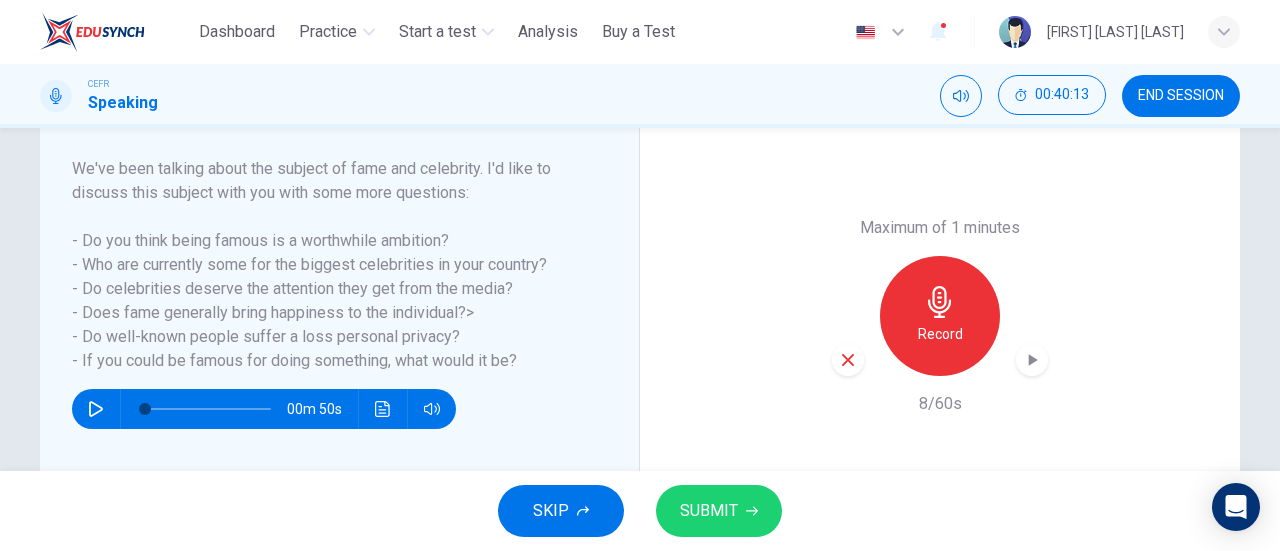 click at bounding box center (848, 360) 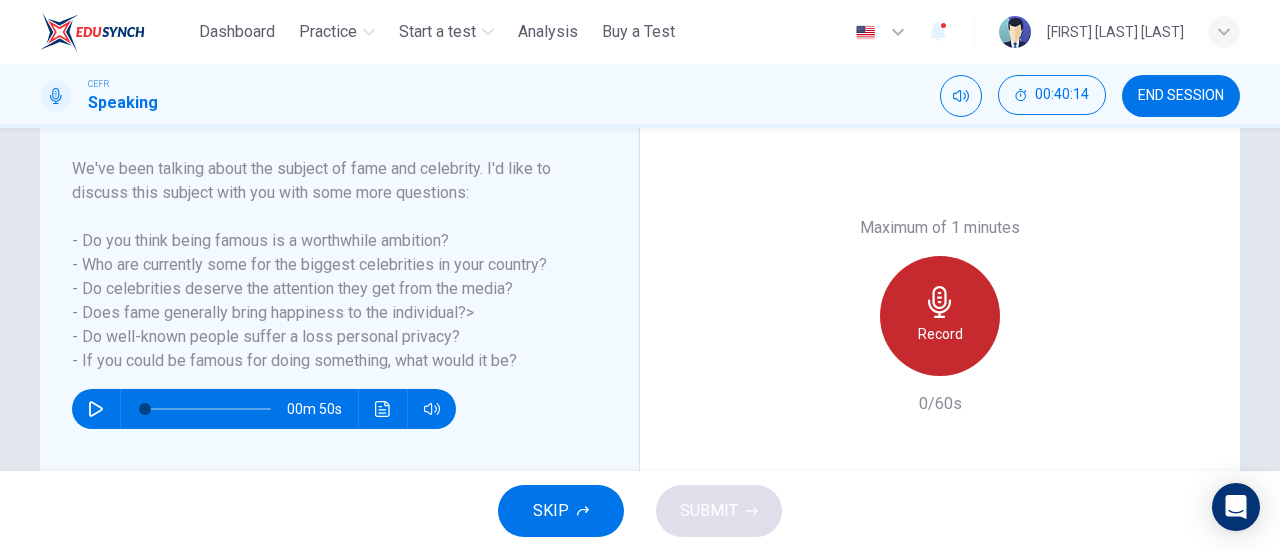 click on "Record" at bounding box center (940, 316) 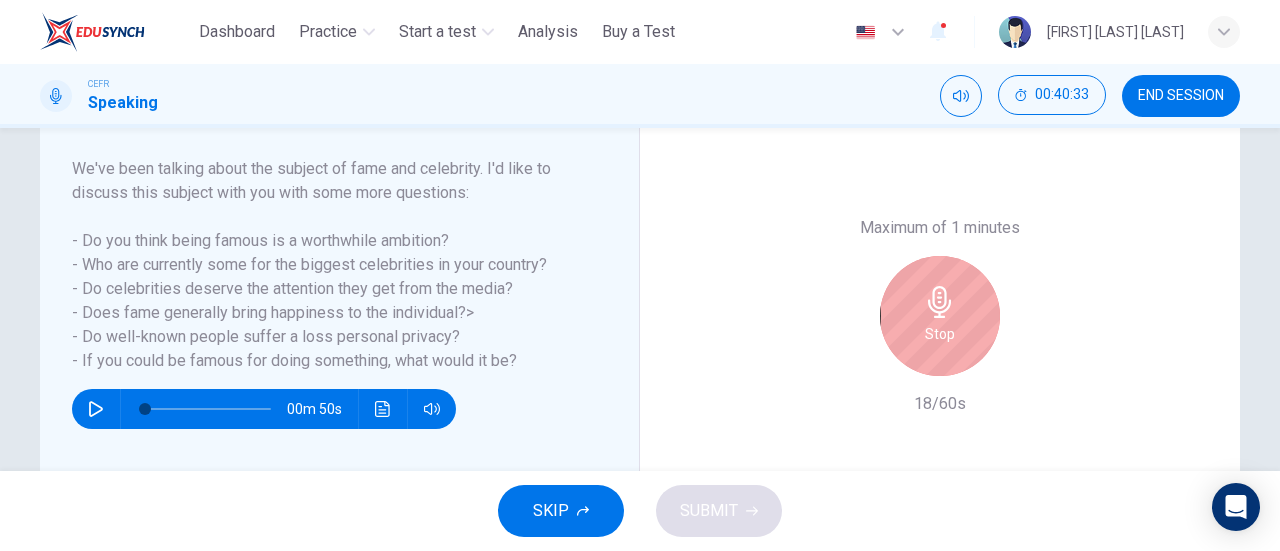 click on "Stop" at bounding box center (940, 316) 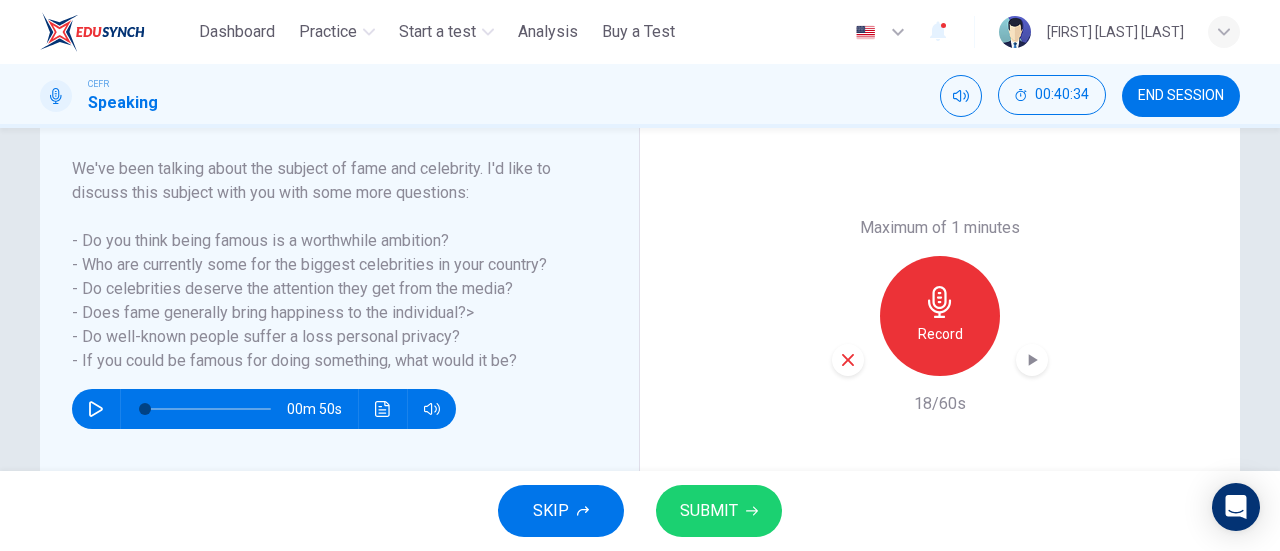 click at bounding box center (848, 360) 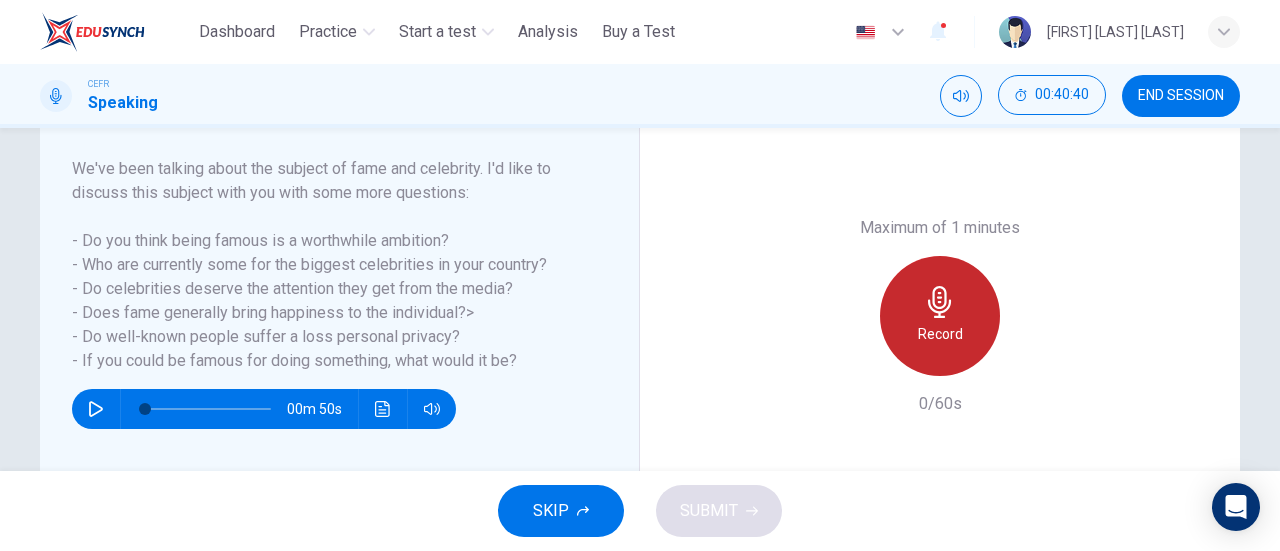 click on "Record" at bounding box center (940, 334) 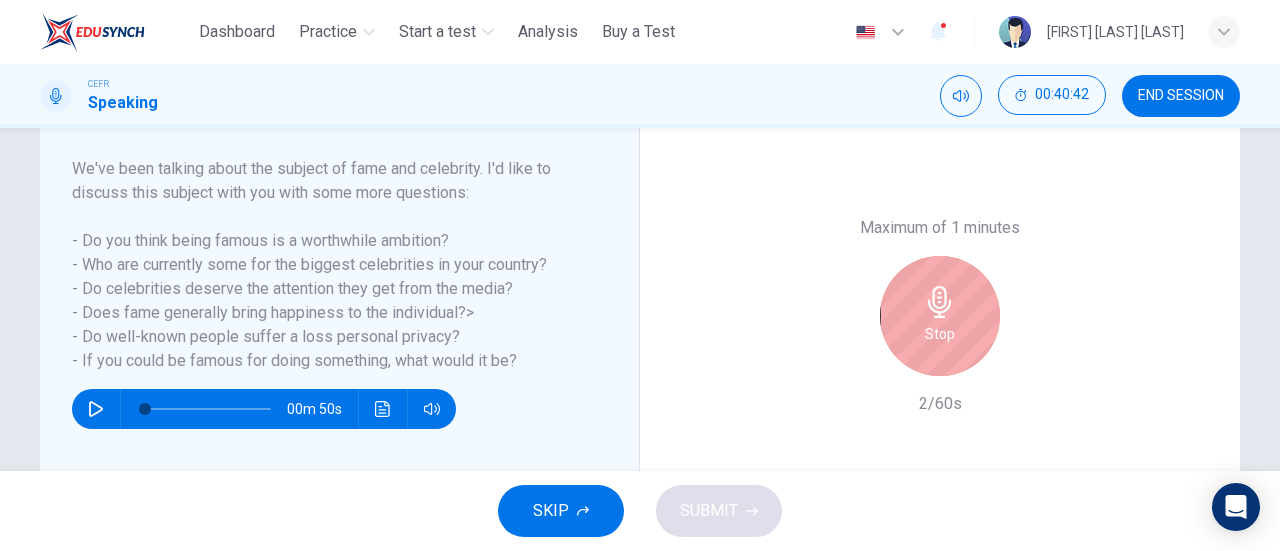 click on "Stop" at bounding box center (940, 334) 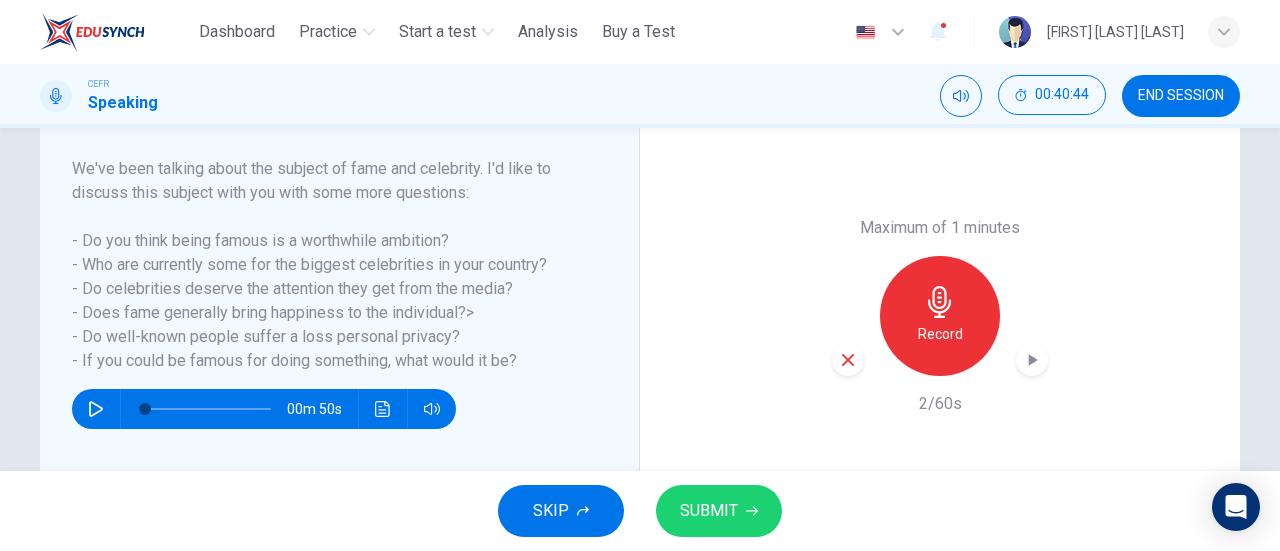 click on "SUBMIT" at bounding box center [709, 511] 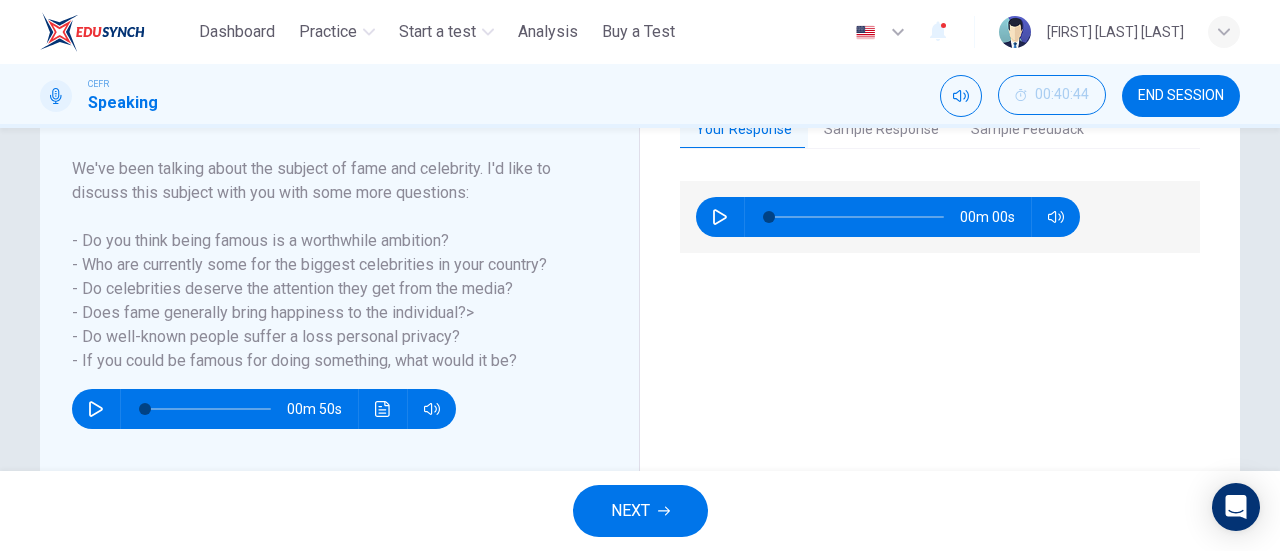 scroll, scrollTop: 200, scrollLeft: 0, axis: vertical 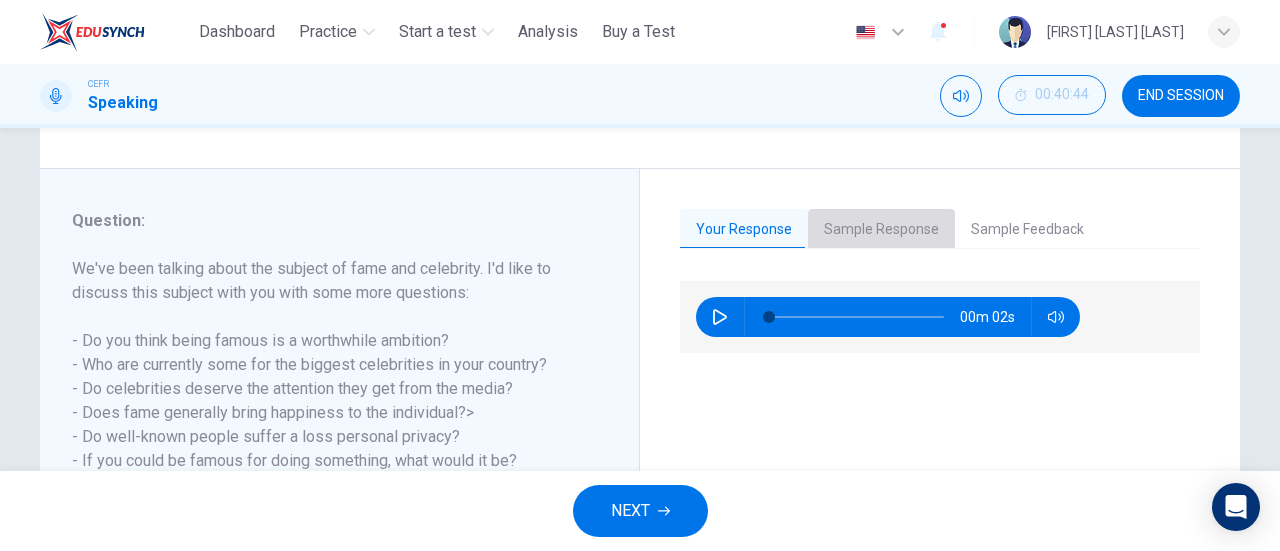 click on "Sample Response" at bounding box center (881, 230) 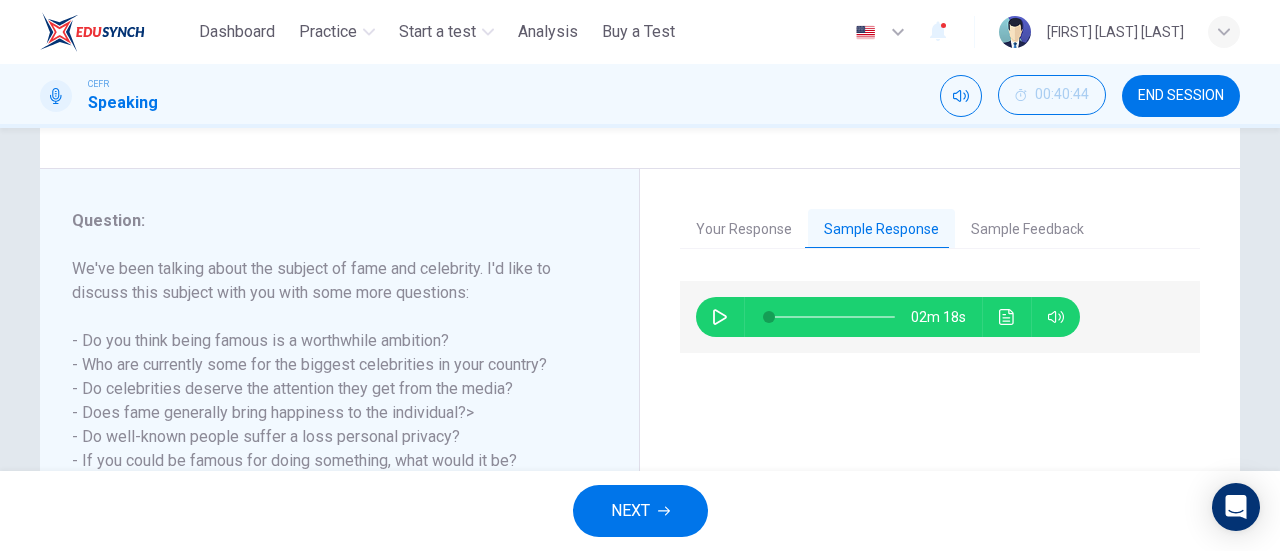 click on "02m 18s" at bounding box center [888, 317] 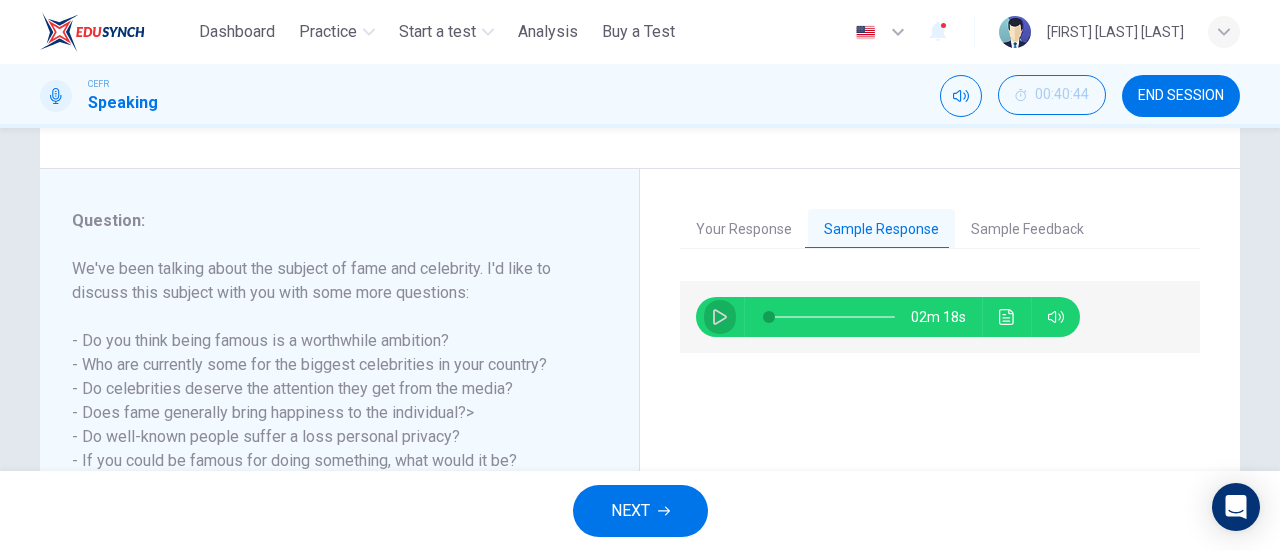 click 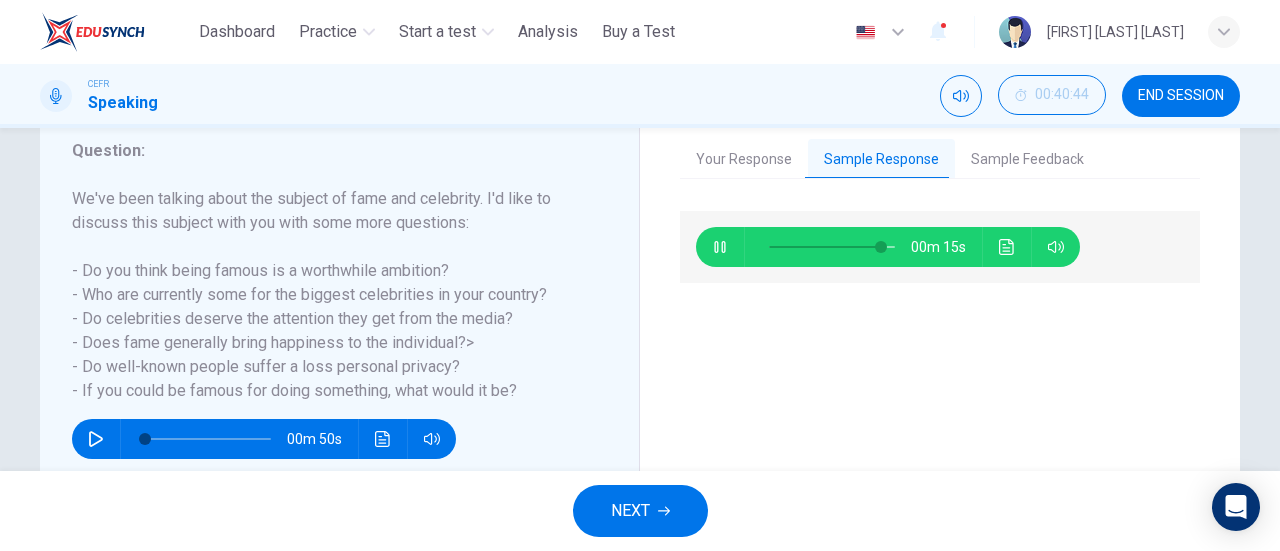scroll, scrollTop: 300, scrollLeft: 0, axis: vertical 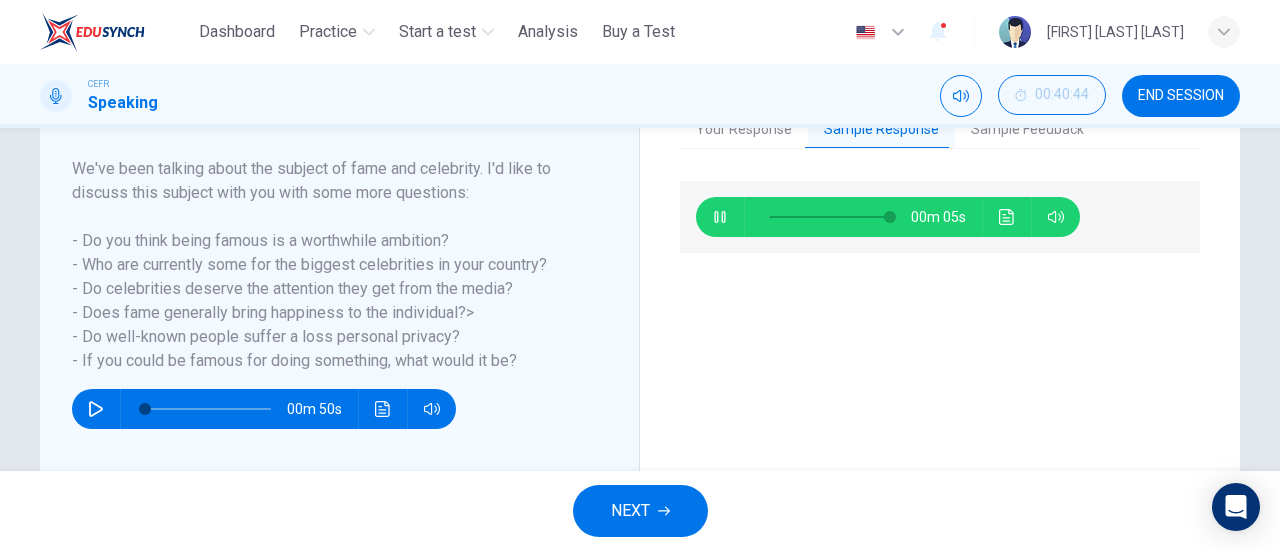 type on "**" 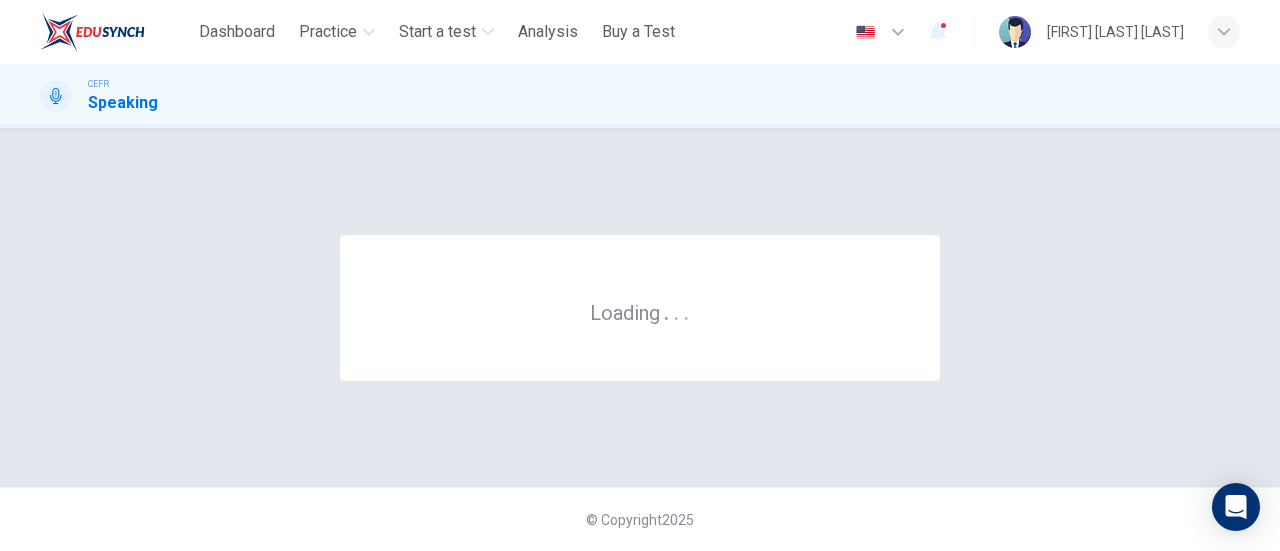 scroll, scrollTop: 0, scrollLeft: 0, axis: both 